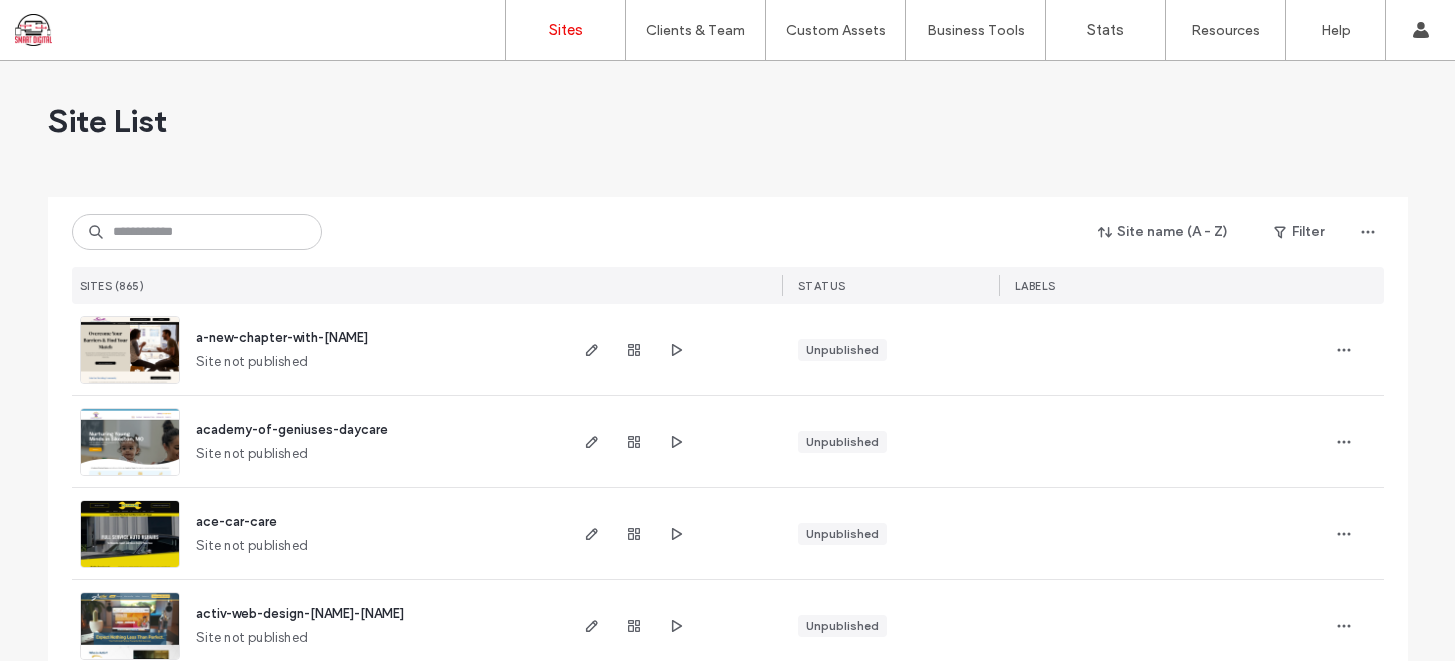 scroll, scrollTop: 0, scrollLeft: 0, axis: both 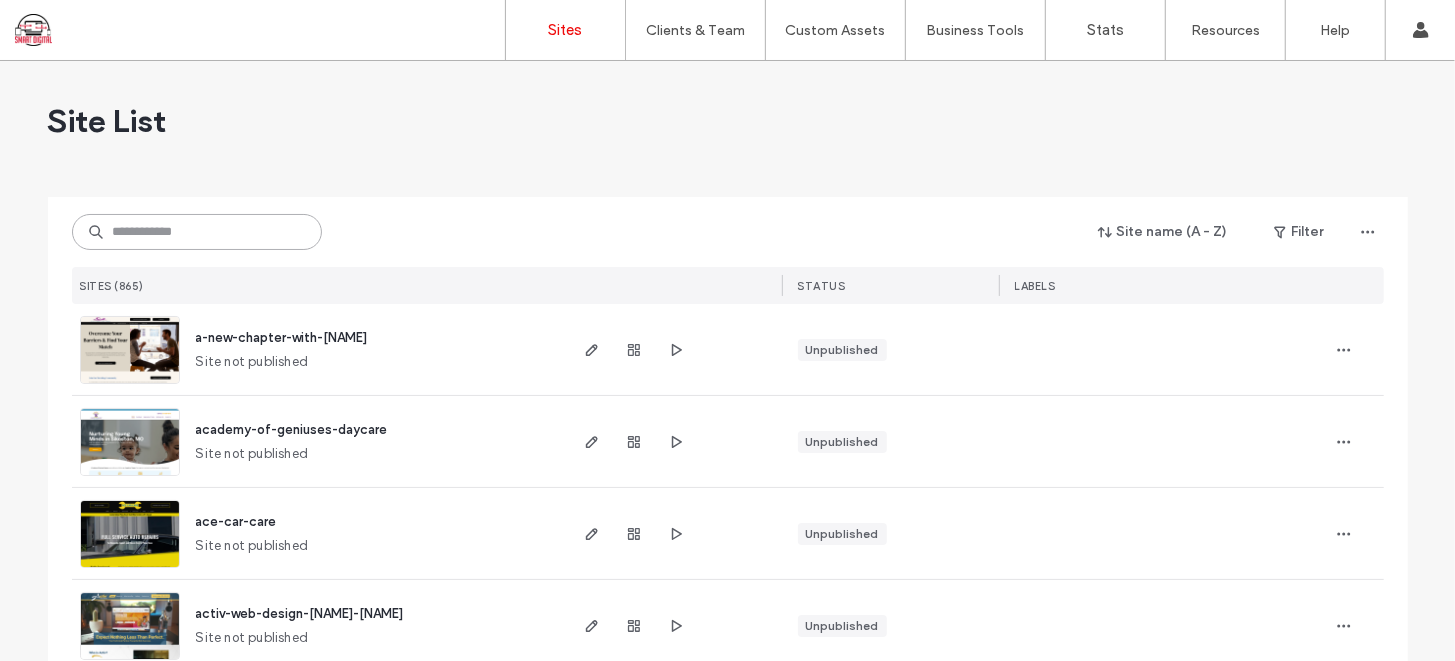 click at bounding box center (197, 232) 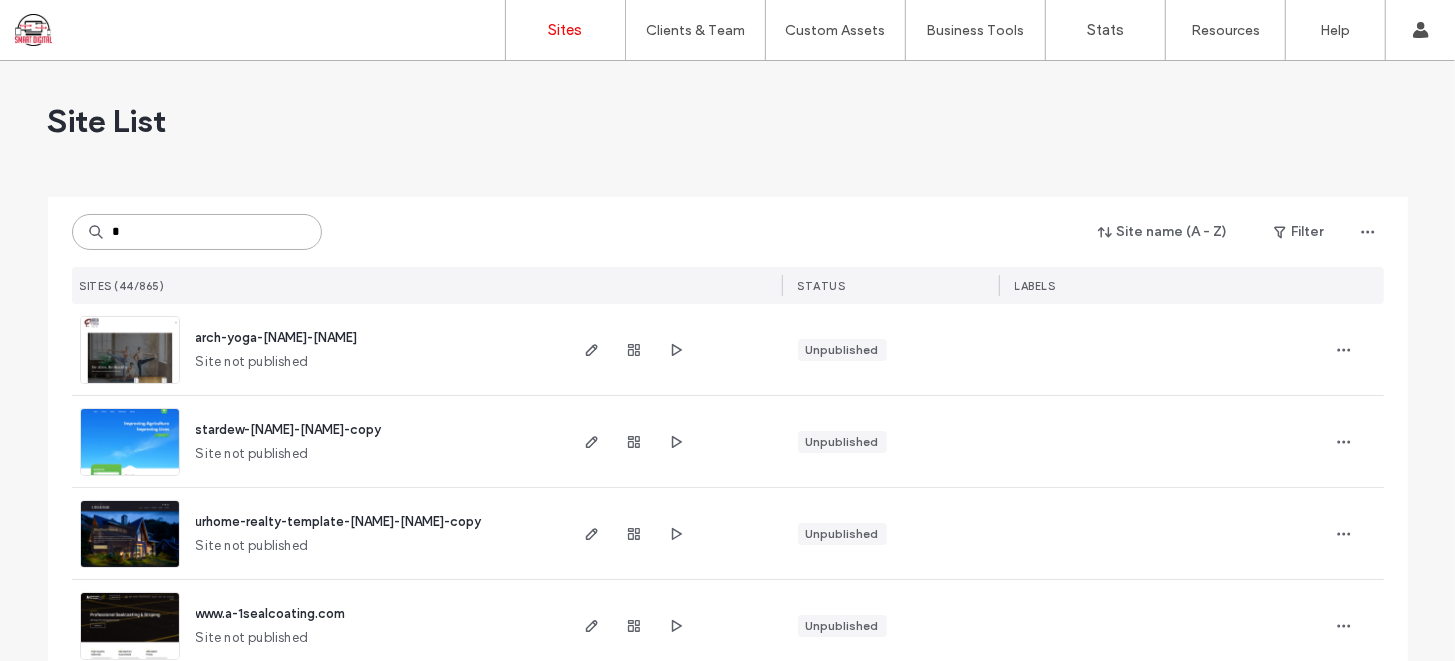 type on "*" 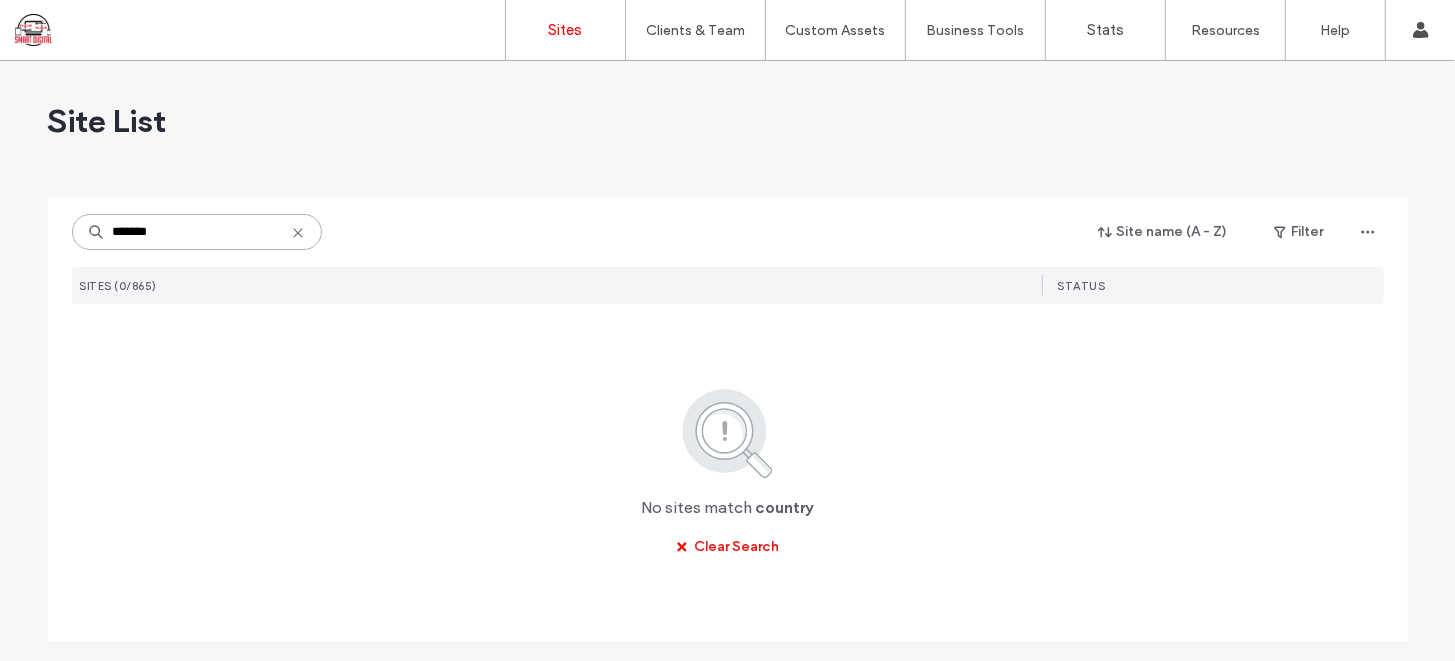 type on "******" 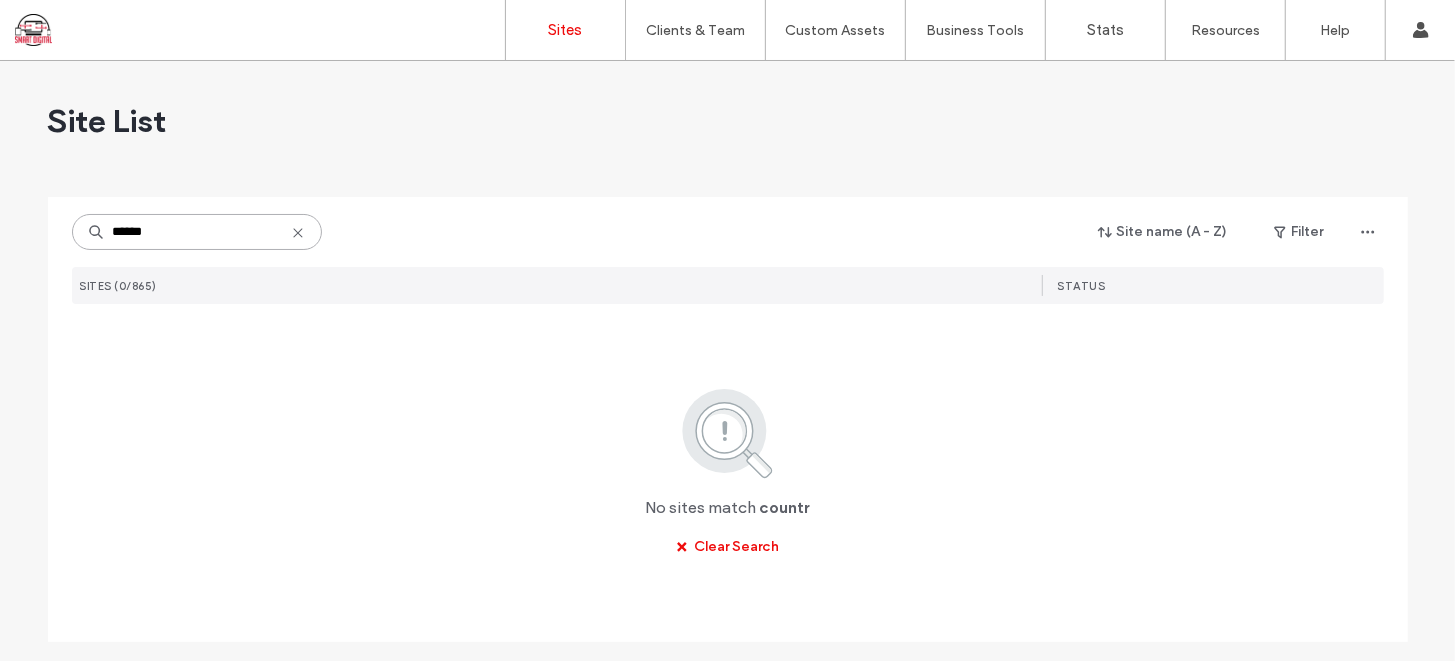 click on "******" at bounding box center (197, 232) 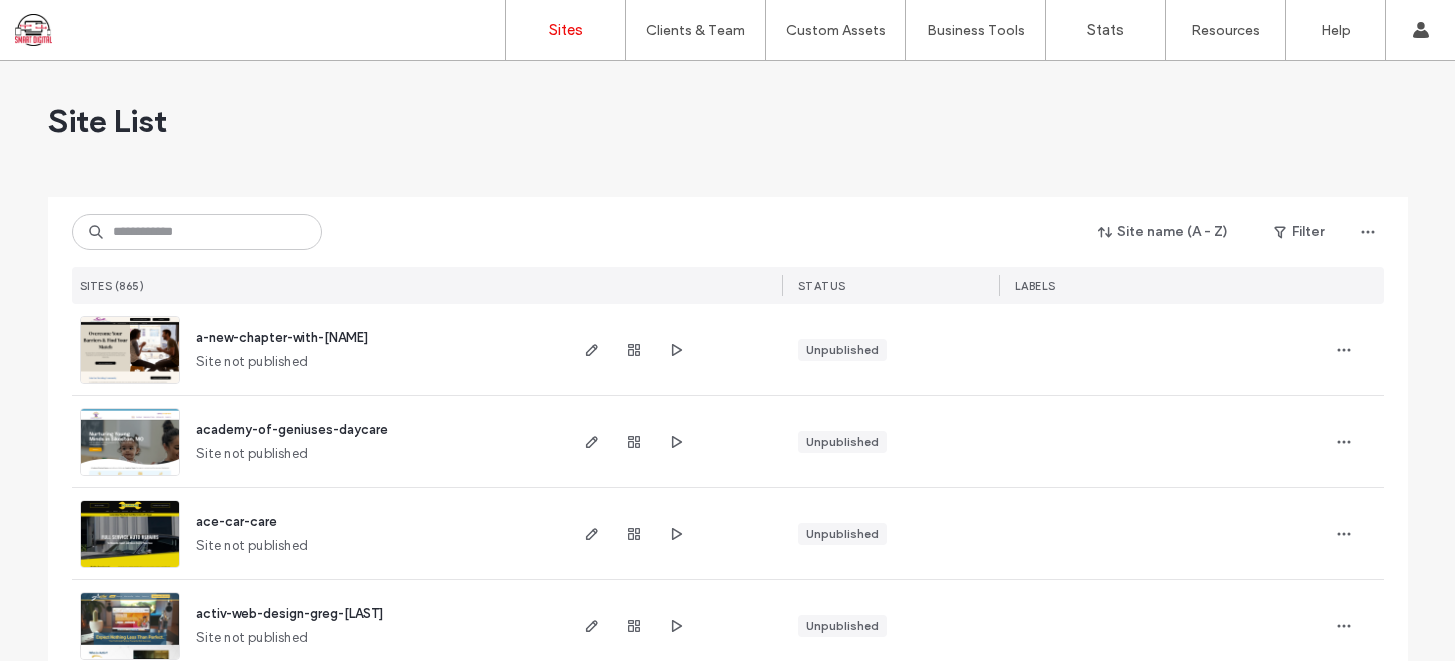 scroll, scrollTop: 0, scrollLeft: 0, axis: both 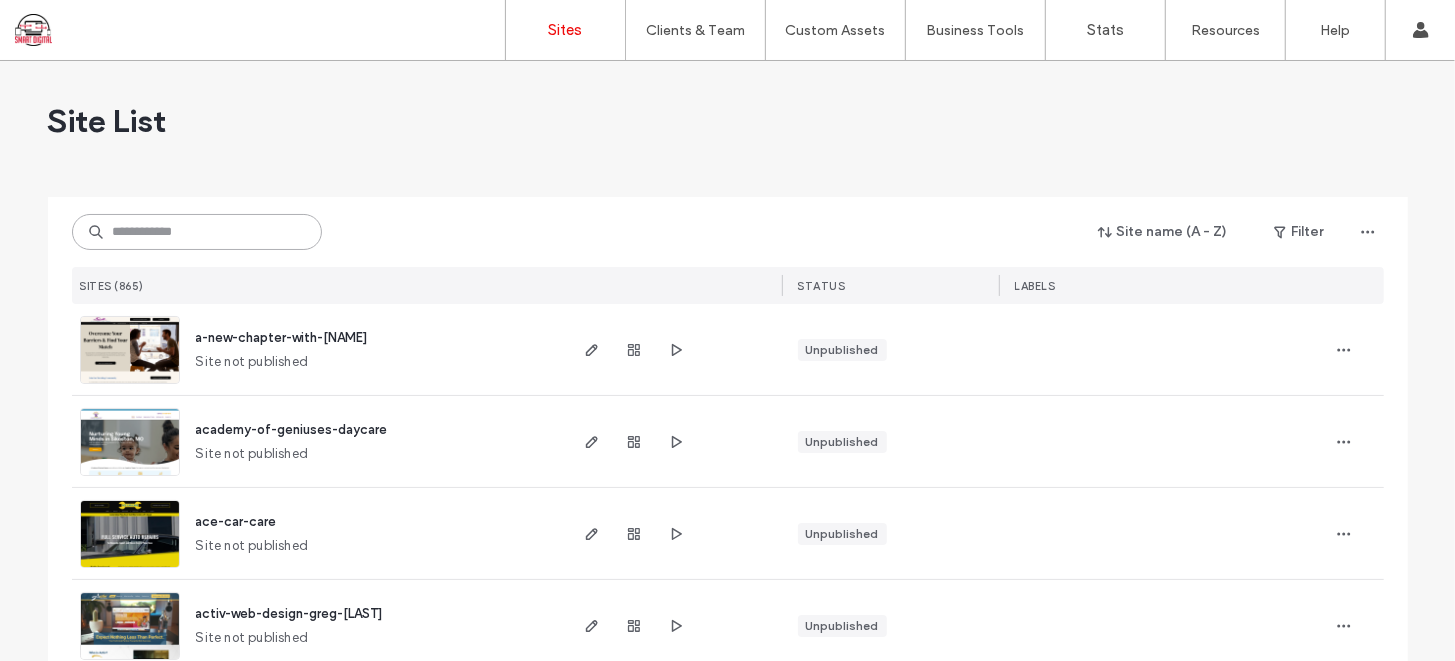 click at bounding box center [197, 232] 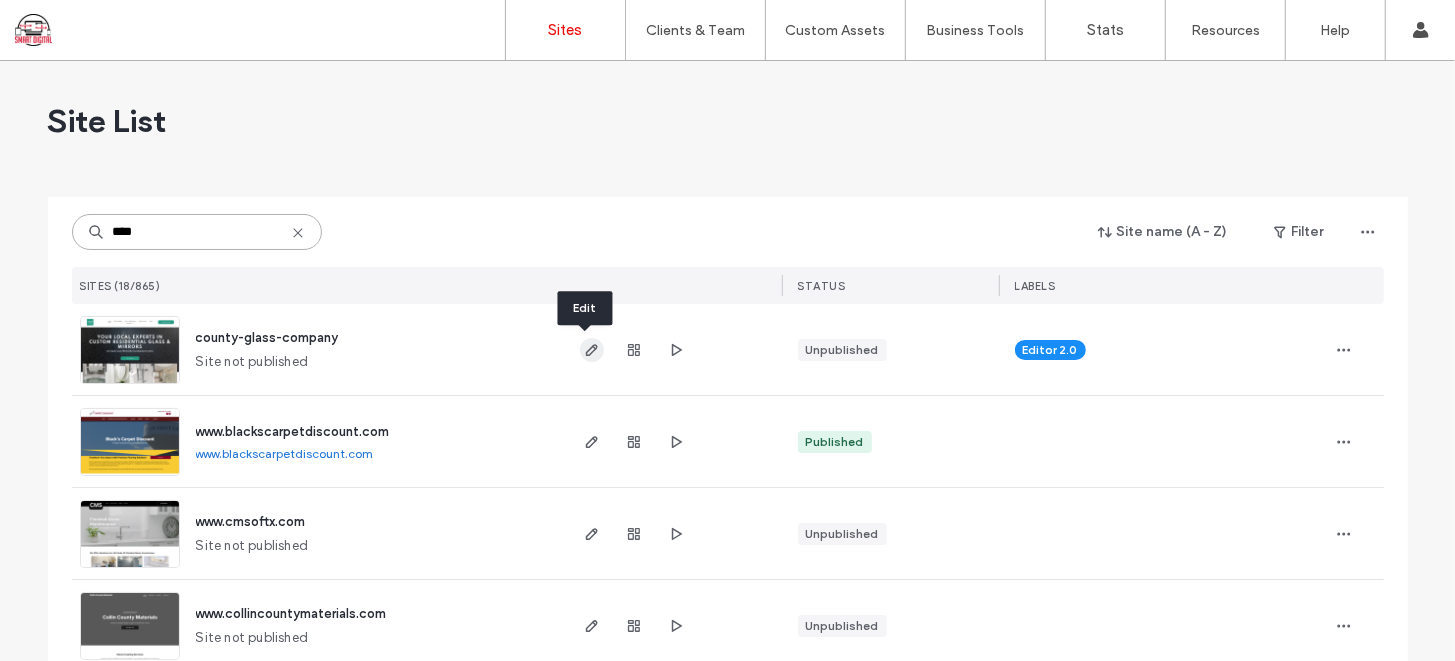 type on "****" 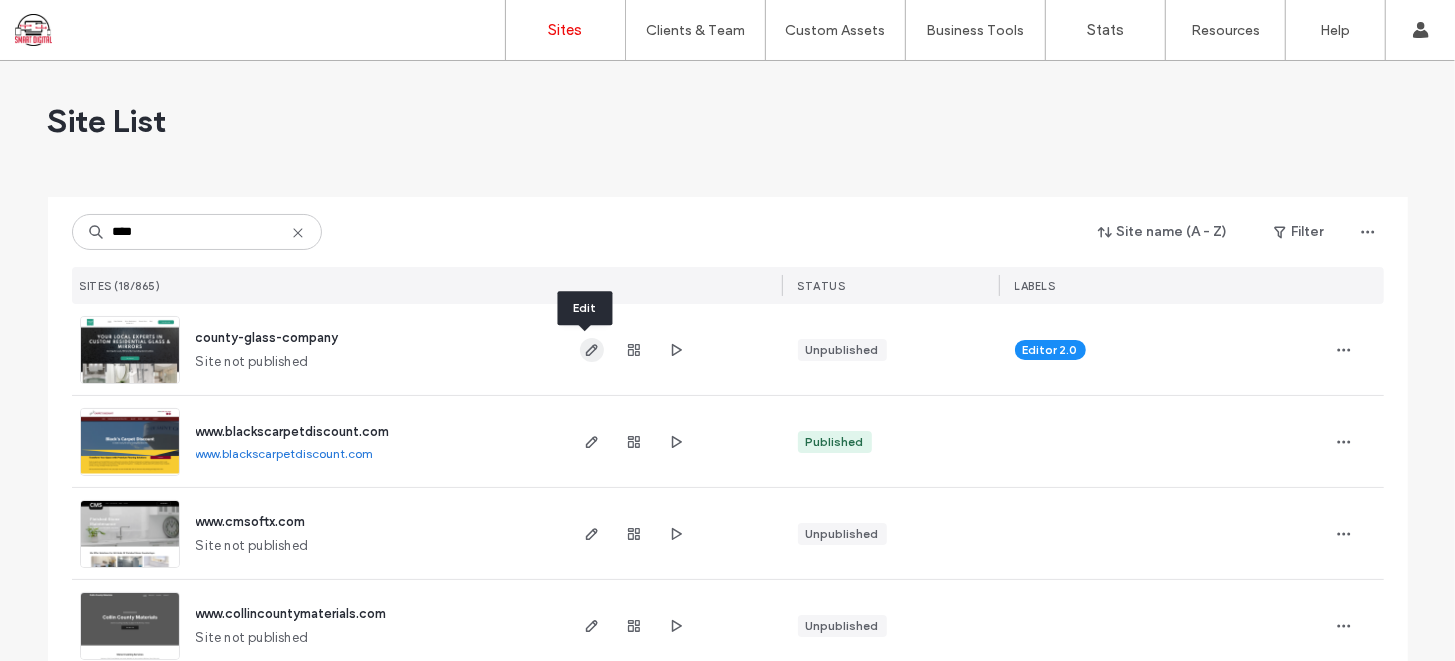 click 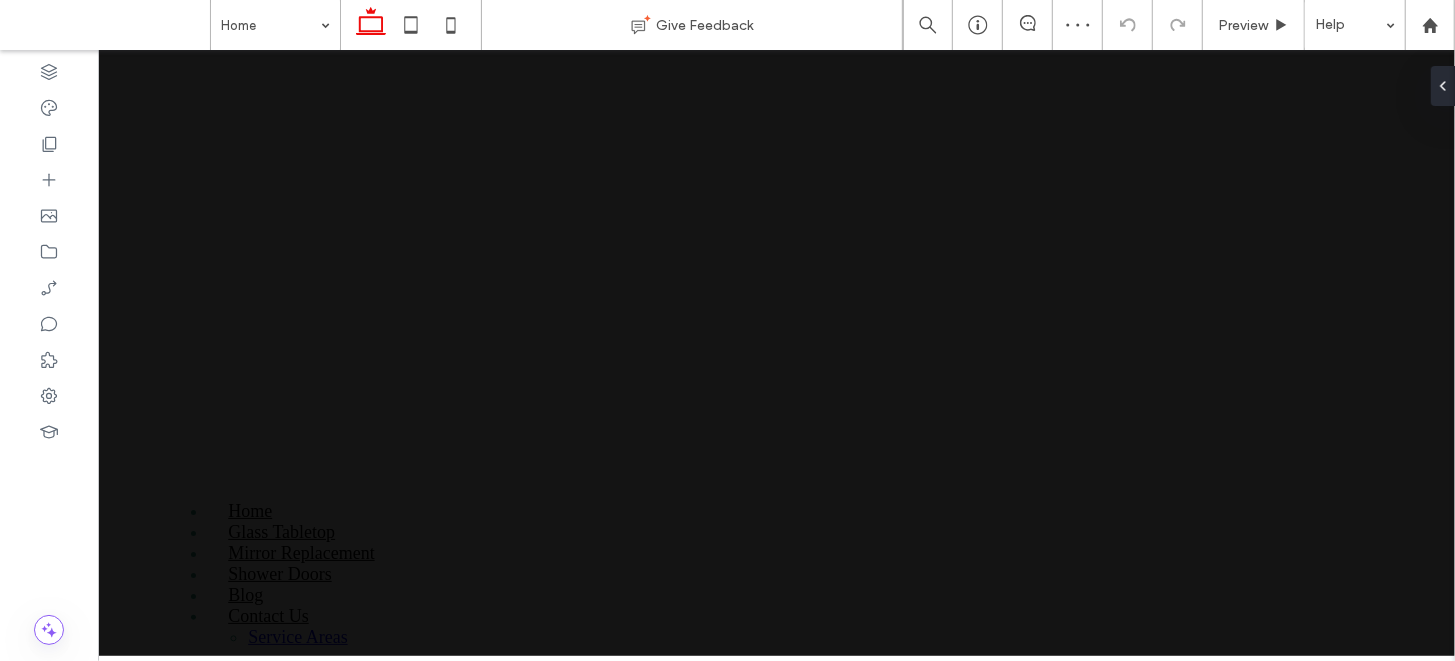 scroll, scrollTop: 0, scrollLeft: 0, axis: both 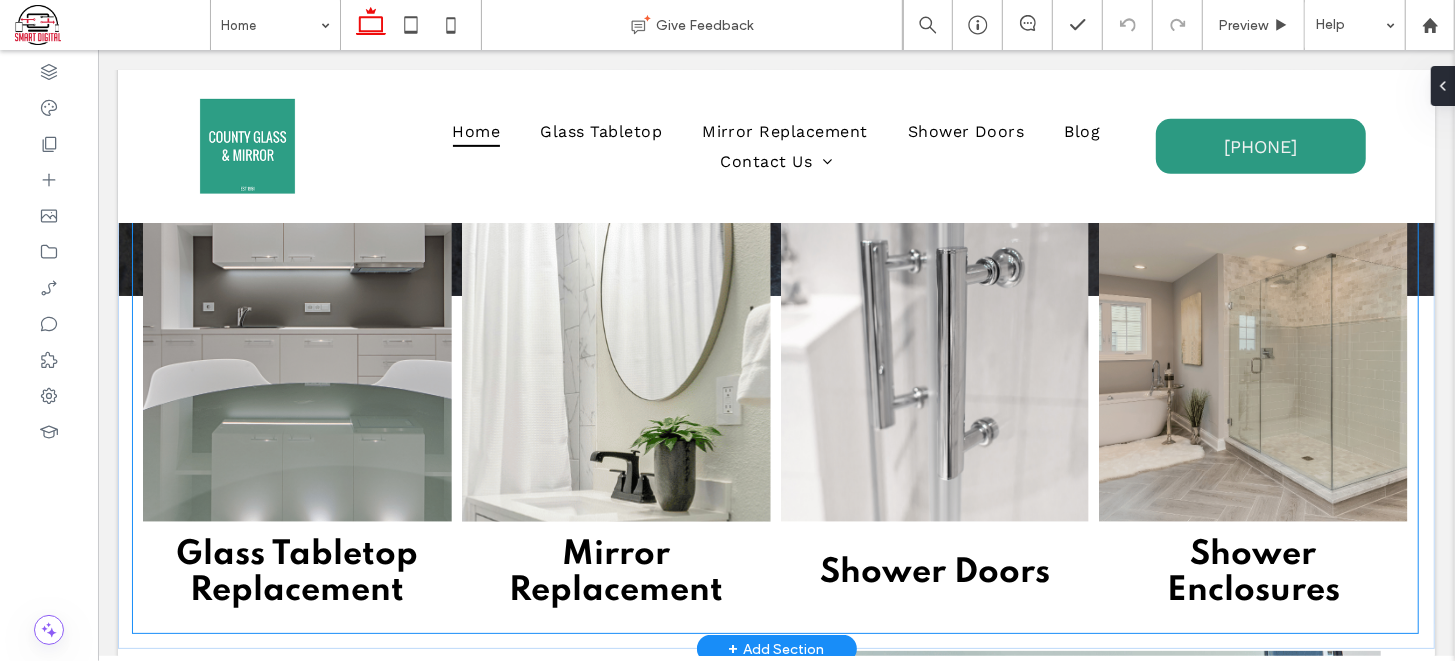 click on "Mirror Replacement" at bounding box center (615, 572) 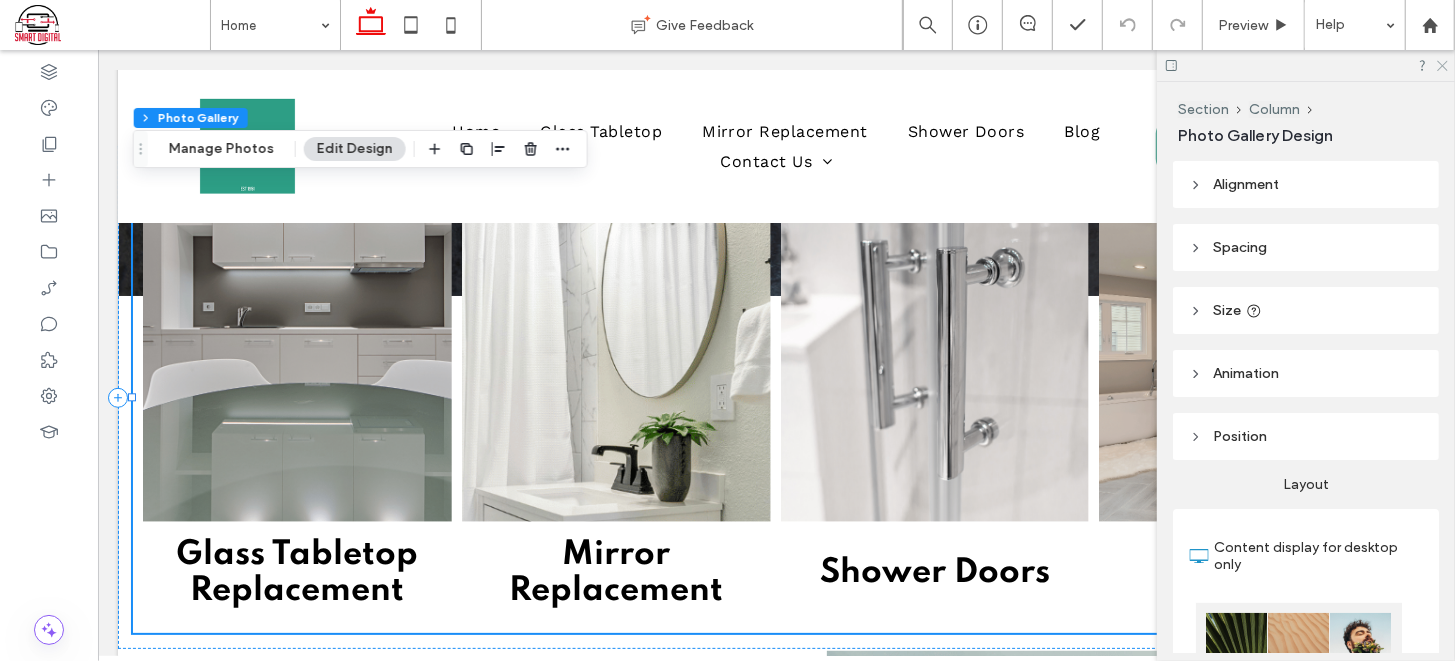 click 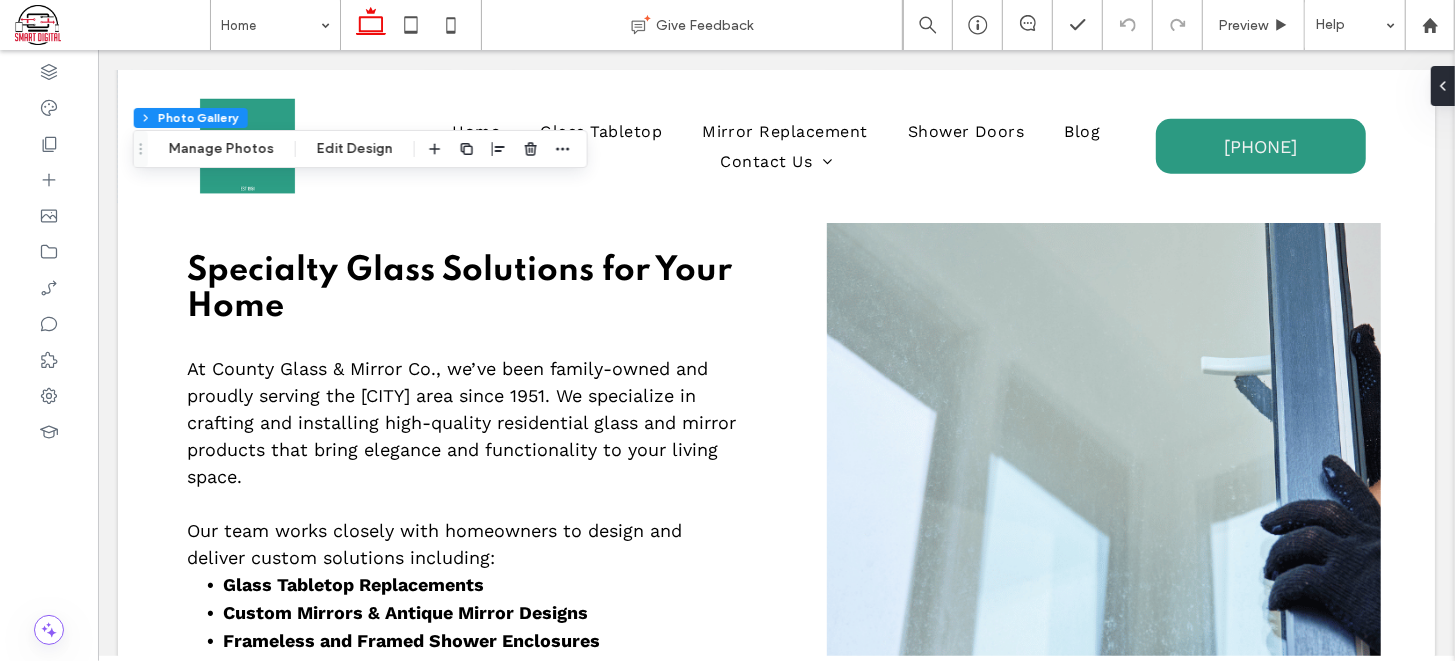 scroll, scrollTop: 1014, scrollLeft: 0, axis: vertical 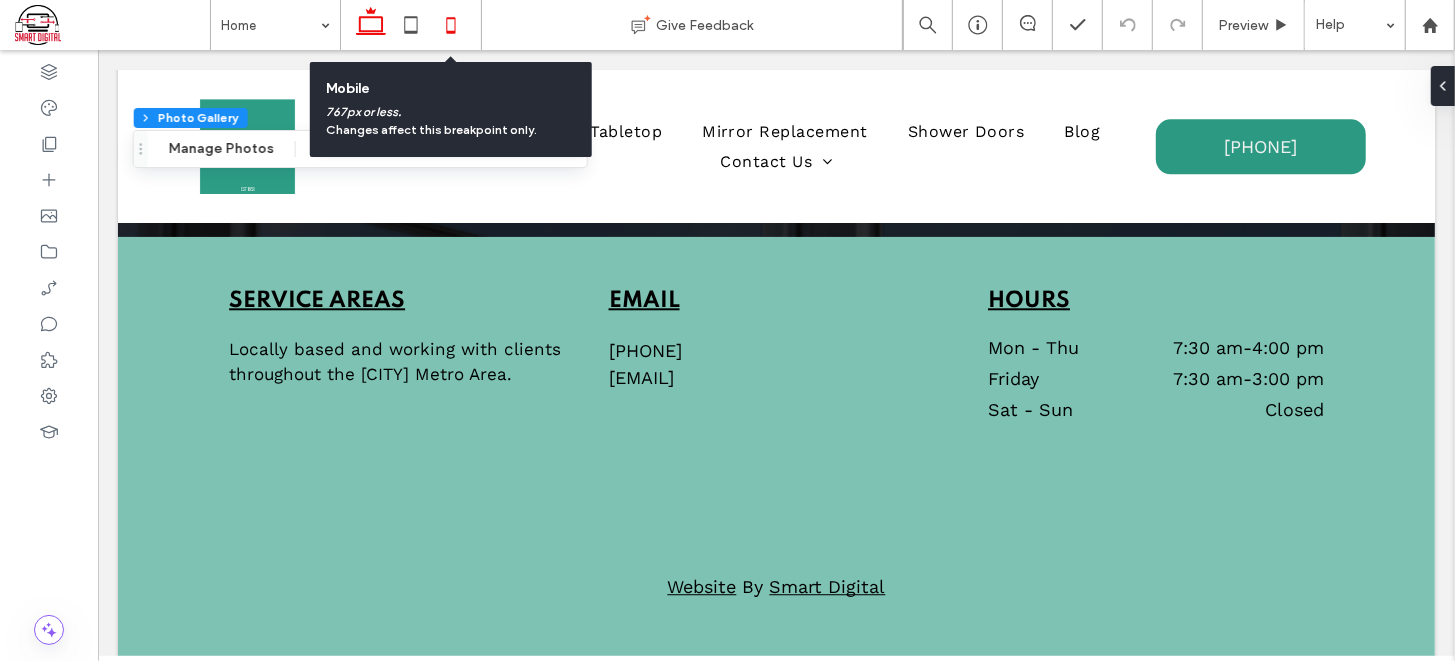 click 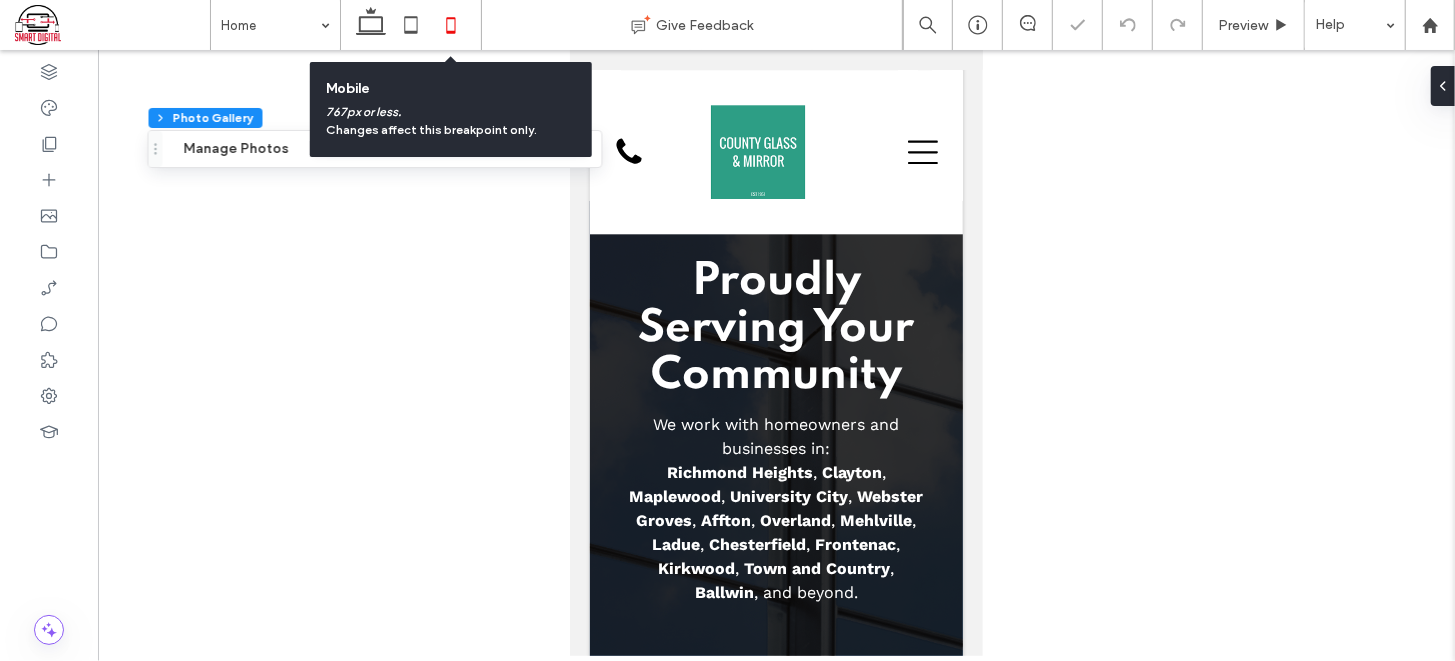 scroll, scrollTop: 5007, scrollLeft: 0, axis: vertical 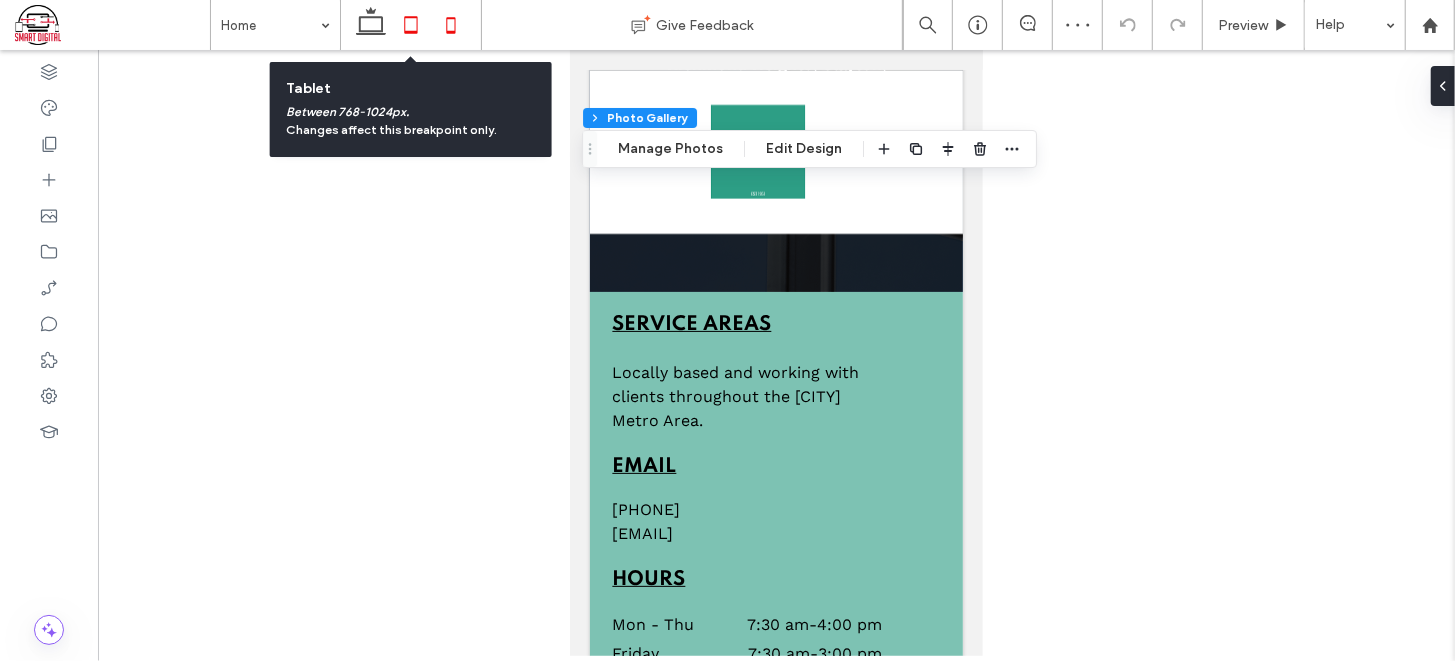 click 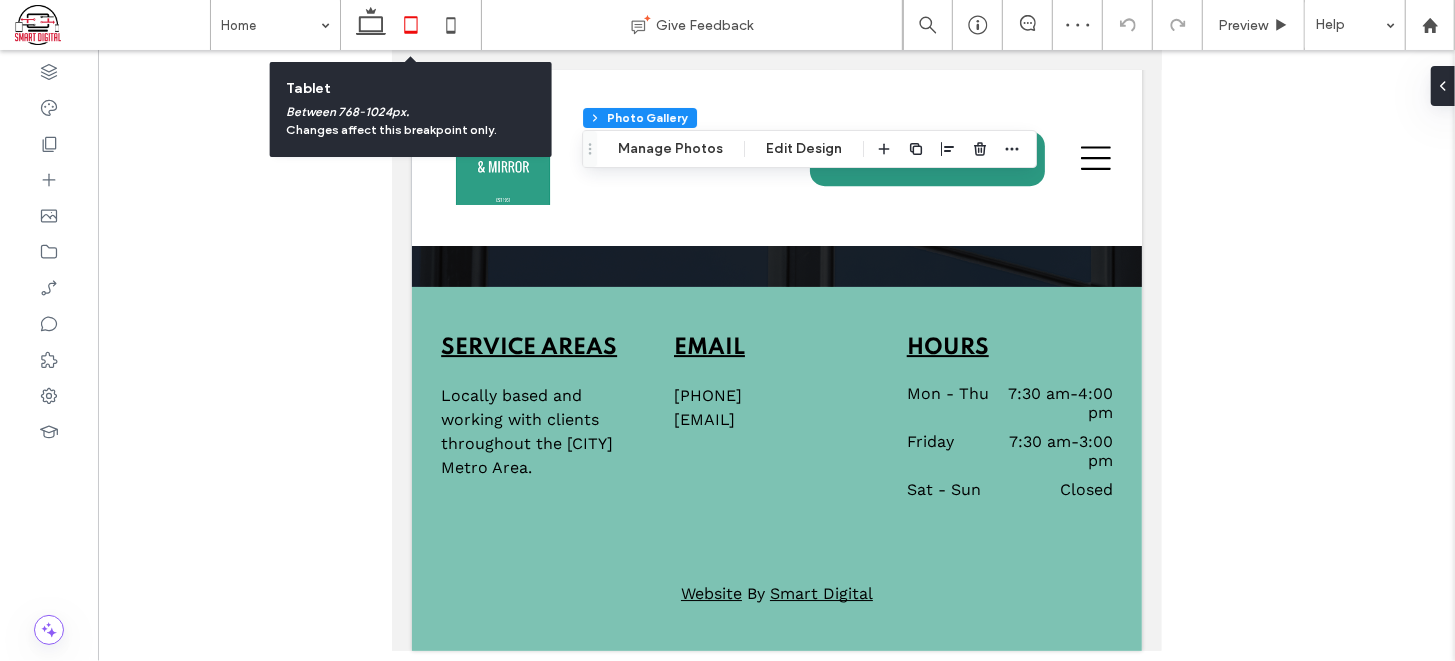 scroll, scrollTop: 3931, scrollLeft: 0, axis: vertical 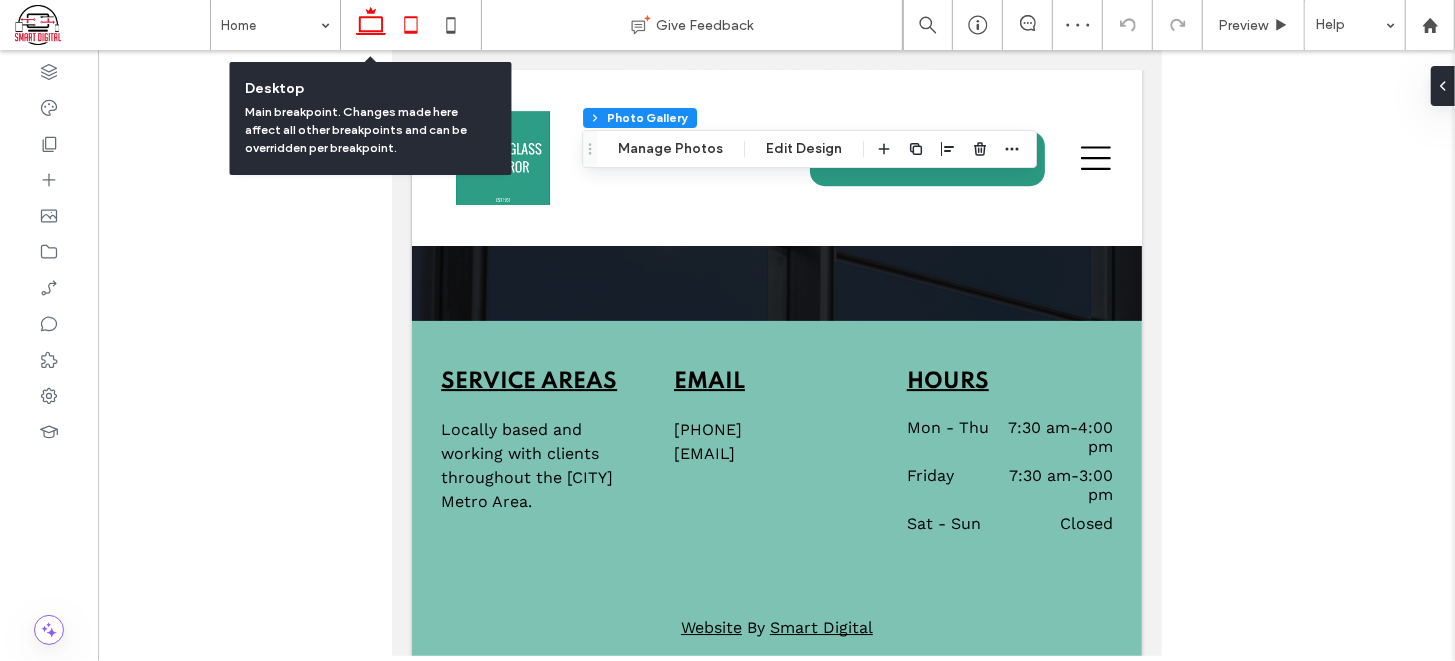 click 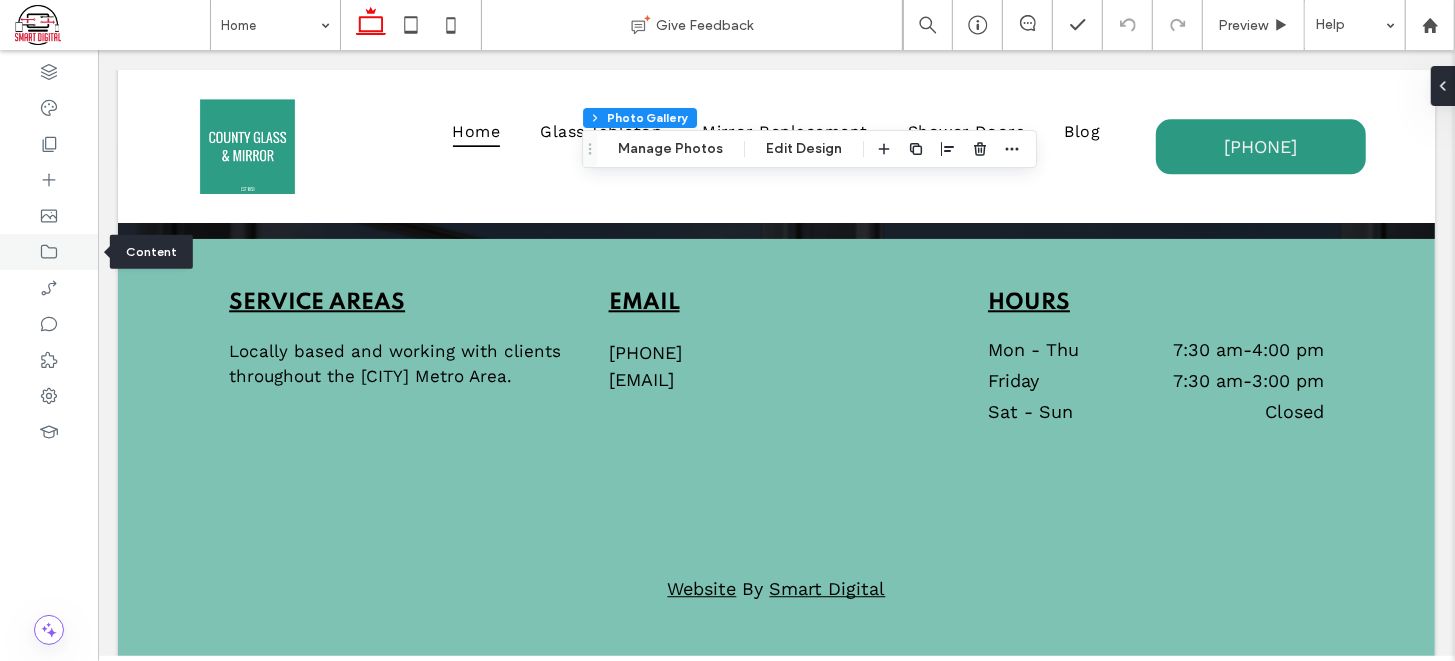 click 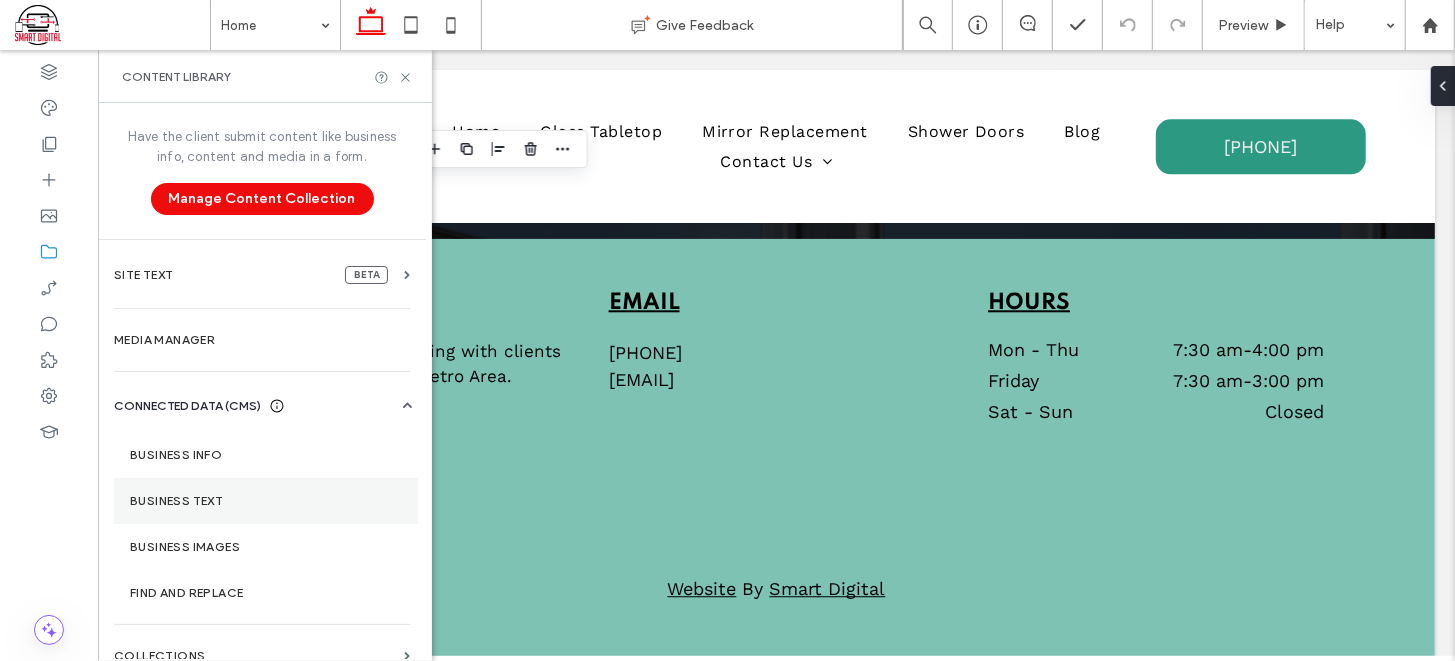 click on "Business Text" at bounding box center (266, 501) 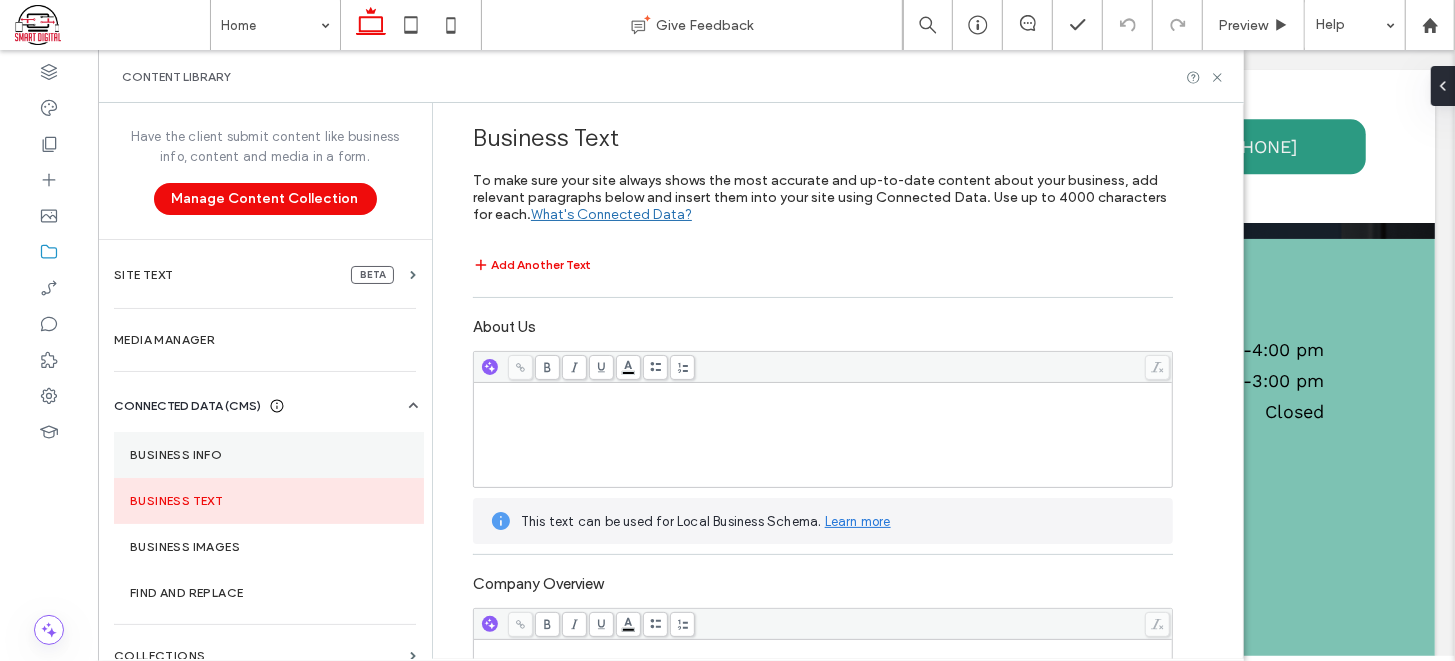click on "Business Info" at bounding box center [269, 455] 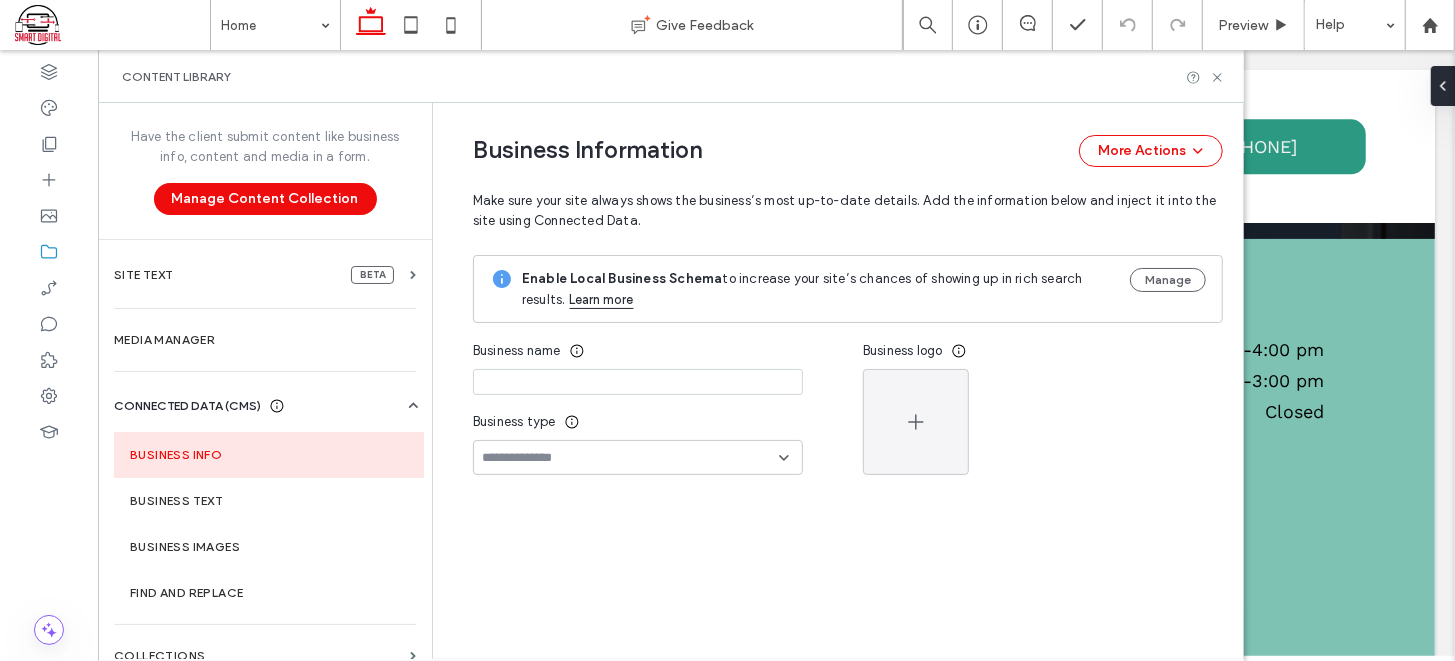 type on "**********" 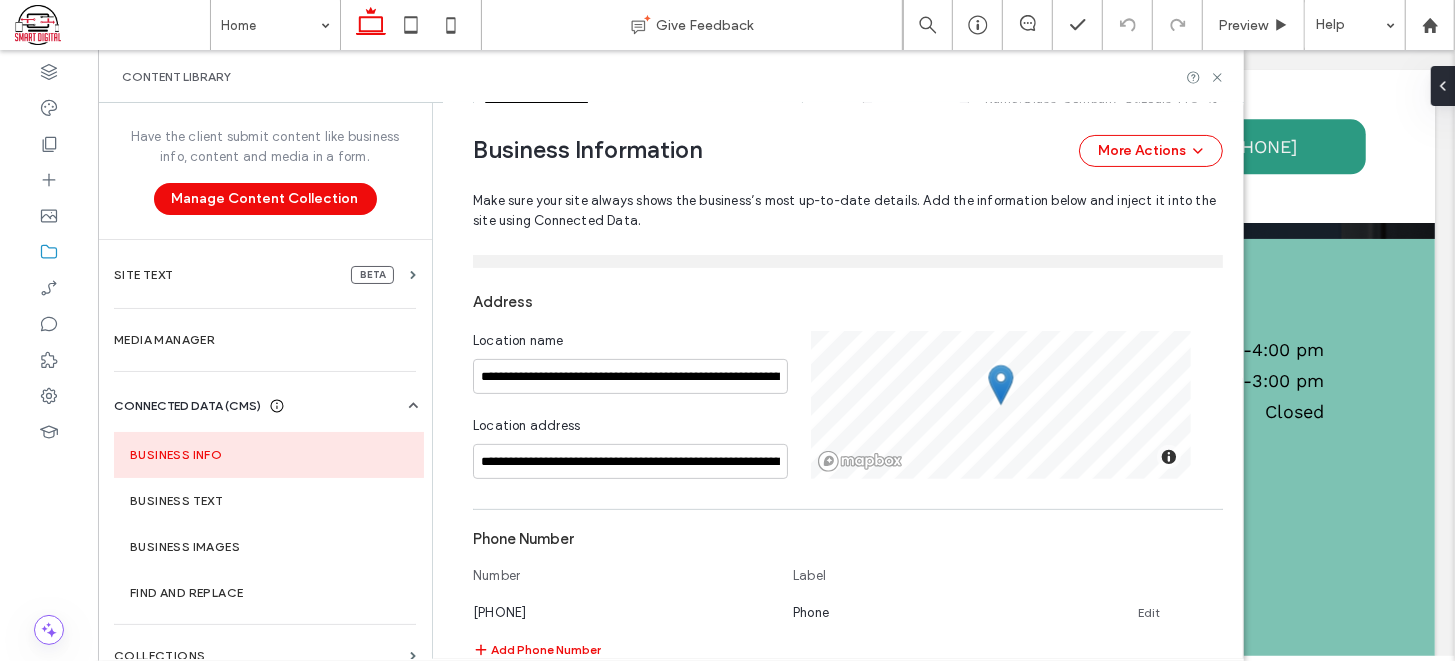 scroll, scrollTop: 305, scrollLeft: 0, axis: vertical 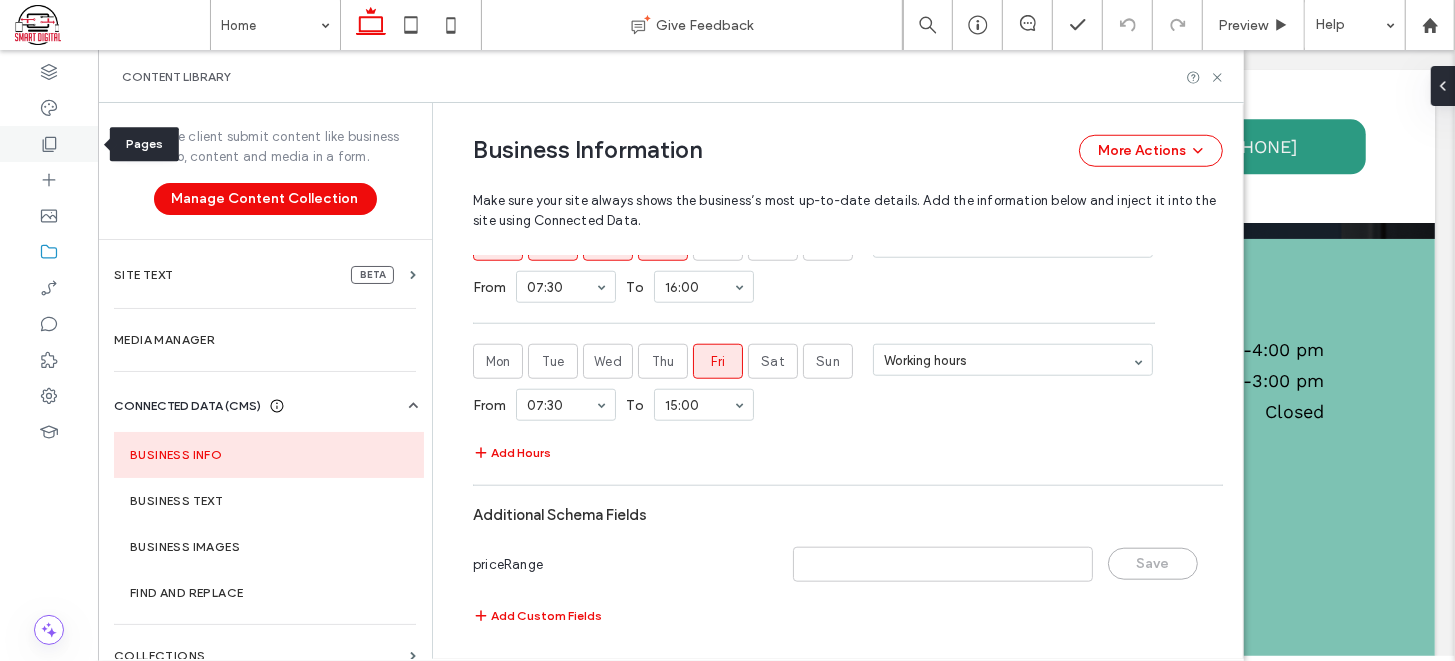 click at bounding box center (49, 144) 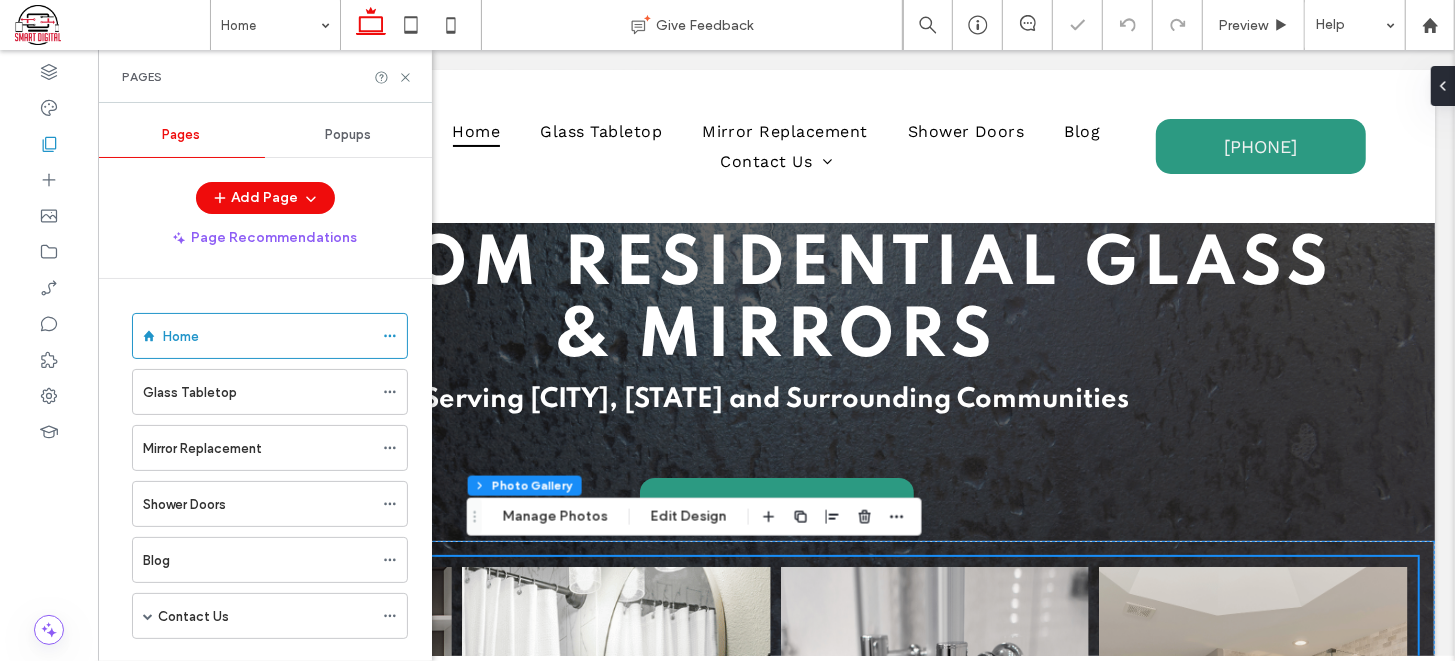 scroll, scrollTop: 590, scrollLeft: 0, axis: vertical 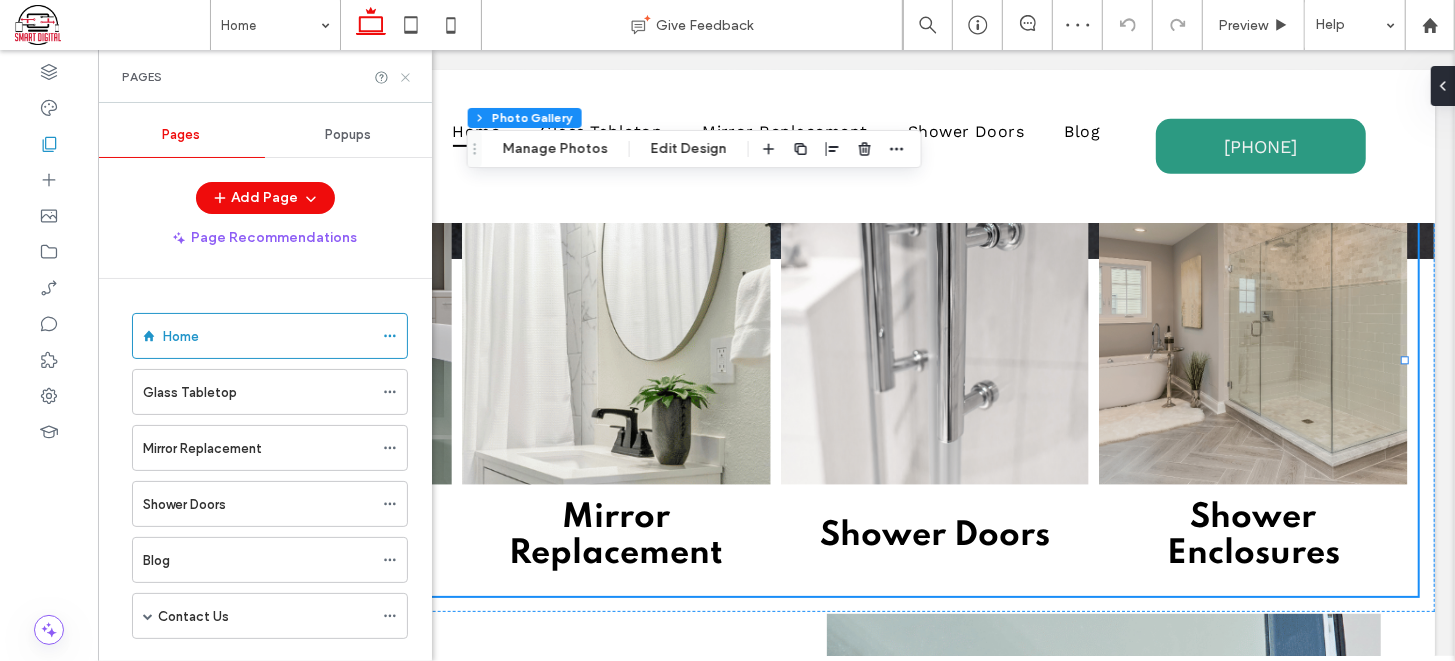 click 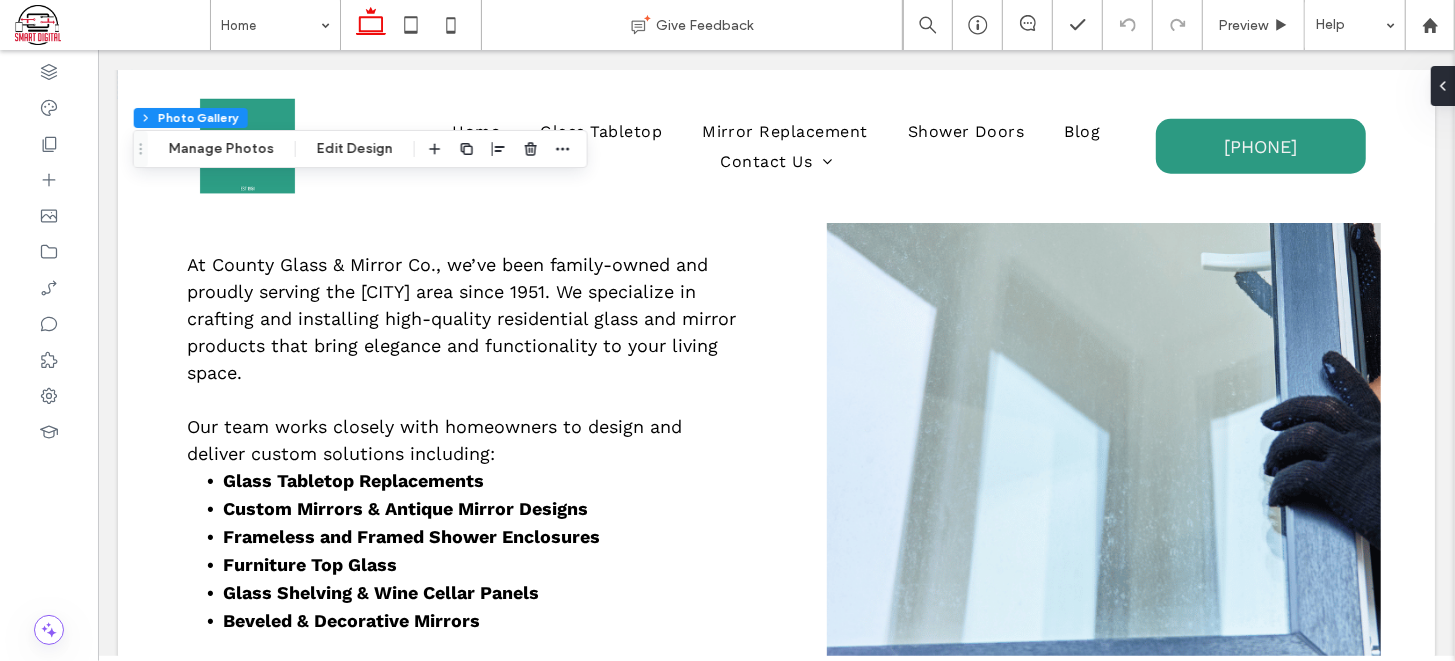scroll, scrollTop: 1113, scrollLeft: 0, axis: vertical 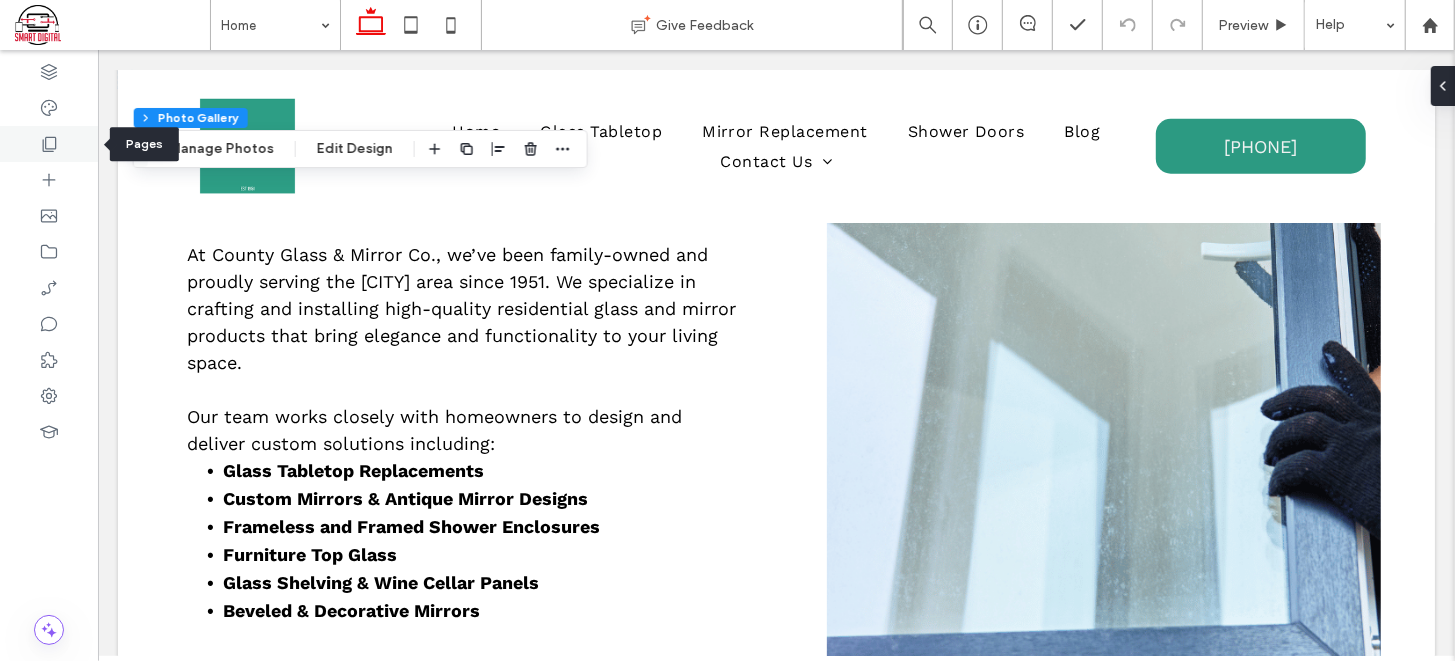 click 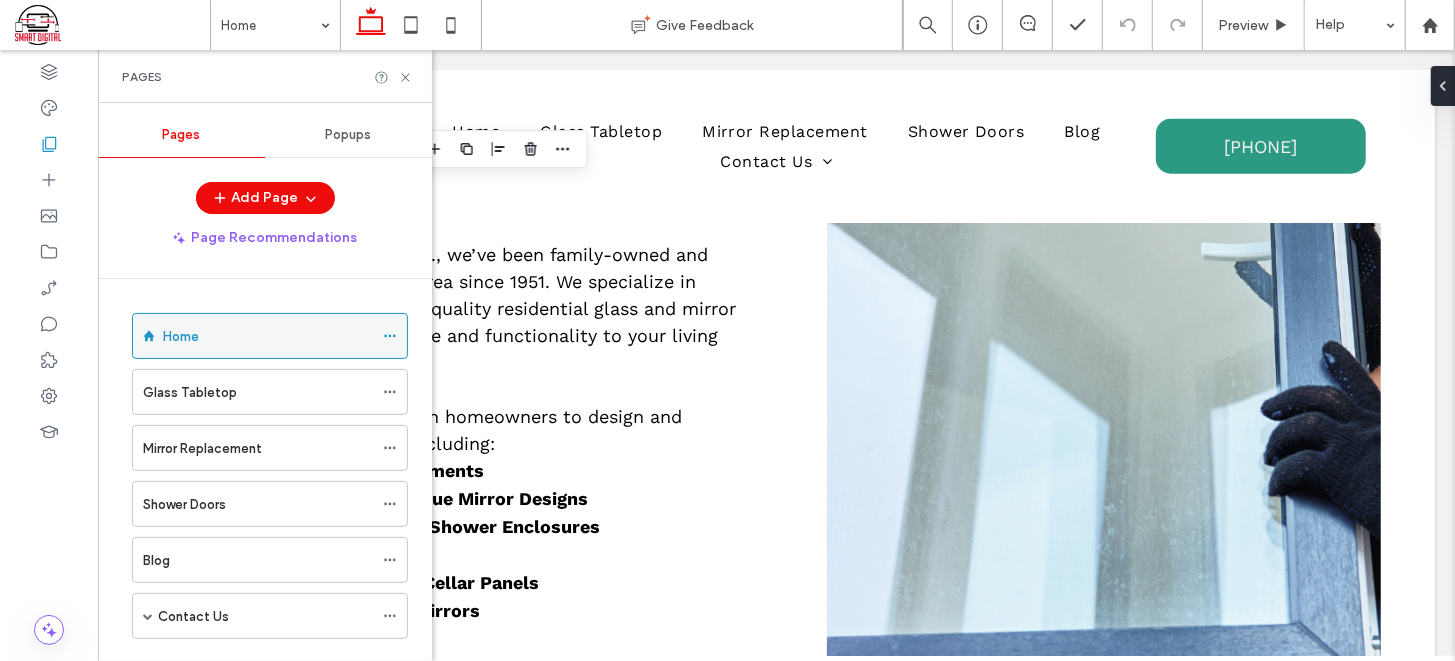 click 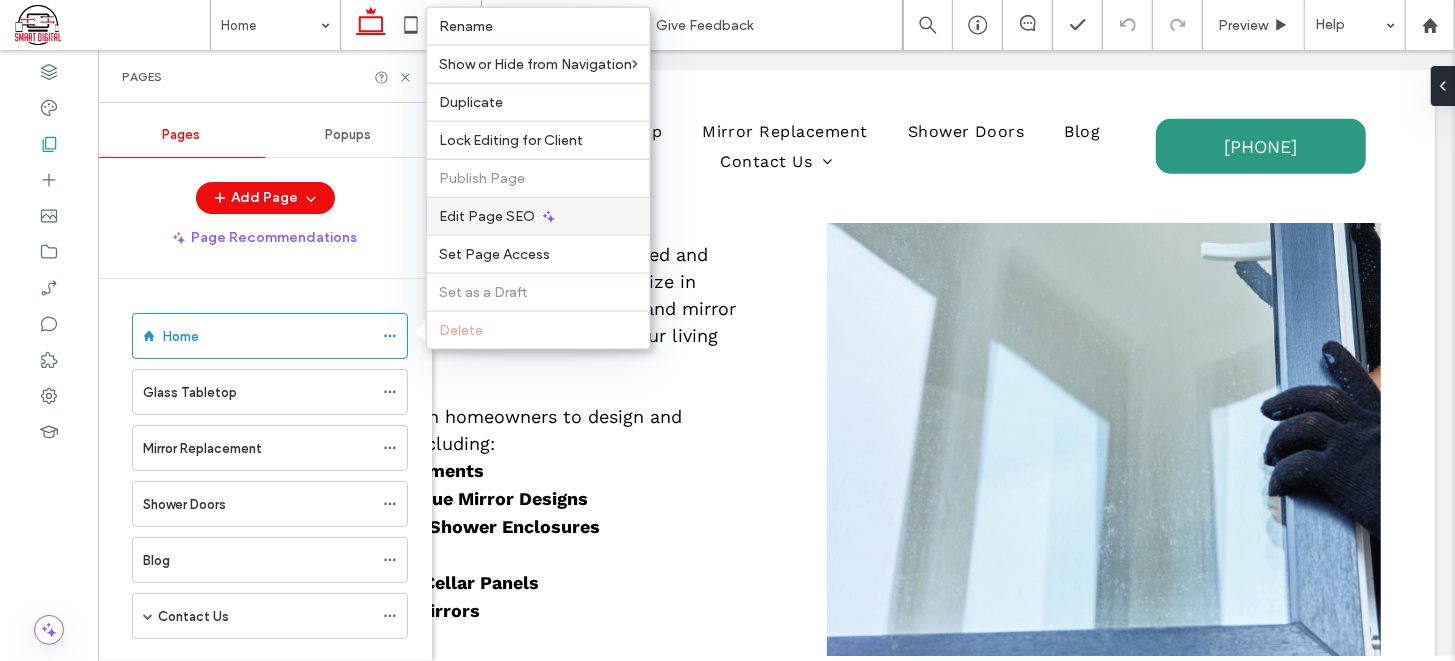 click on "Edit Page SEO" at bounding box center [487, 216] 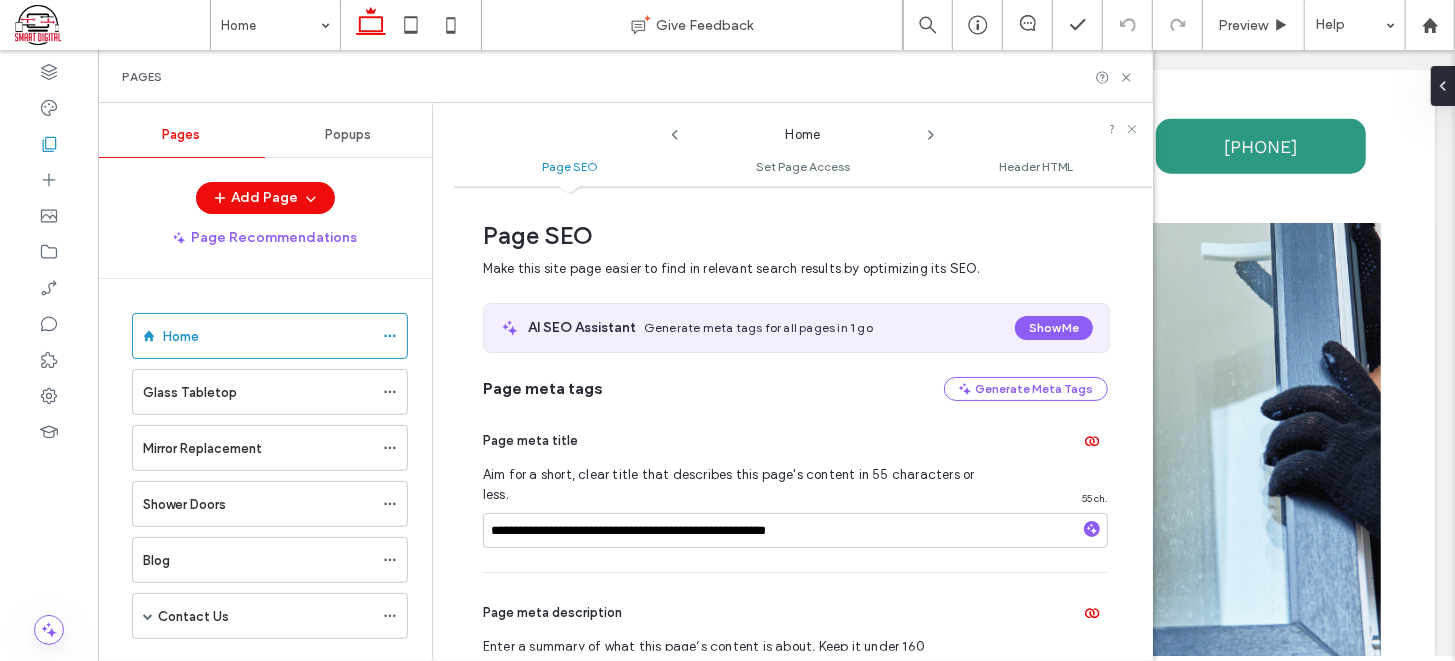 scroll, scrollTop: 9, scrollLeft: 0, axis: vertical 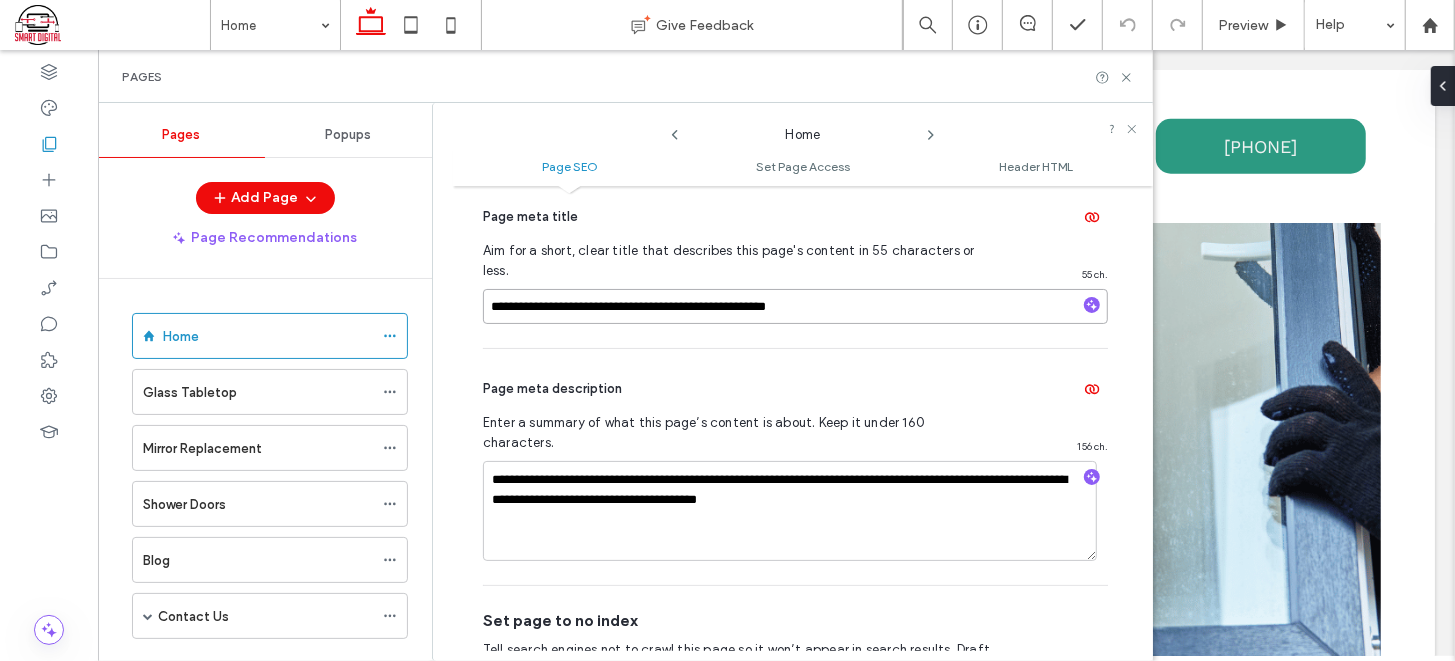 click on "**********" at bounding box center (795, 306) 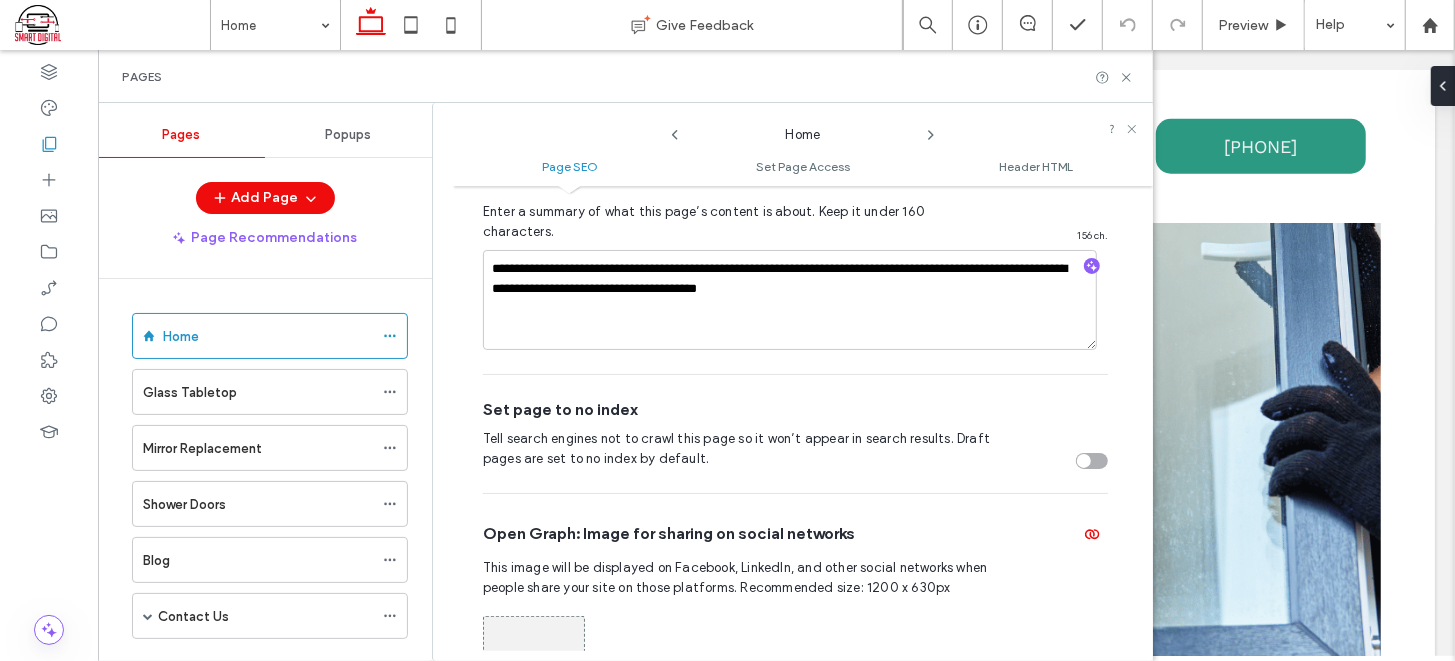 scroll, scrollTop: 371, scrollLeft: 0, axis: vertical 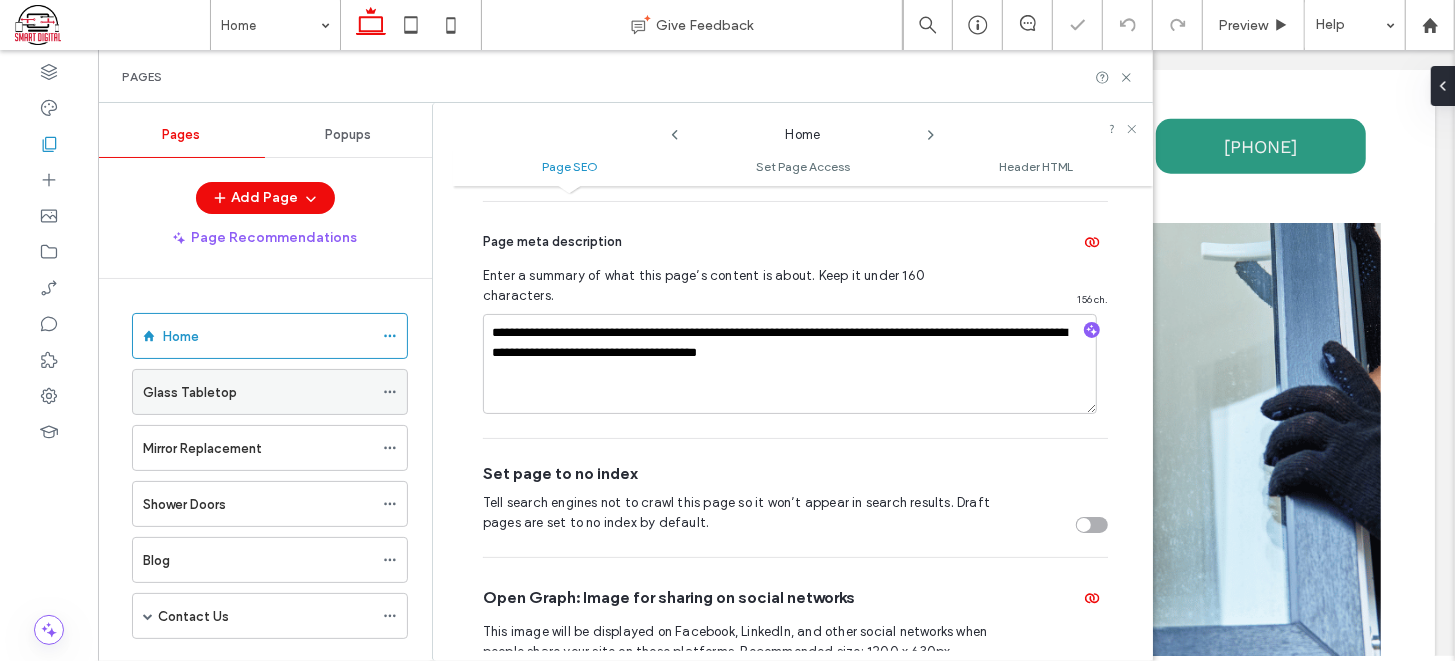 click 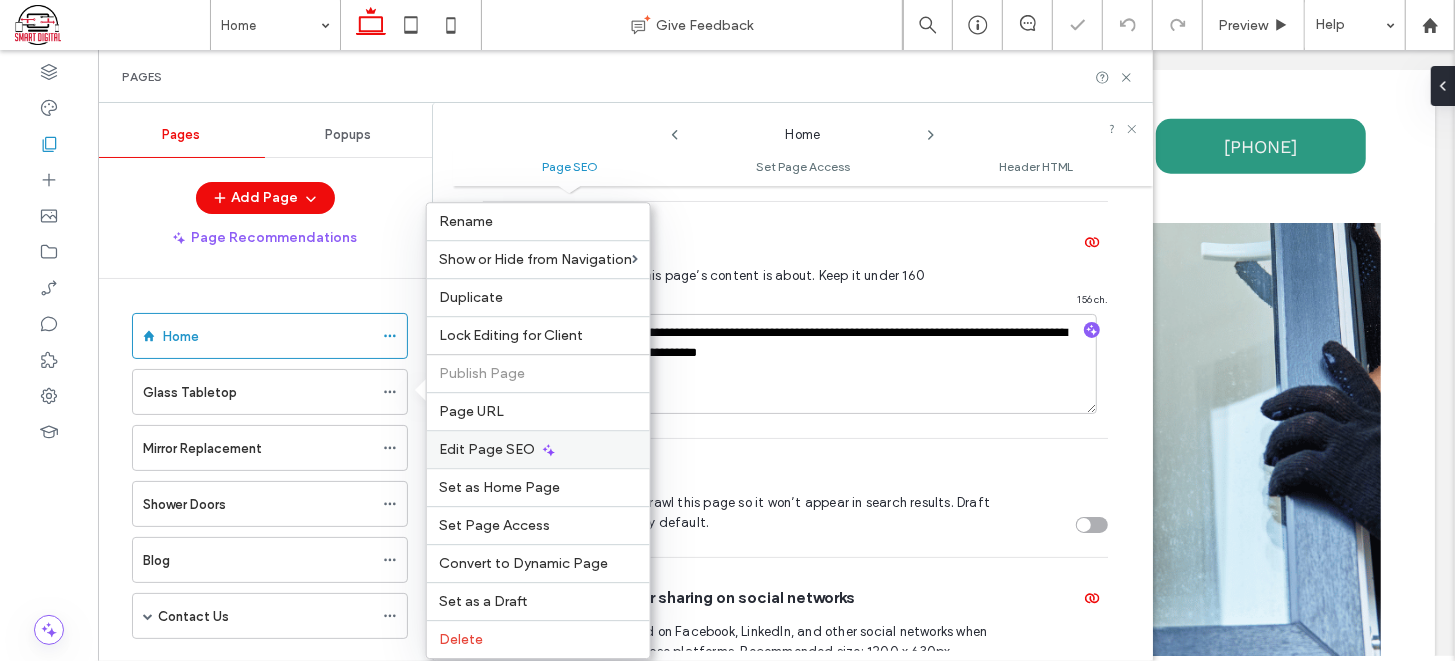 click on "Edit Page SEO" at bounding box center (487, 449) 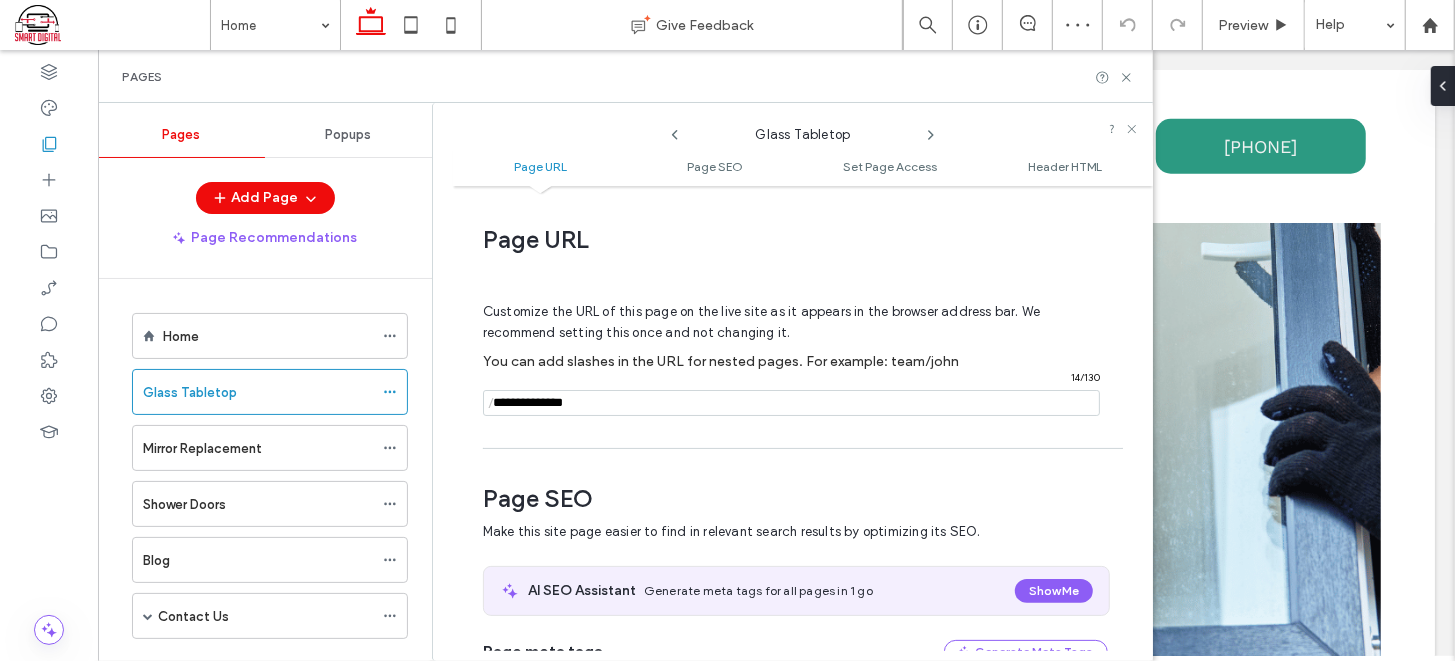 scroll, scrollTop: 272, scrollLeft: 0, axis: vertical 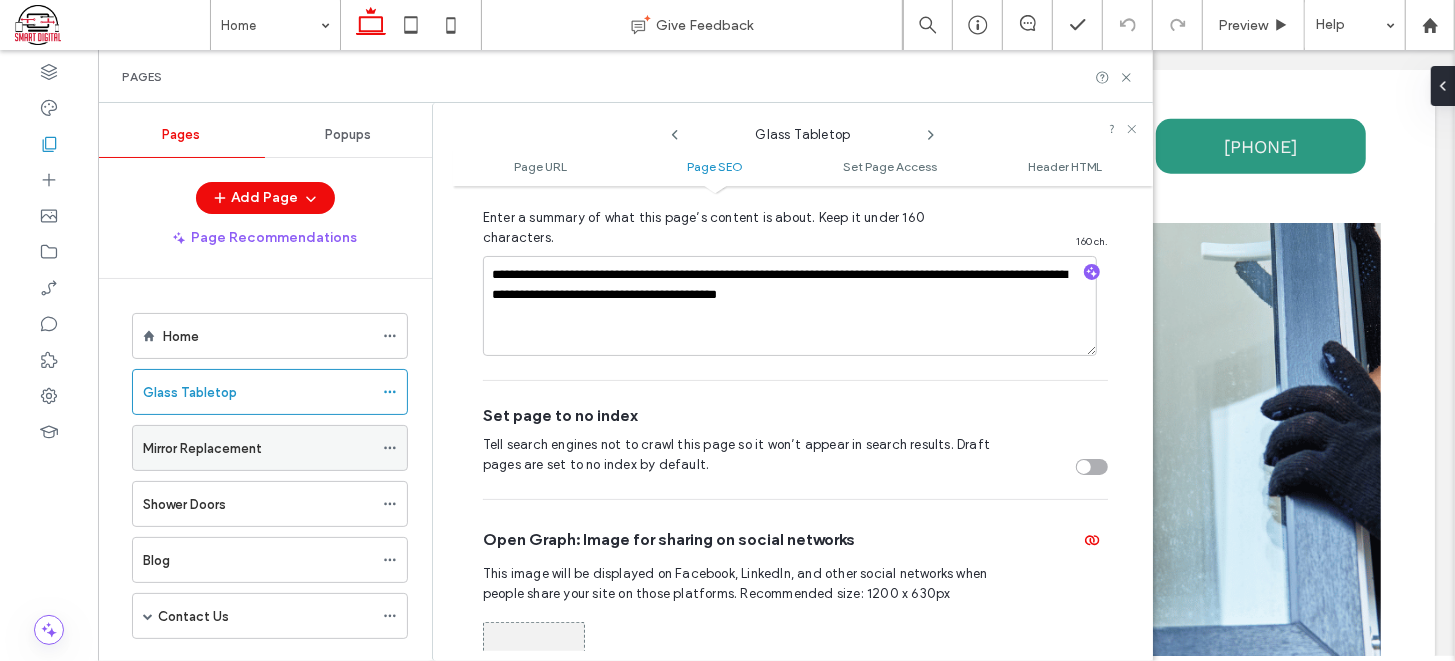 click 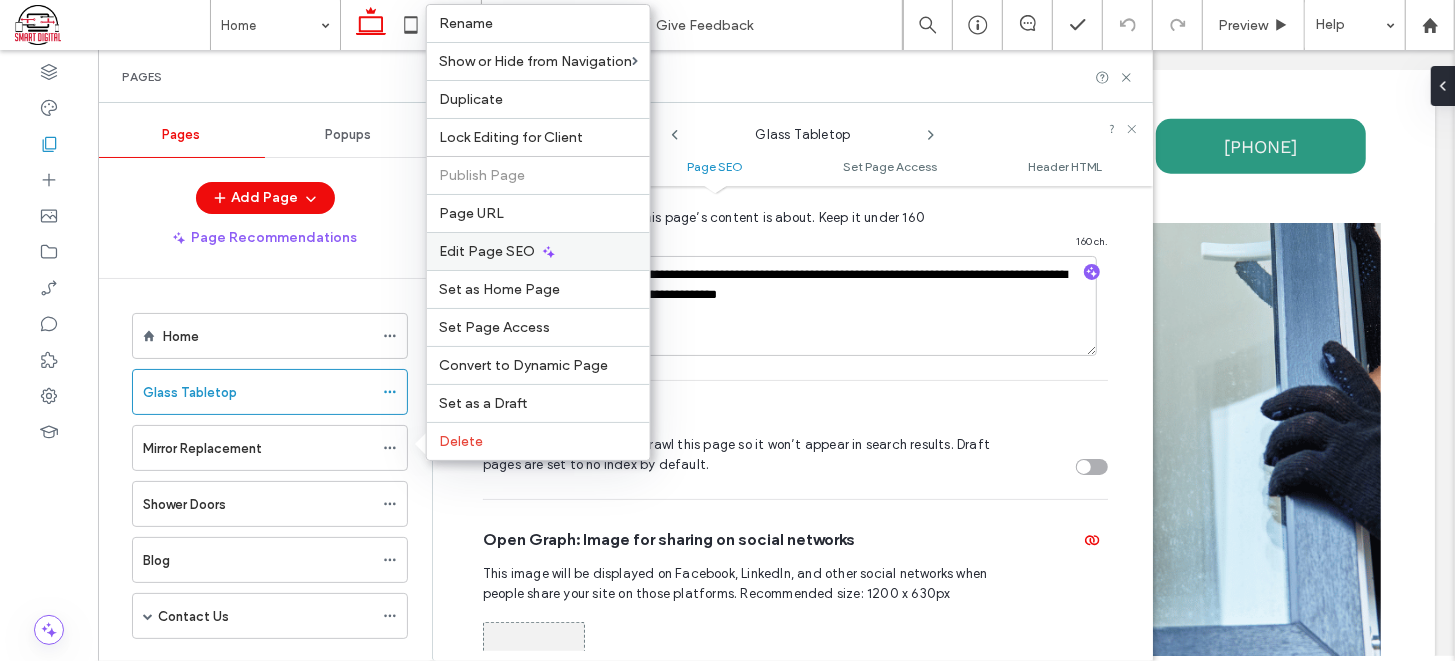 click on "Edit Page SEO" at bounding box center [538, 251] 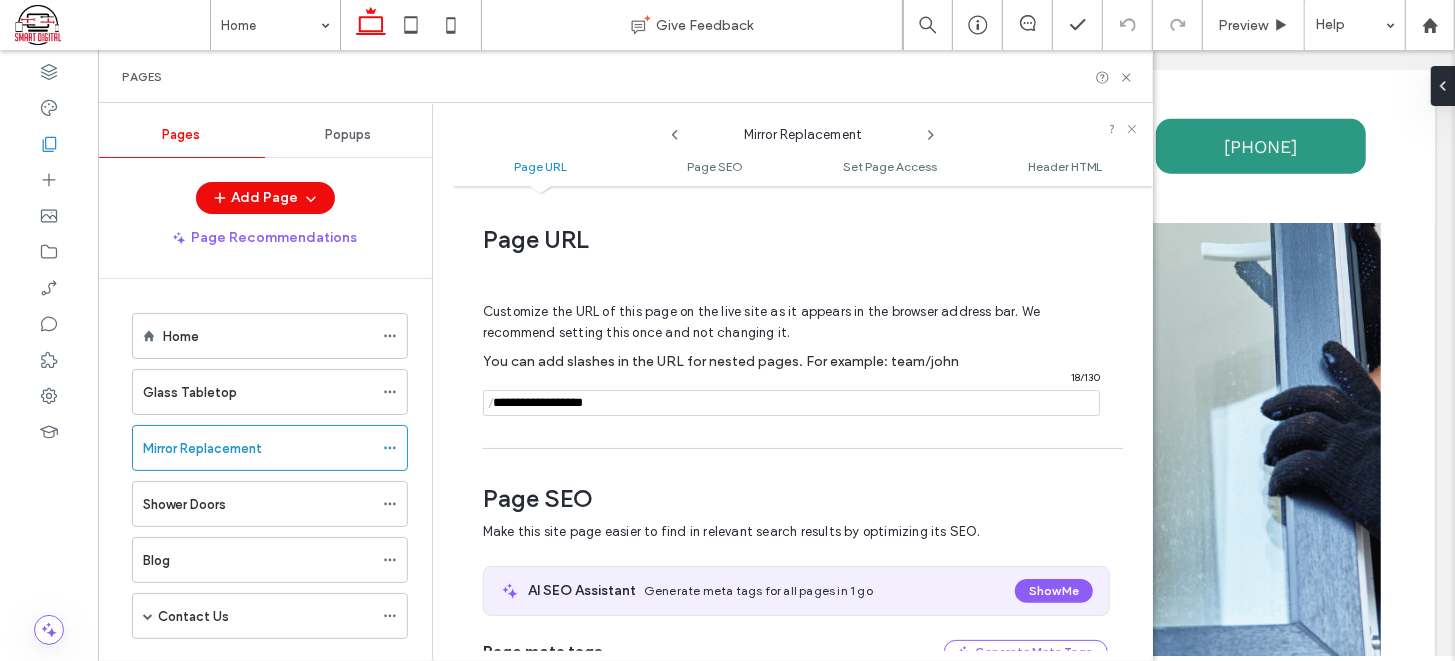 scroll, scrollTop: 272, scrollLeft: 0, axis: vertical 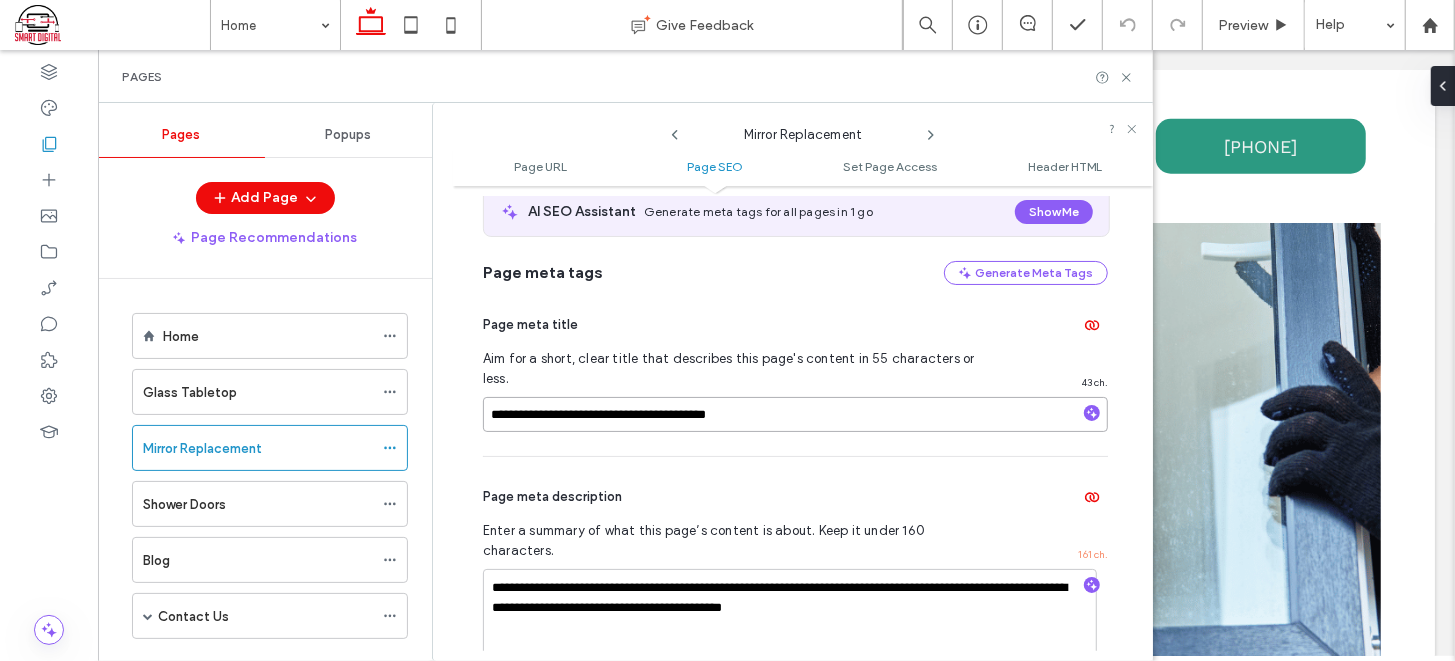 click on "**********" at bounding box center (795, 414) 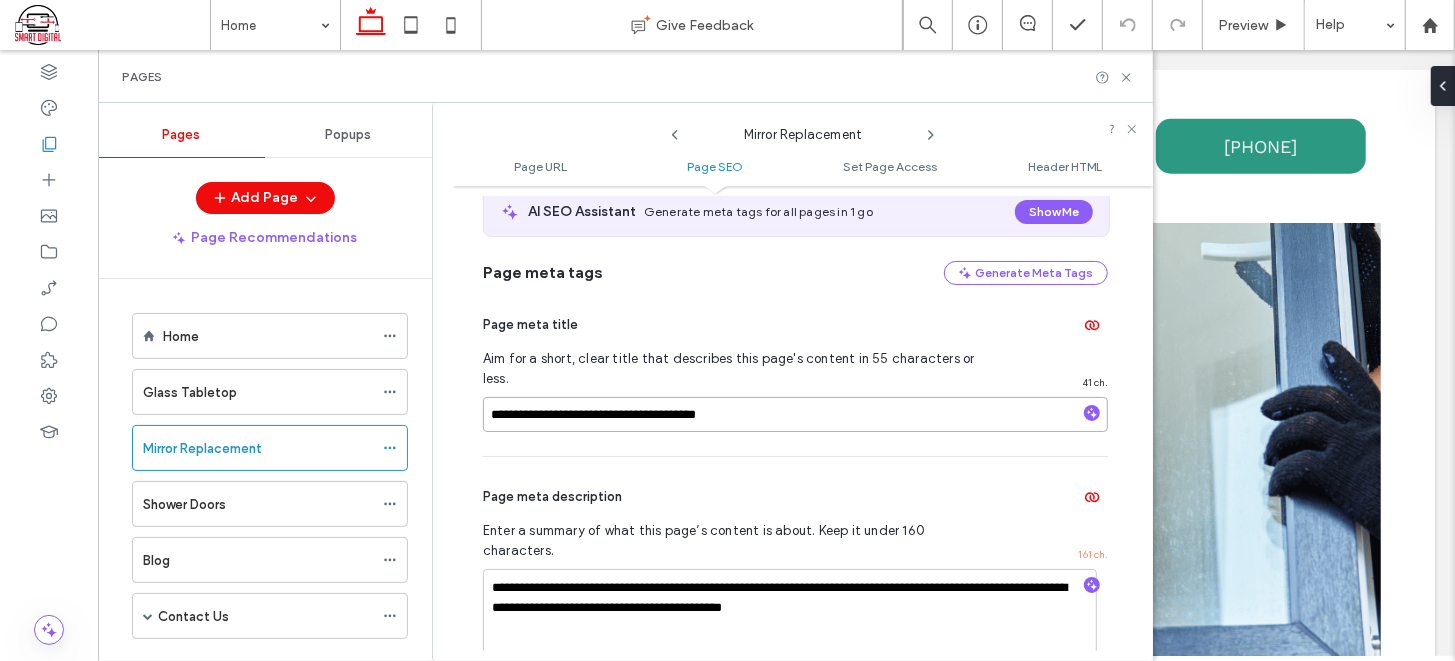 type on "**********" 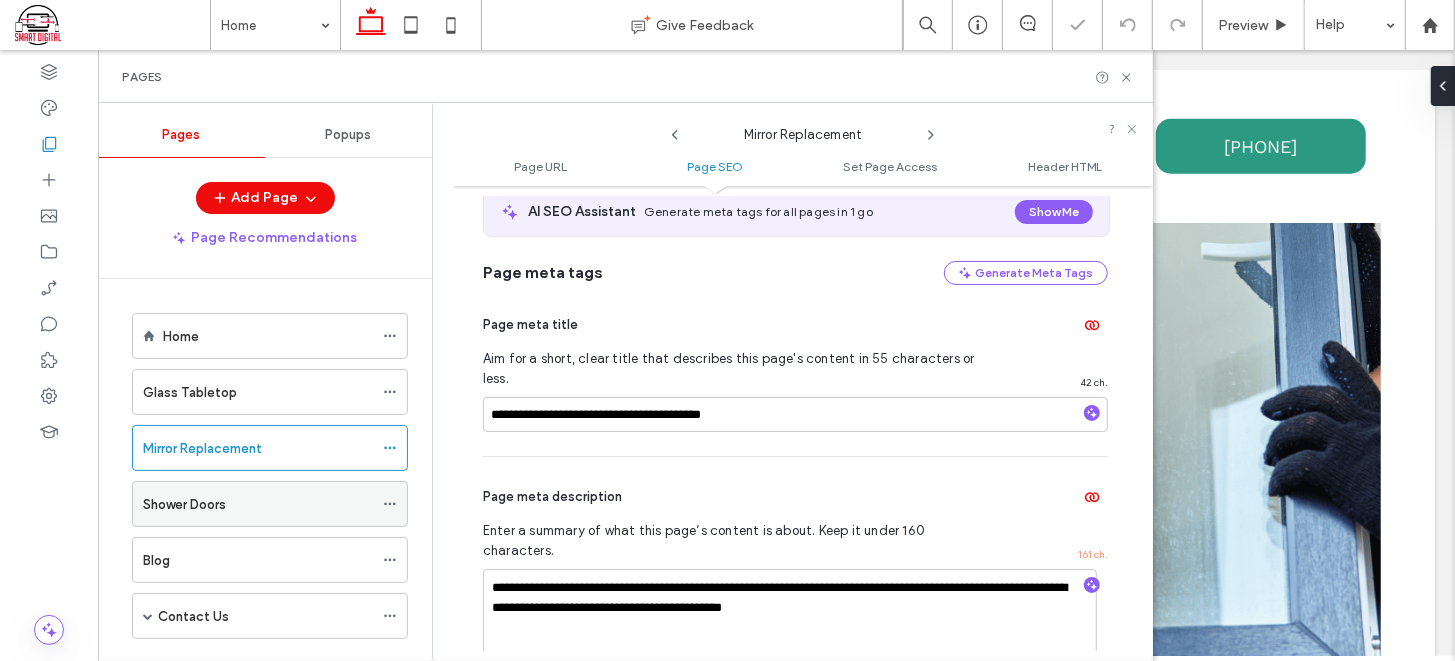 click 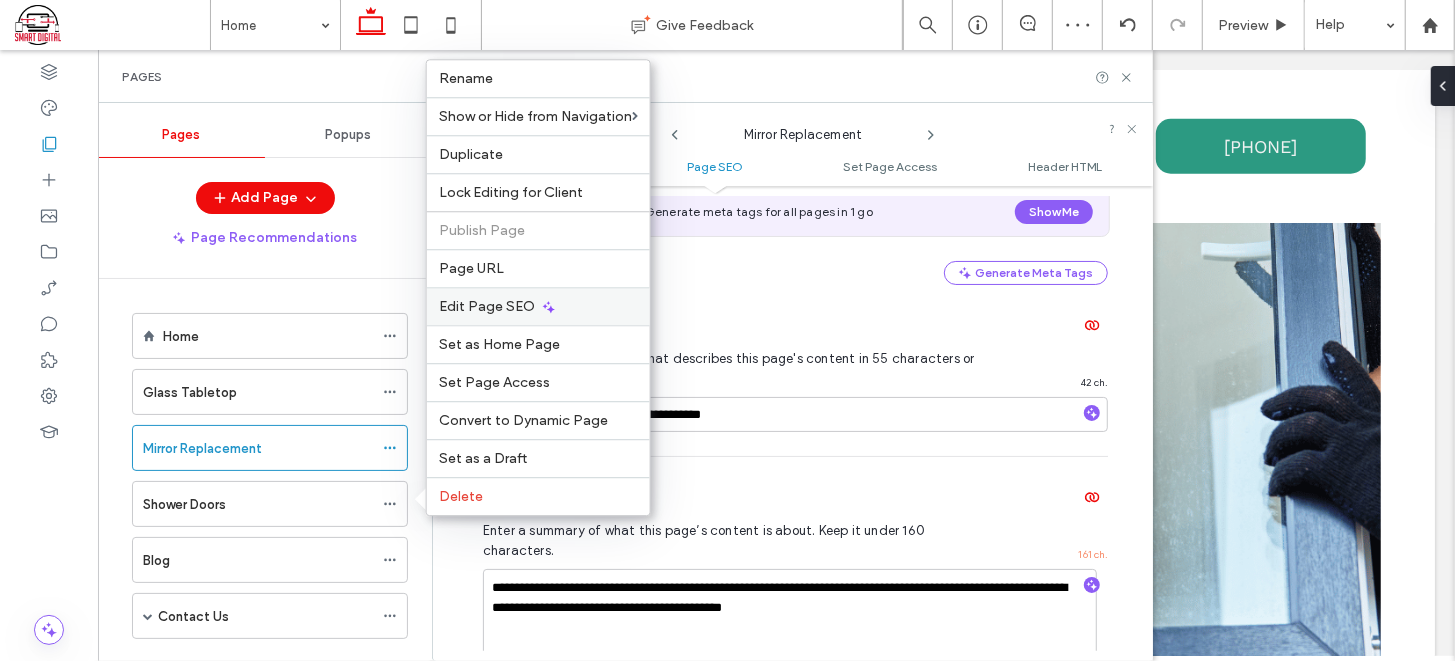 click on "Edit Page SEO" at bounding box center [487, 306] 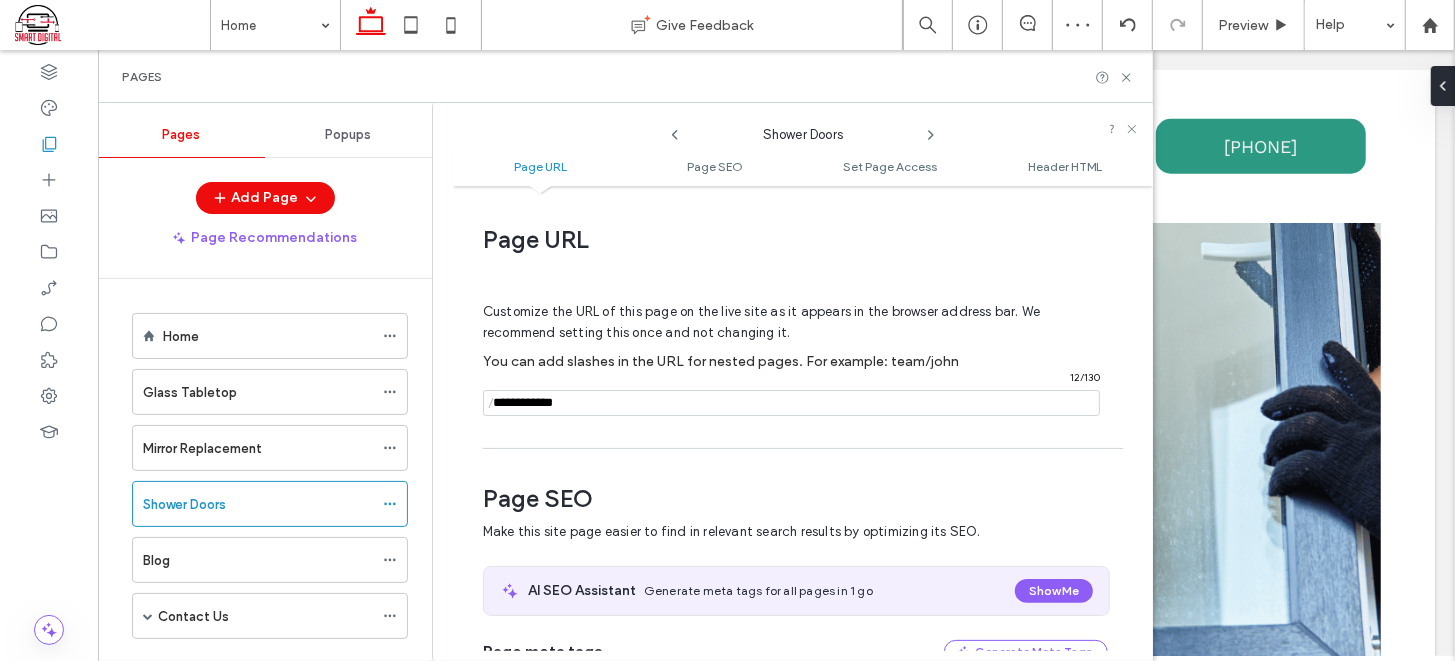 scroll, scrollTop: 272, scrollLeft: 0, axis: vertical 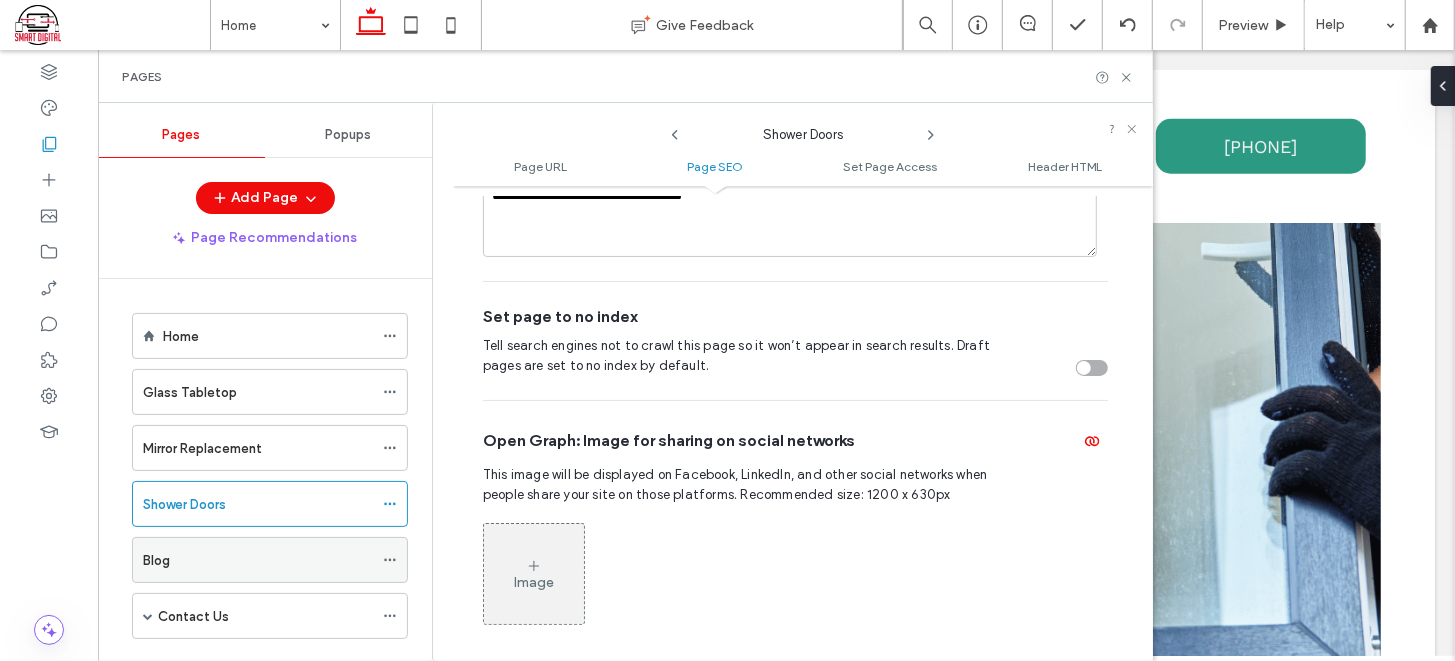 click 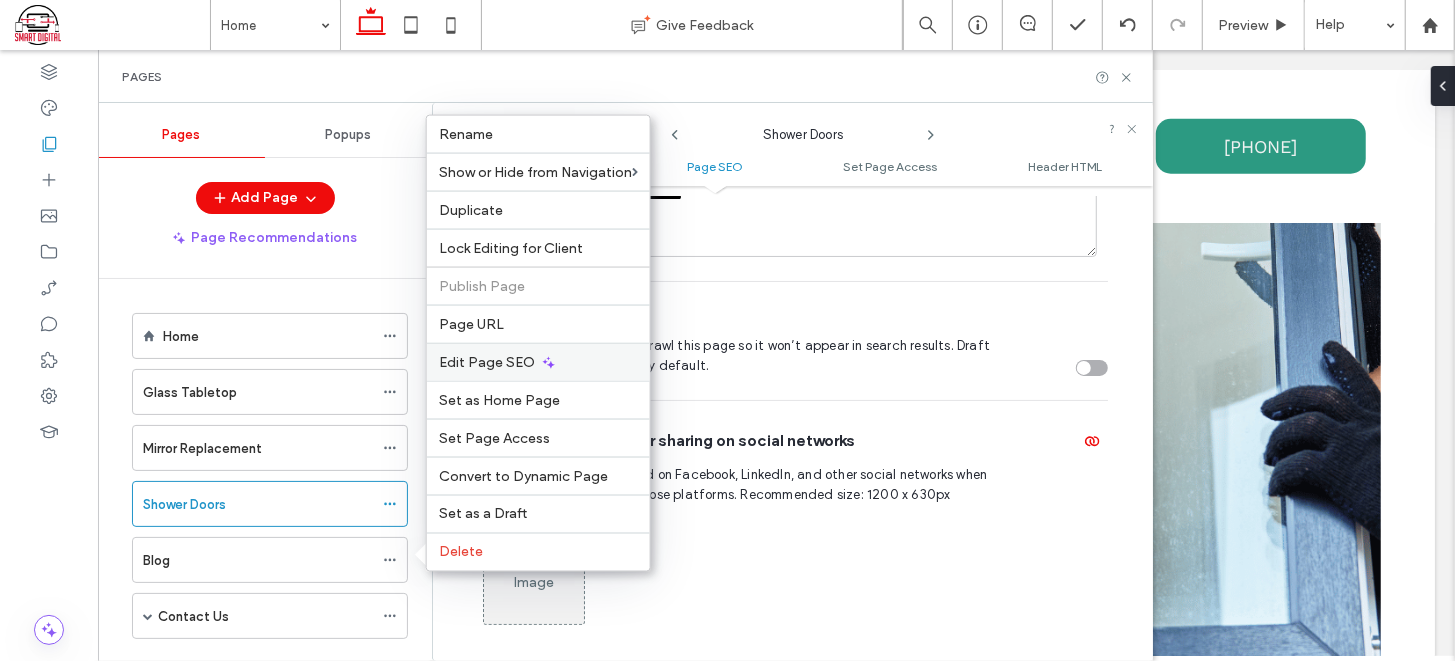 click on "Edit Page SEO" at bounding box center (487, 362) 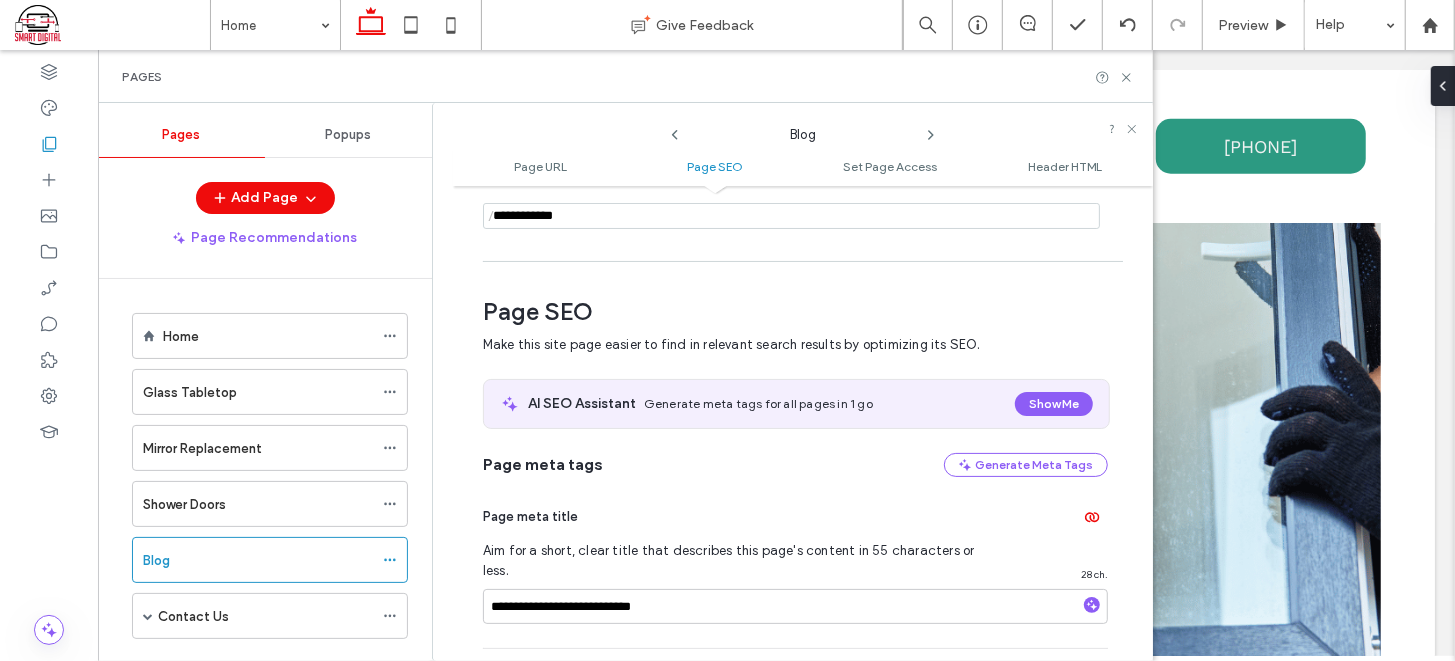 scroll, scrollTop: 272, scrollLeft: 0, axis: vertical 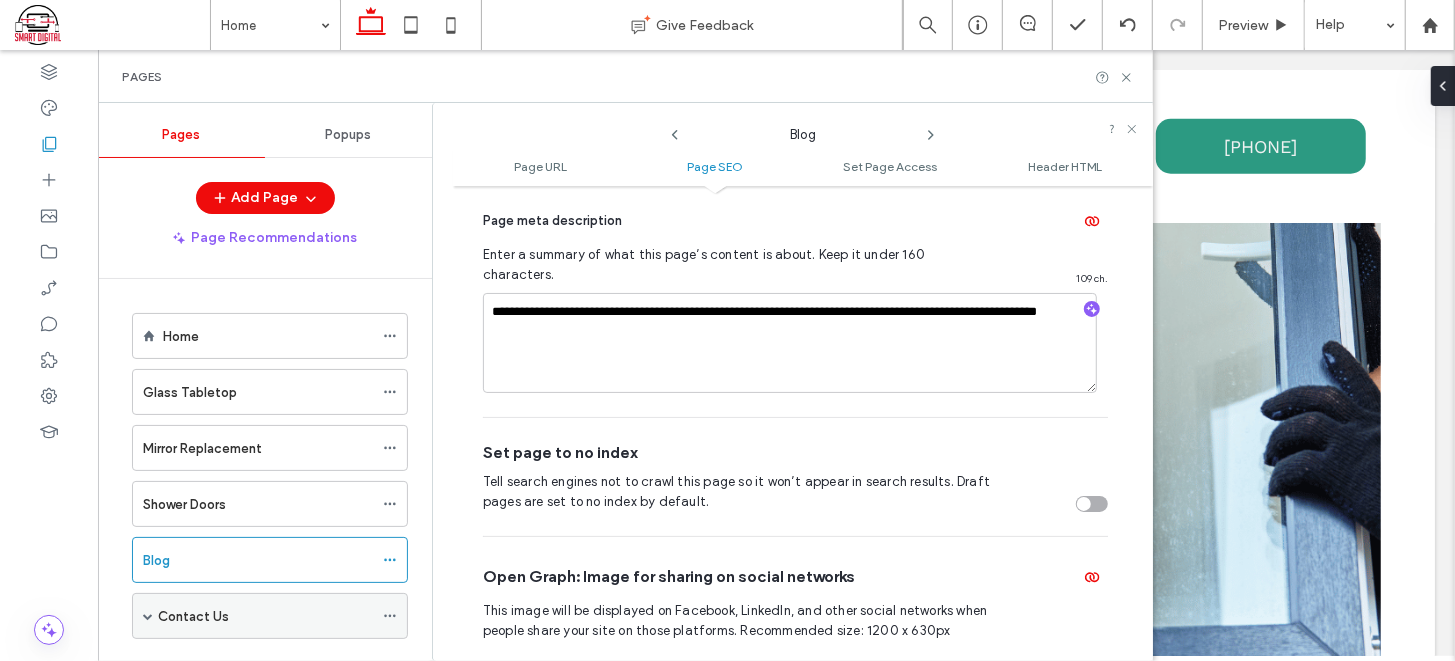 click 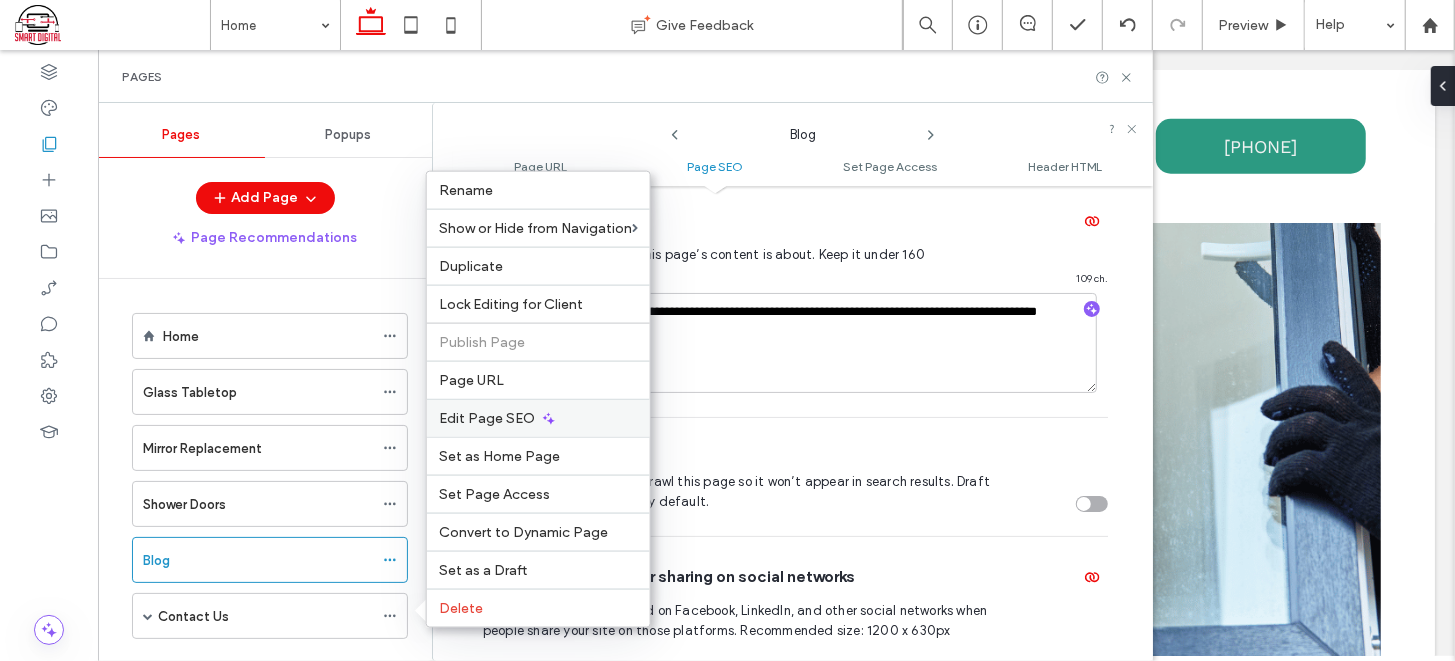 click on "Edit Page SEO" at bounding box center [487, 418] 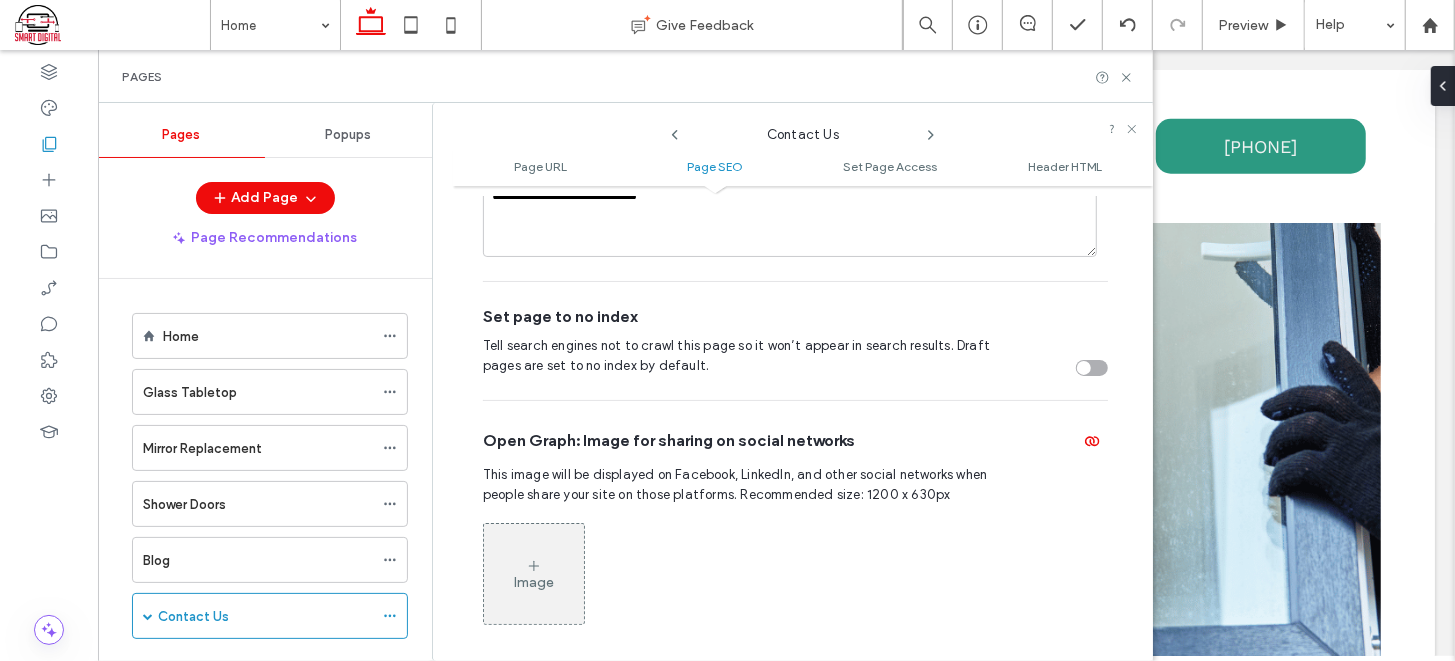 scroll, scrollTop: 795, scrollLeft: 0, axis: vertical 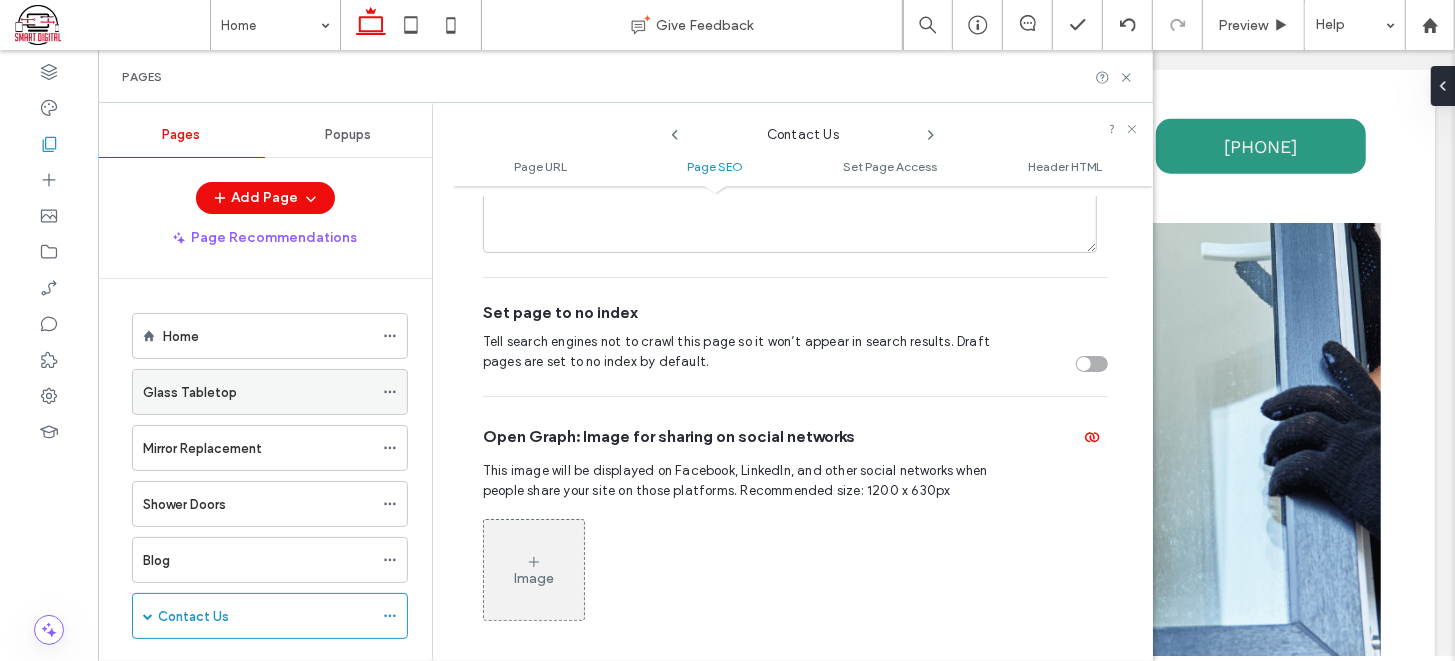 click on "Glass Tabletop" at bounding box center (258, 392) 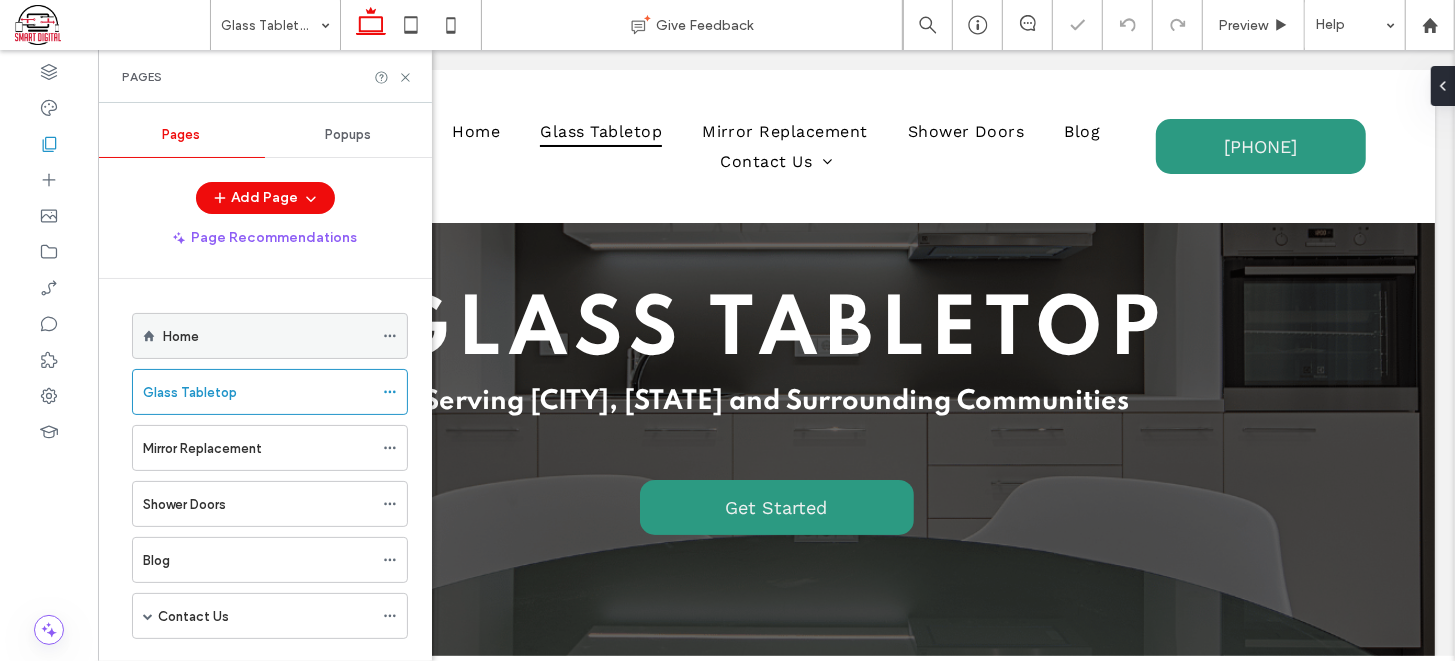 scroll, scrollTop: 0, scrollLeft: 0, axis: both 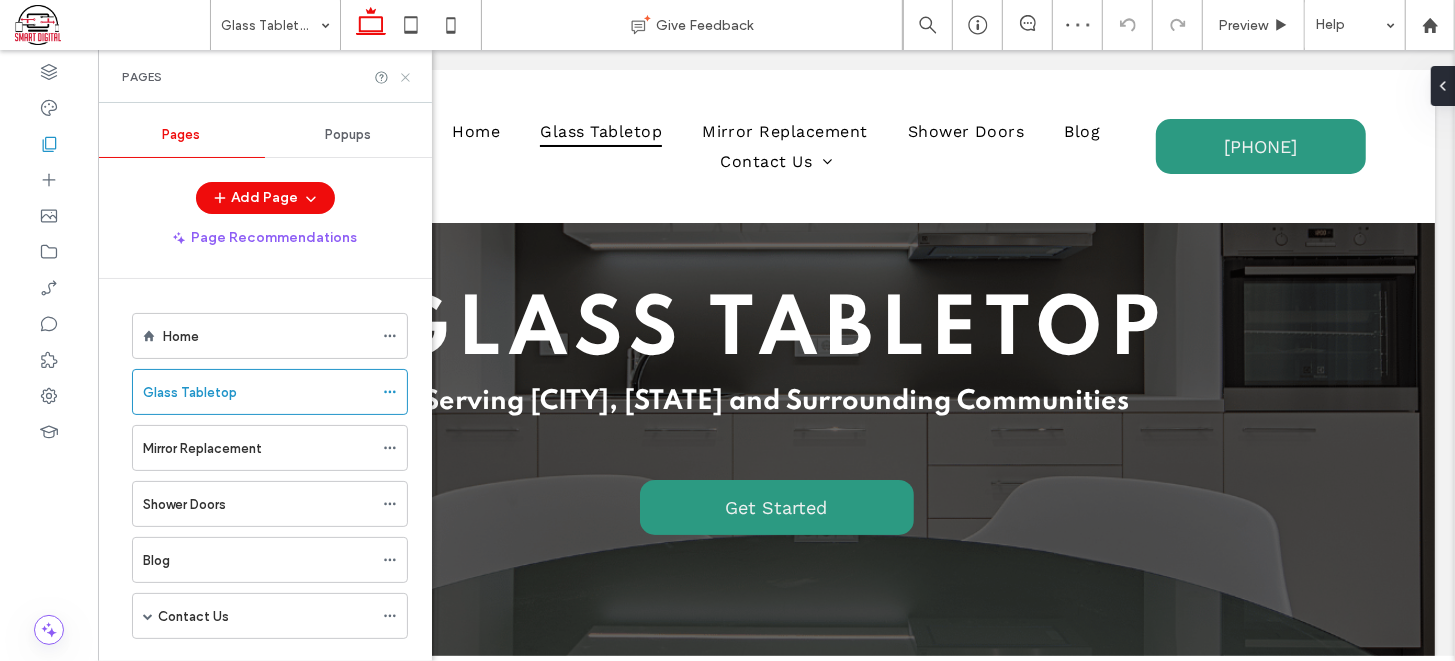 click 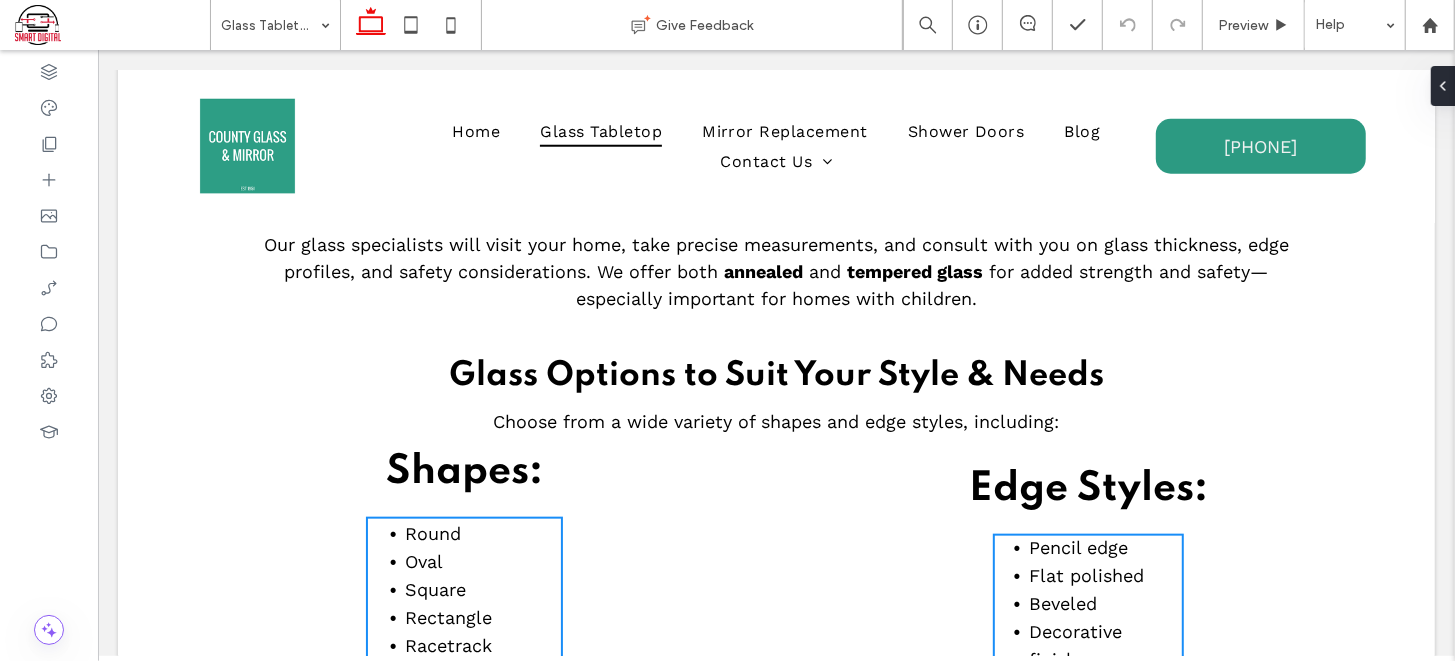 scroll, scrollTop: 1318, scrollLeft: 0, axis: vertical 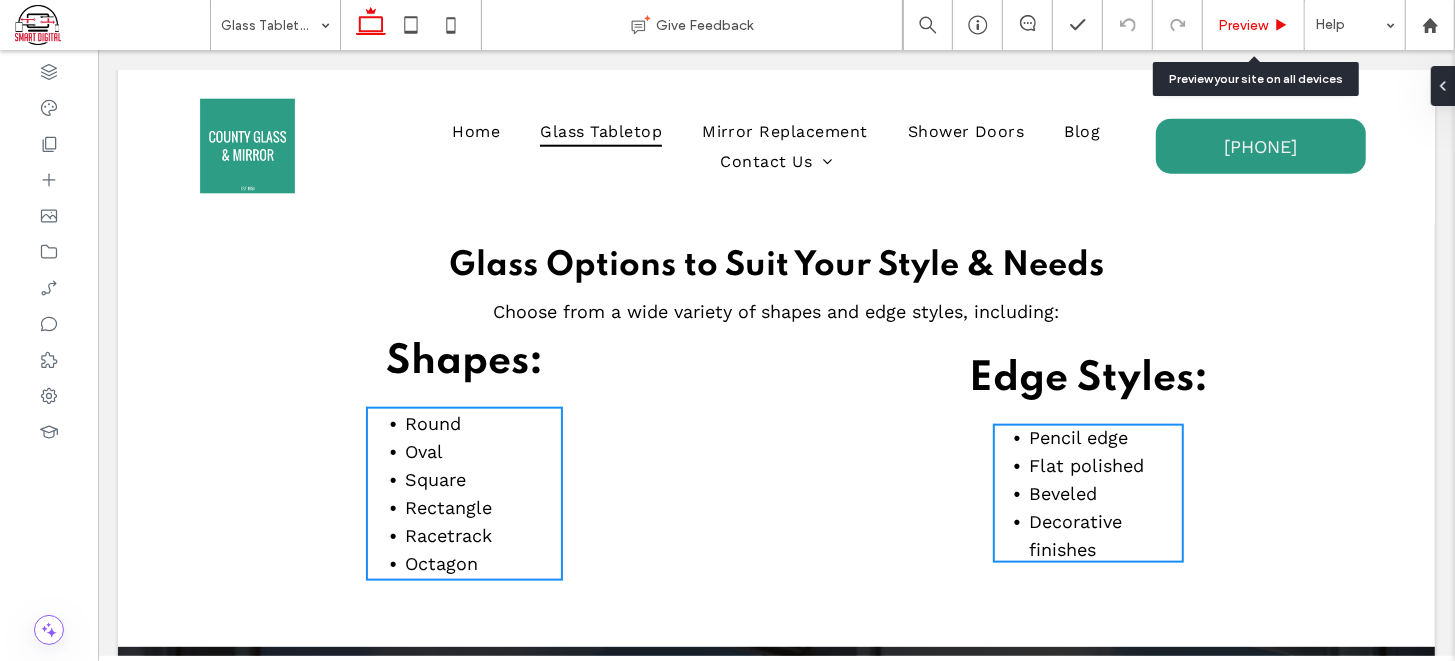 click on "Preview" at bounding box center (1243, 25) 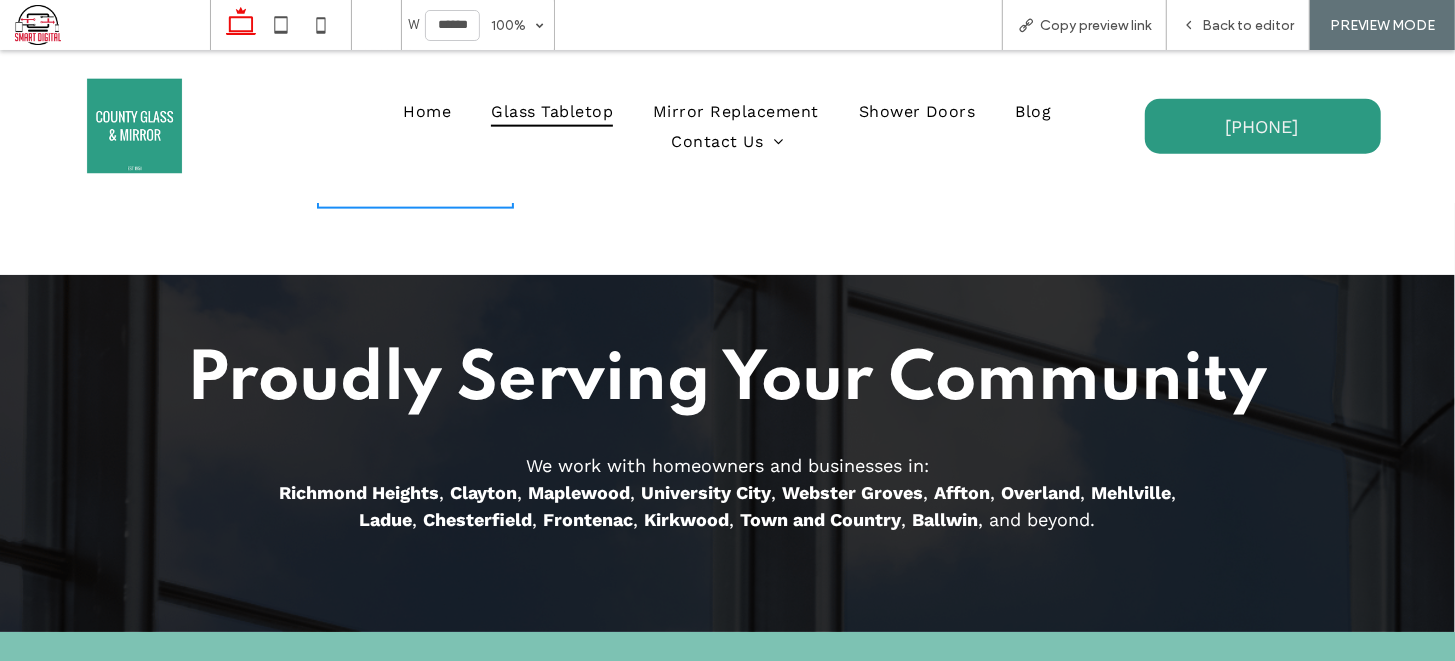 scroll, scrollTop: 1653, scrollLeft: 0, axis: vertical 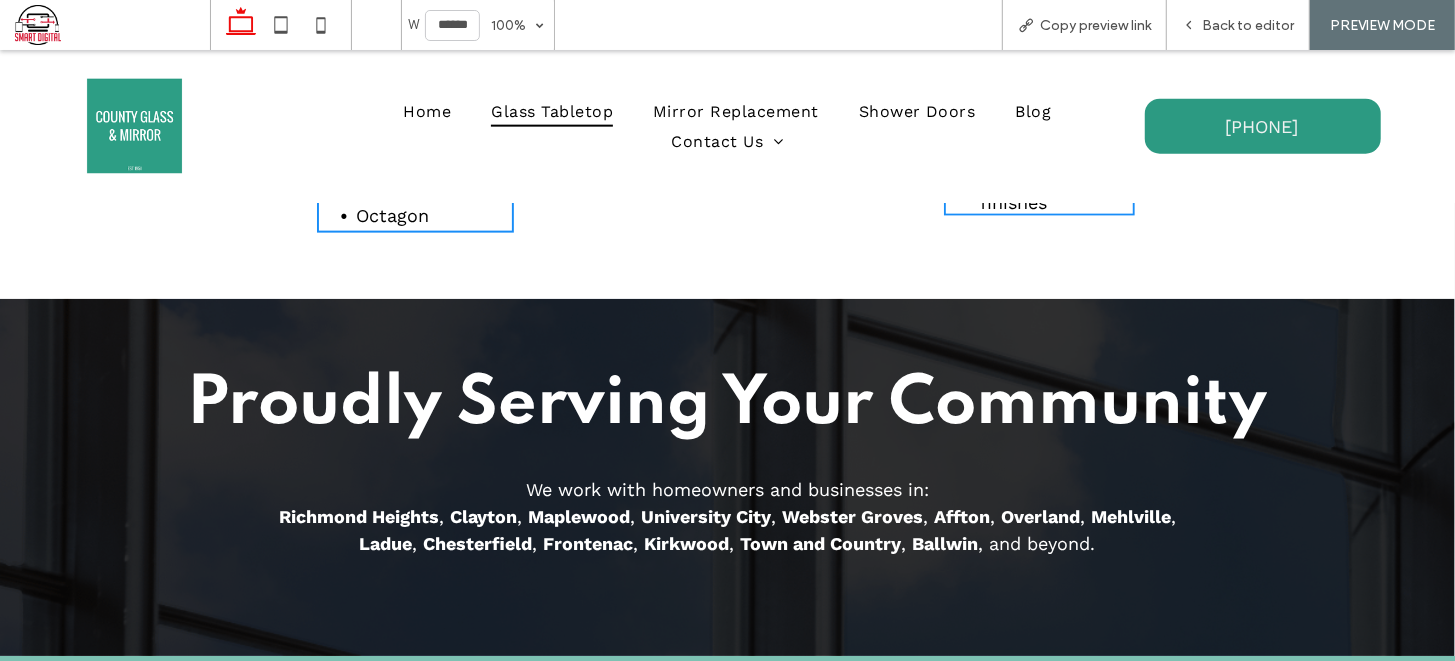 click on "We work with homeowners and businesses in: Richmond Heights ,
Clayton ,
Maplewood ,
University City ,
Webster Groves ,
Affton ,
Overland ,
Mehlville ,
Ladue ,
Chesterfield ,
Frontenac ,
Kirkwood ,
Town and Country ,
Ballwin , and beyond." at bounding box center [728, 515] 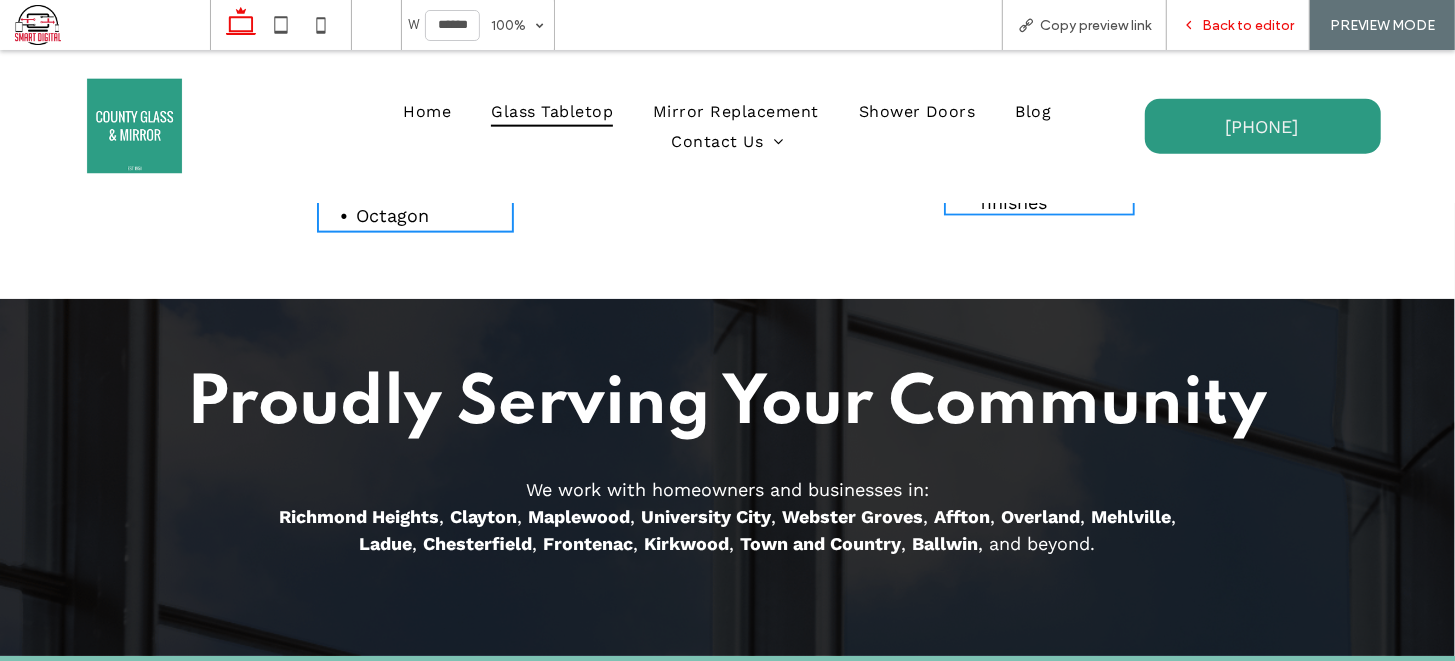 click 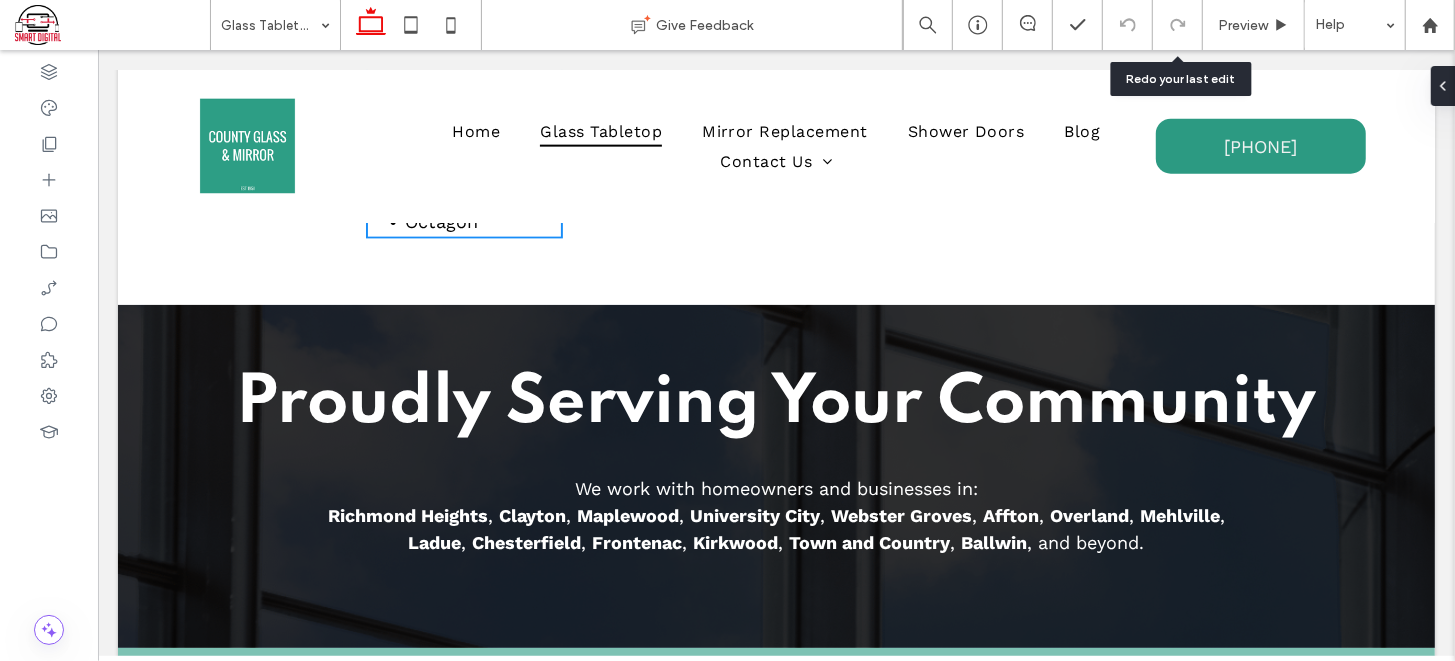 scroll, scrollTop: 1658, scrollLeft: 0, axis: vertical 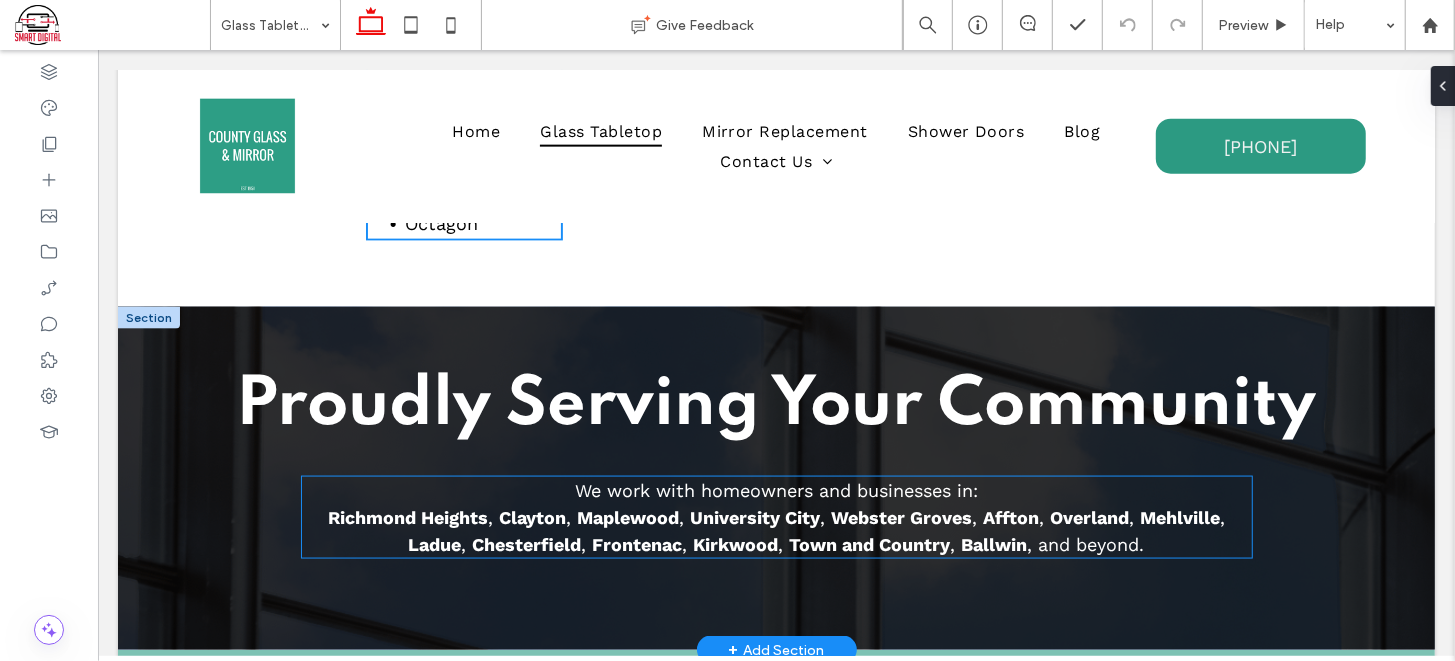 click on "We work with homeowners and businesses in: Richmond Heights ,
Clayton ,
Maplewood ,
University City ,
Webster Groves ,
Affton ,
Overland ,
Mehlville ,
Ladue ,
Chesterfield ,
Frontenac ,
Kirkwood ,
Town and Country ,
Ballwin , and beyond." at bounding box center (776, 516) 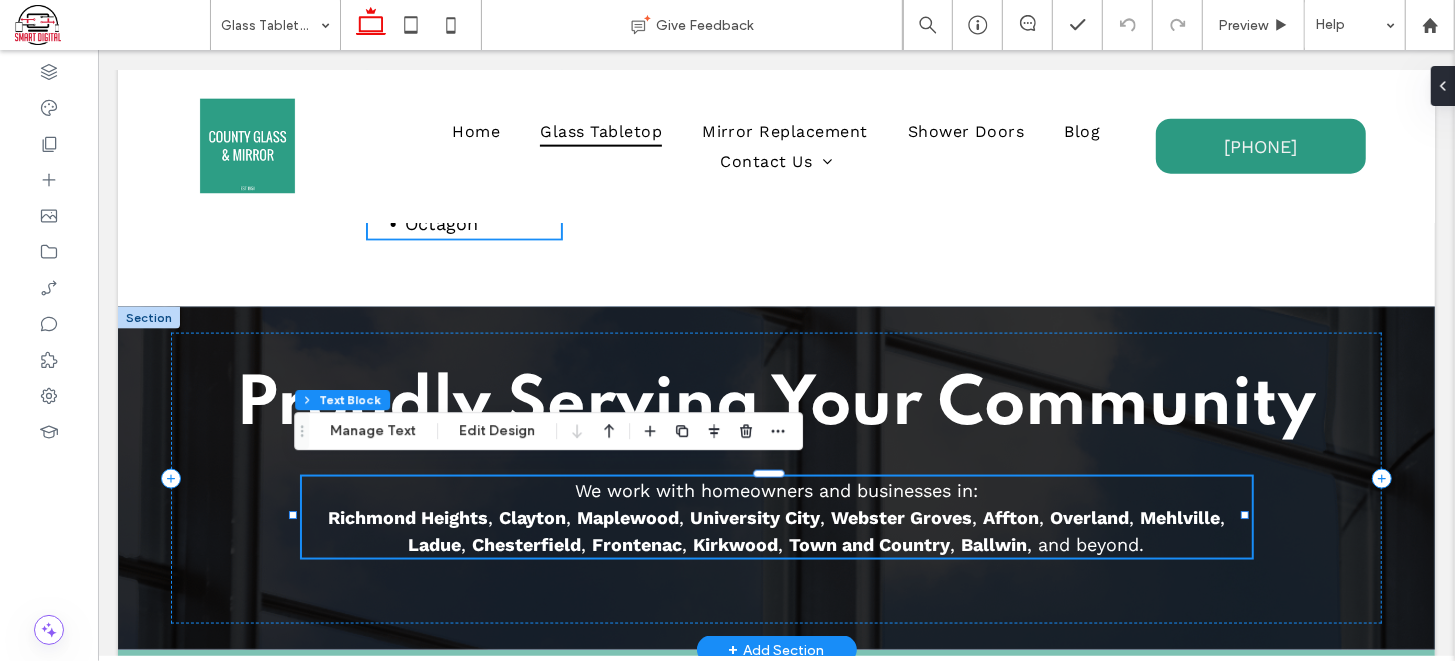 click on "Richmond Heights" at bounding box center (407, 516) 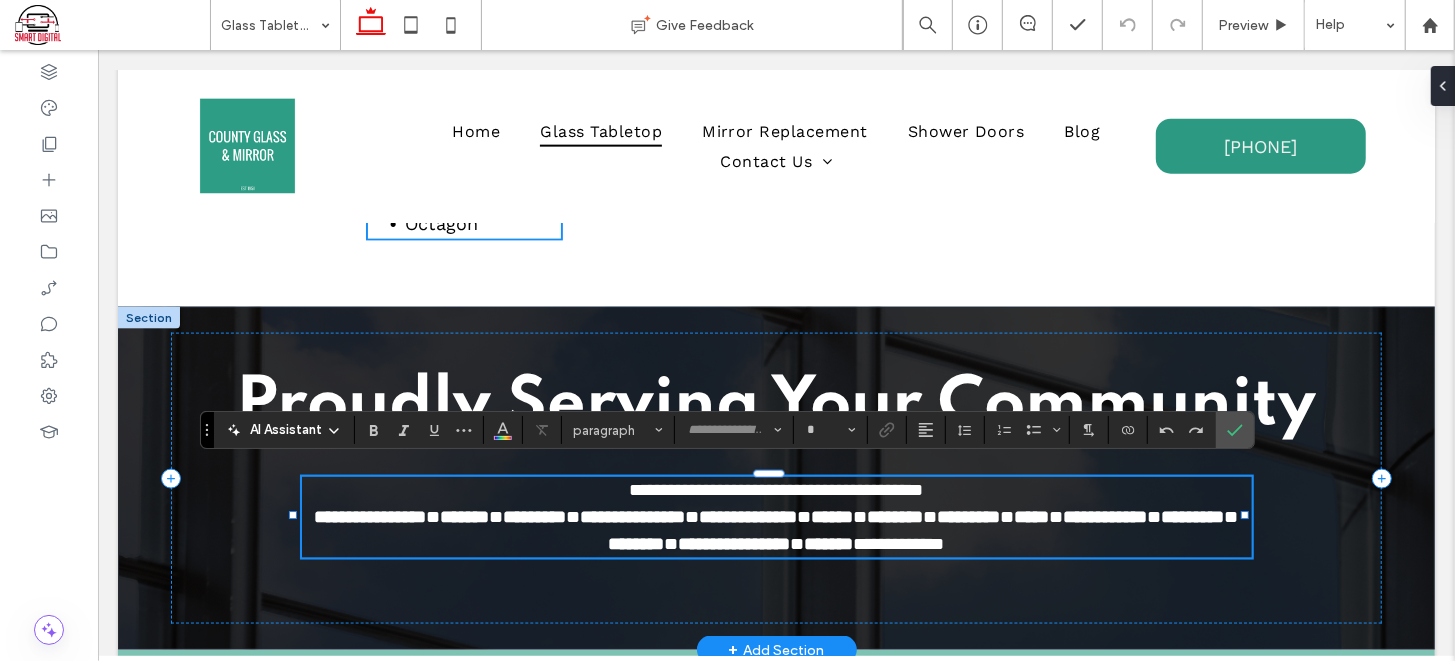 type on "*********" 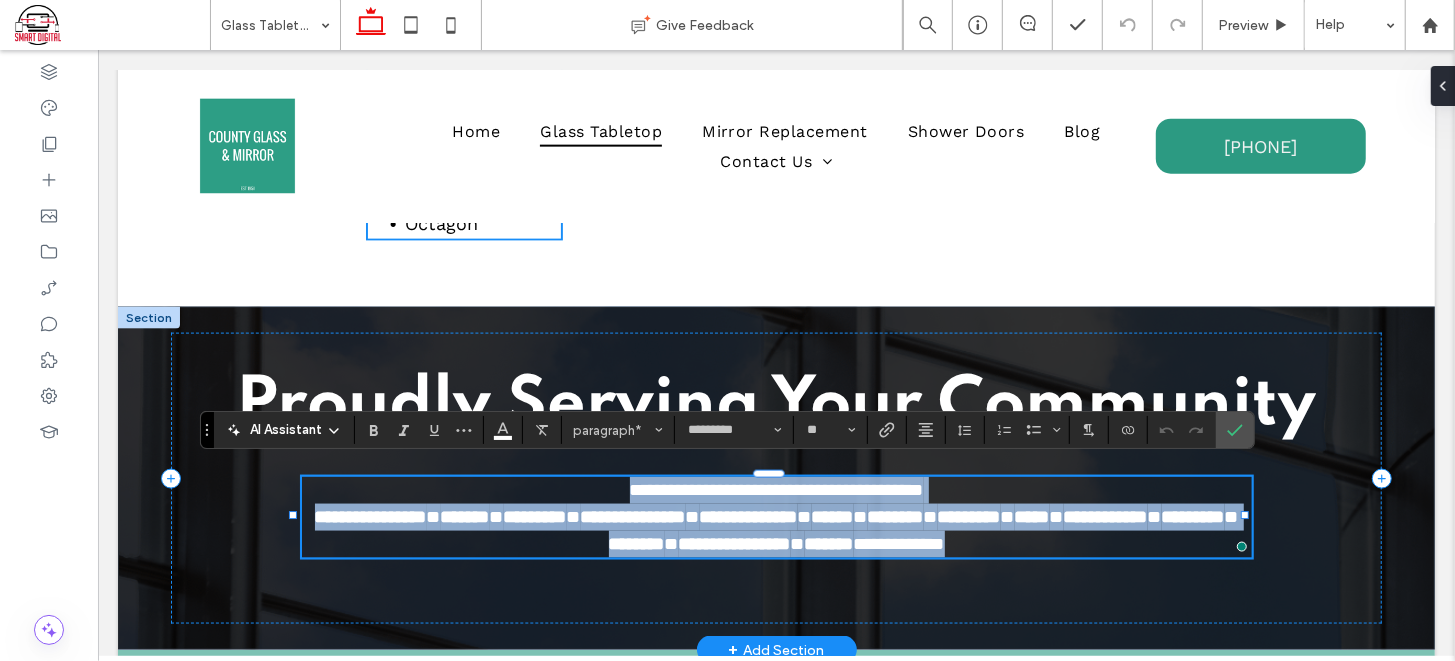 copy on "**********" 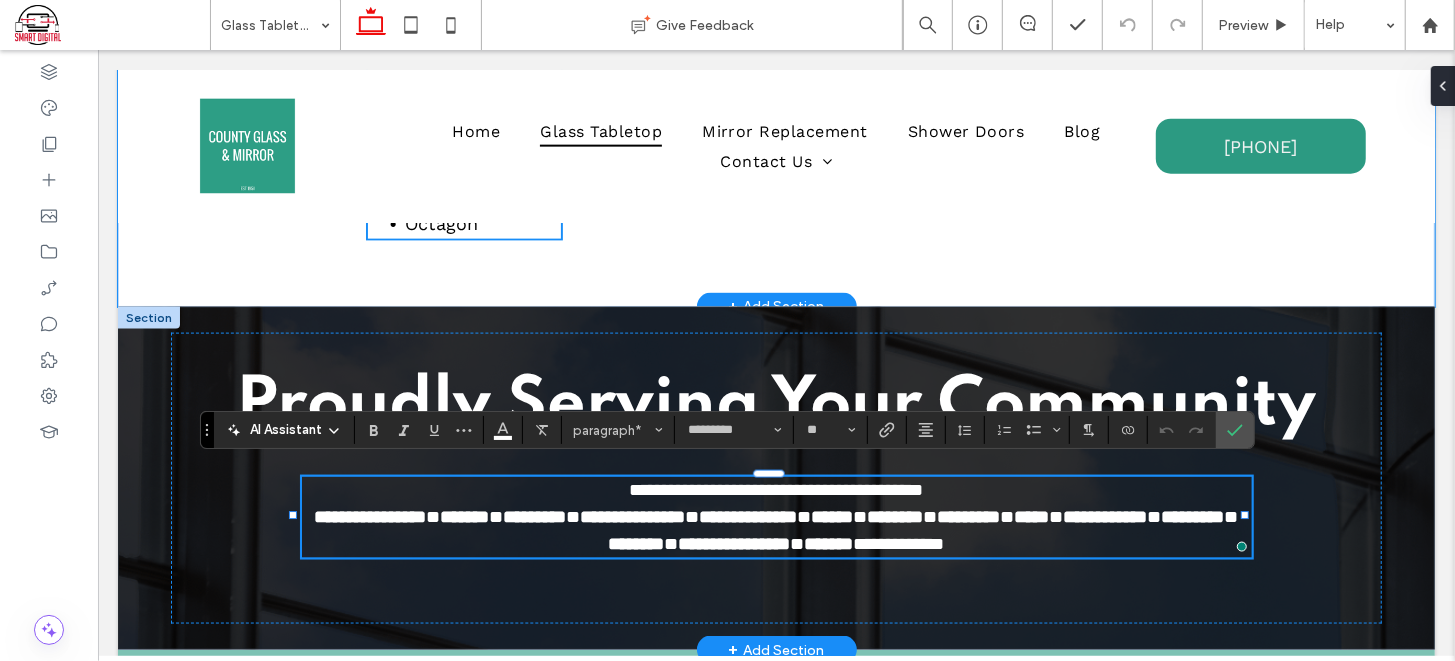 click on "Shapes:
Round Oval Square Rectangle Racetrack Octagon
Edge Styles:
Pencil edge Flat polished Beveled Decorative finishes" at bounding box center (776, 145) 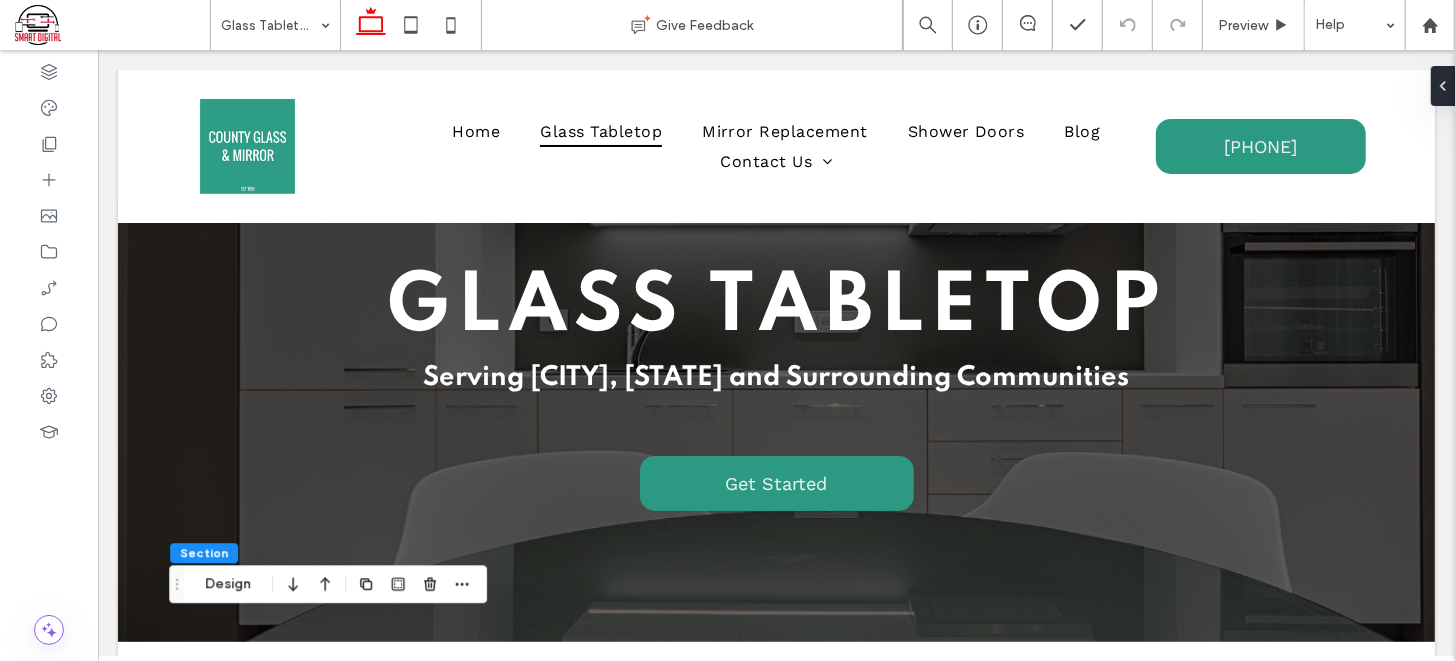 scroll, scrollTop: 0, scrollLeft: 0, axis: both 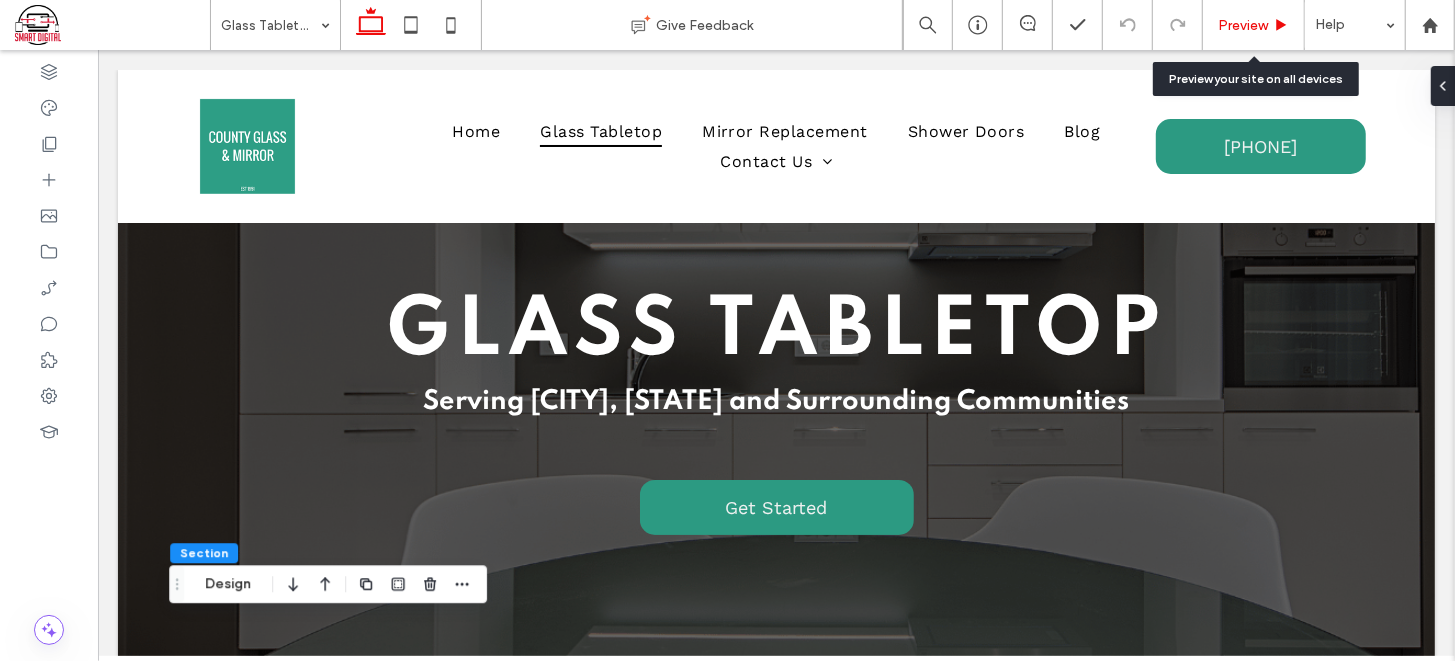 click on "Preview" at bounding box center (1243, 25) 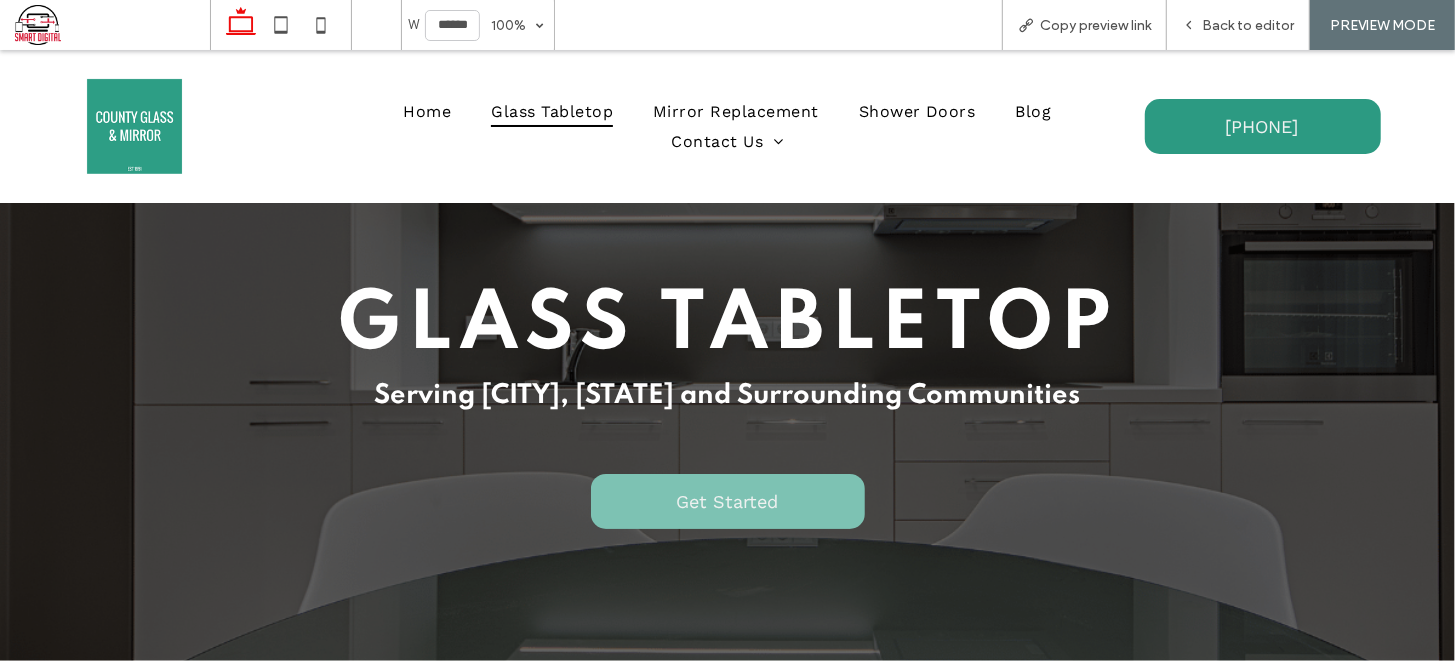 click on "Get Started" at bounding box center [728, 500] 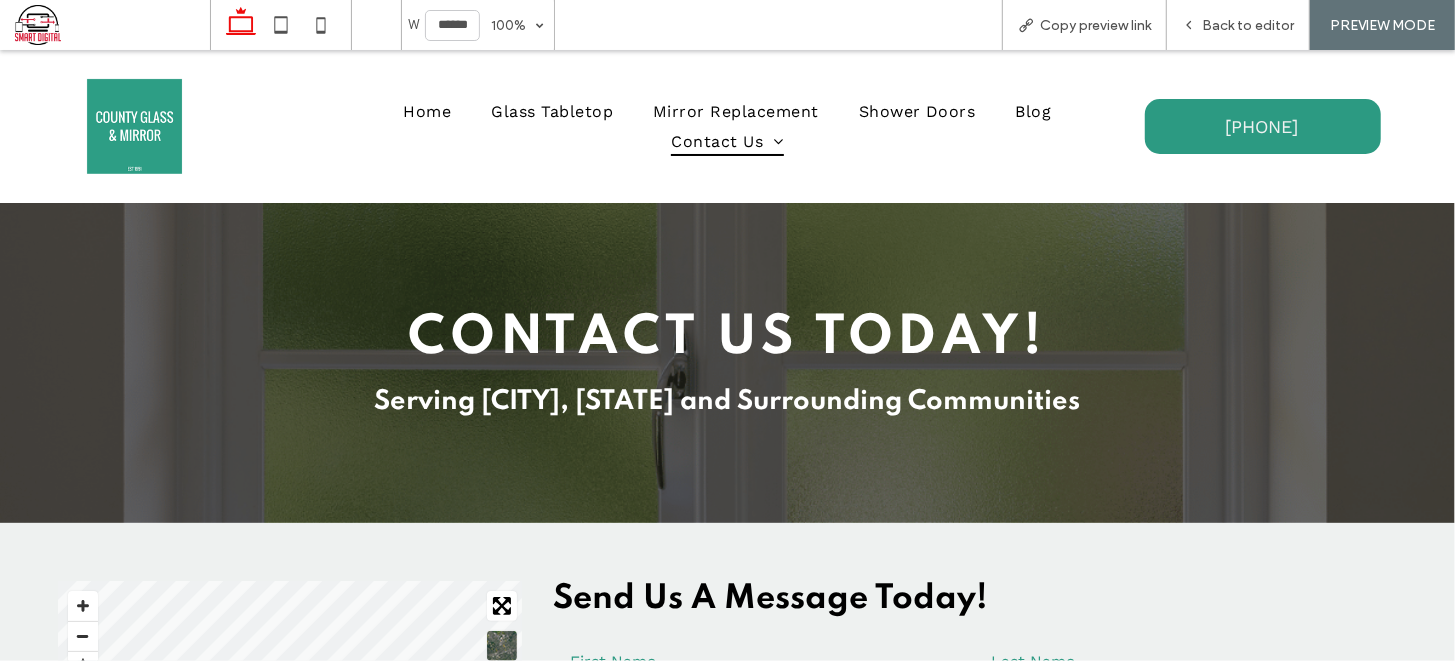 scroll, scrollTop: 0, scrollLeft: 0, axis: both 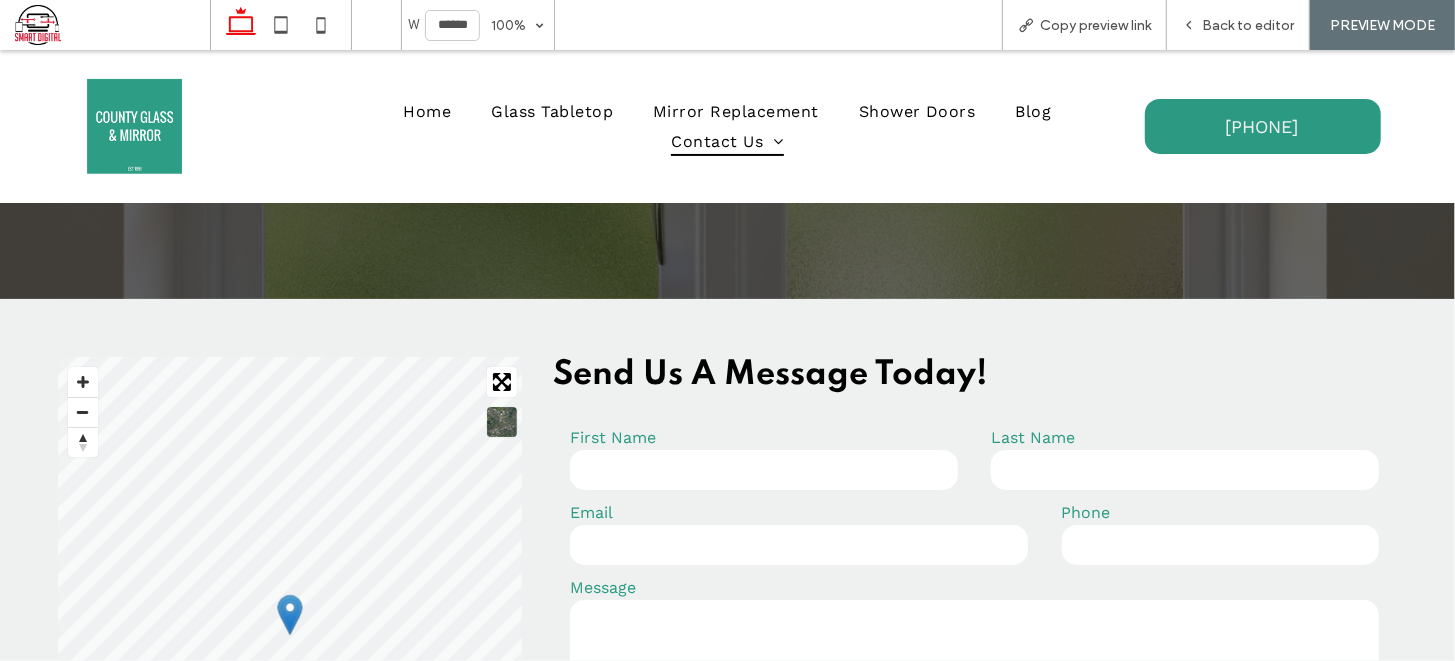 click at bounding box center [763, 469] 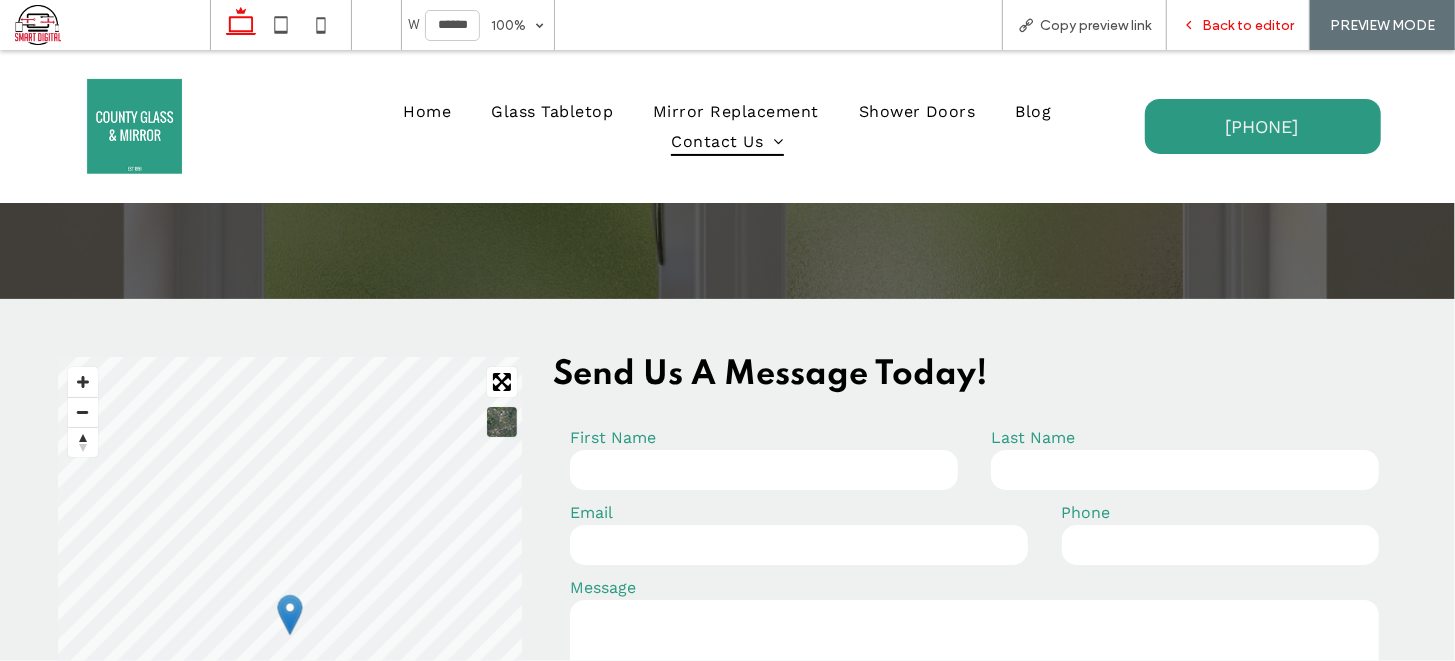 click 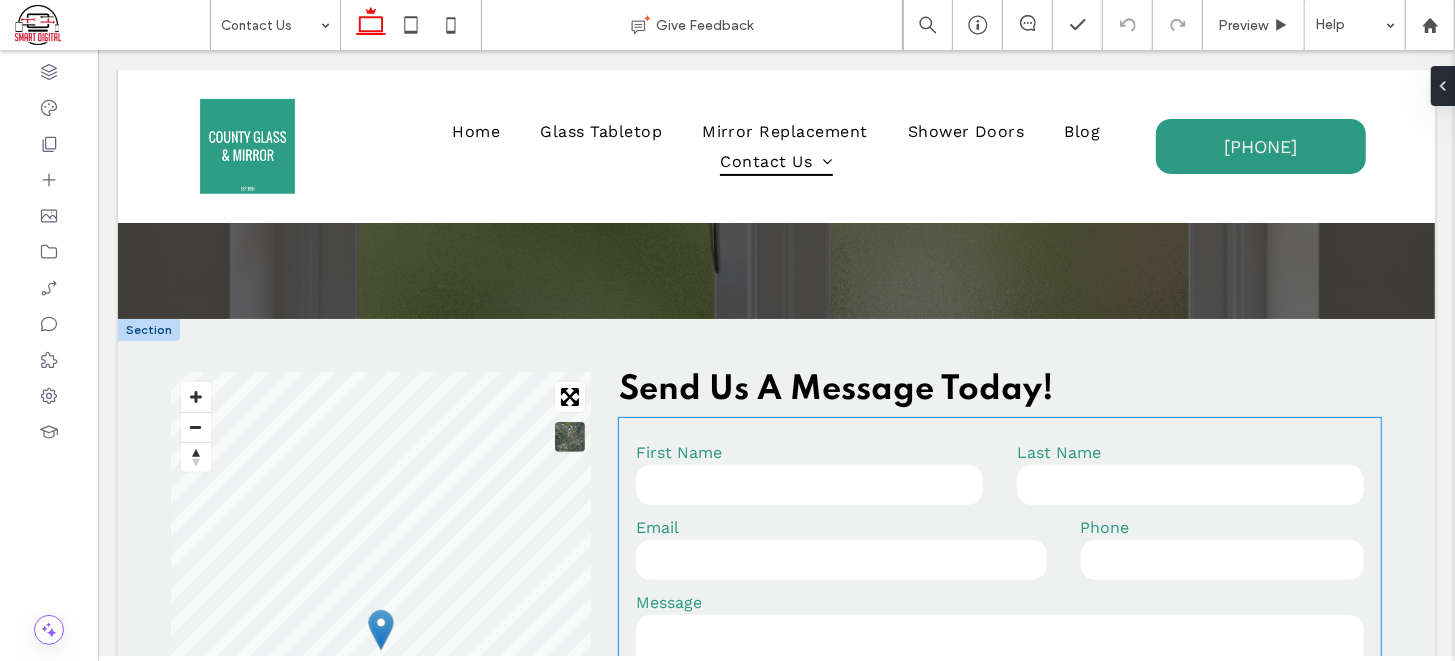 click on "**********" at bounding box center (999, 658) 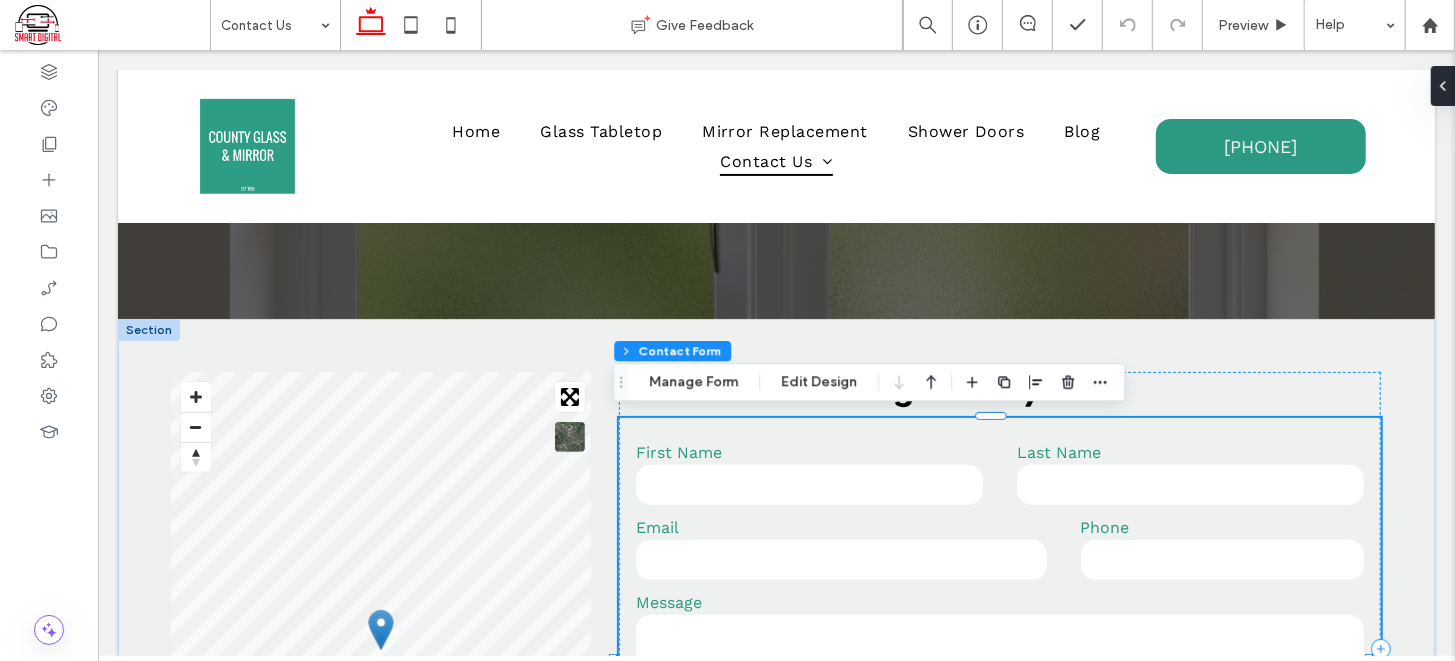 type on "**" 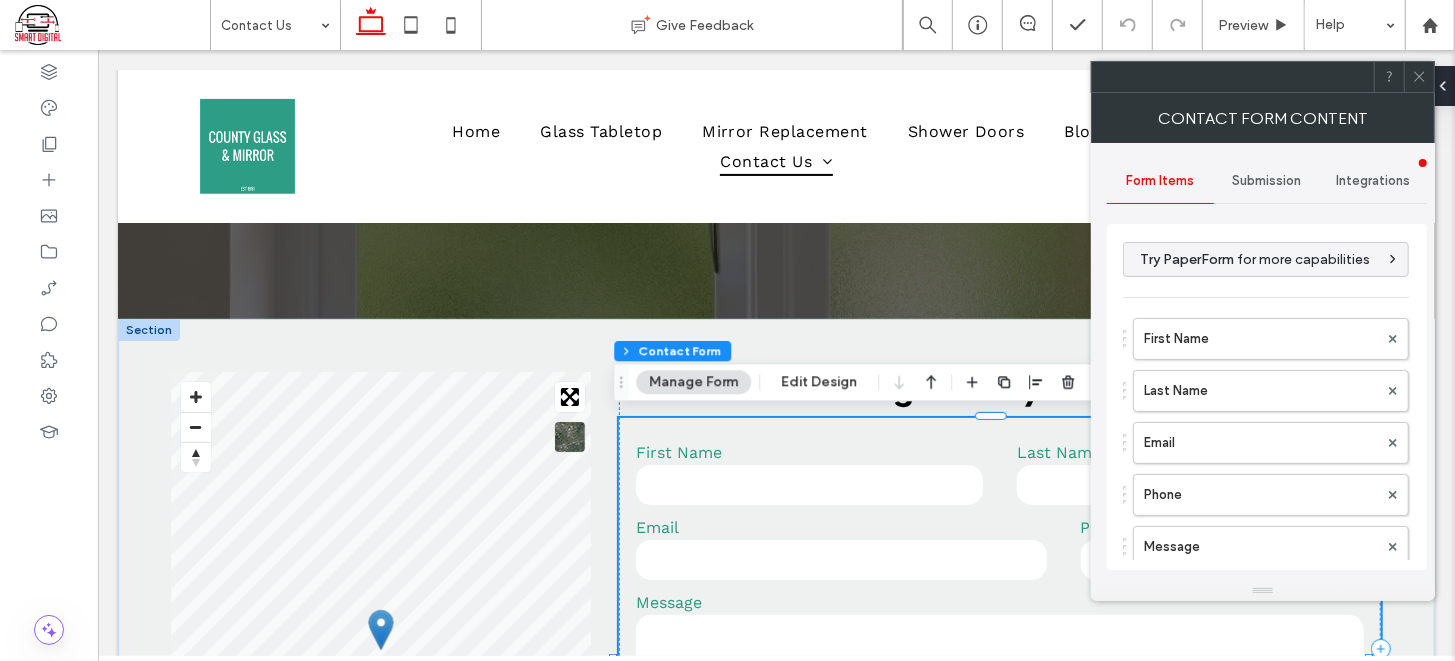 click on "Submission" at bounding box center [1267, 181] 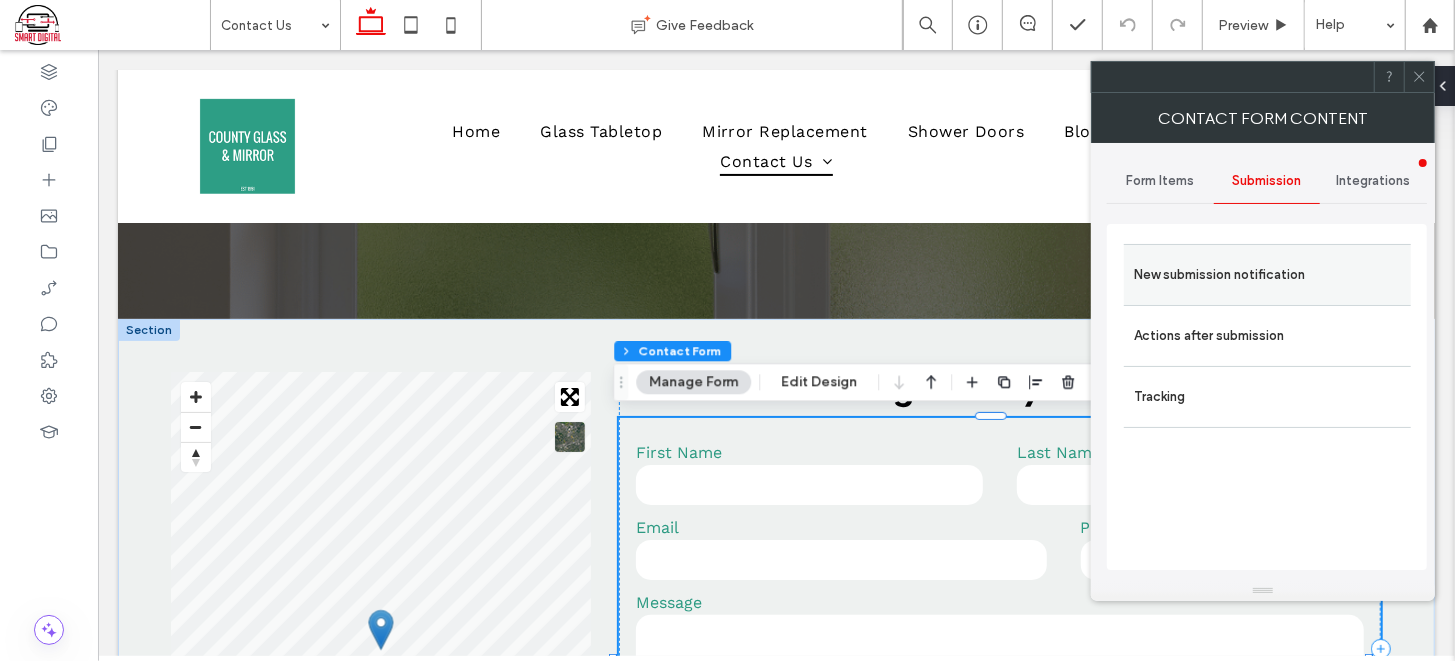 click on "New submission notification" at bounding box center [1267, 275] 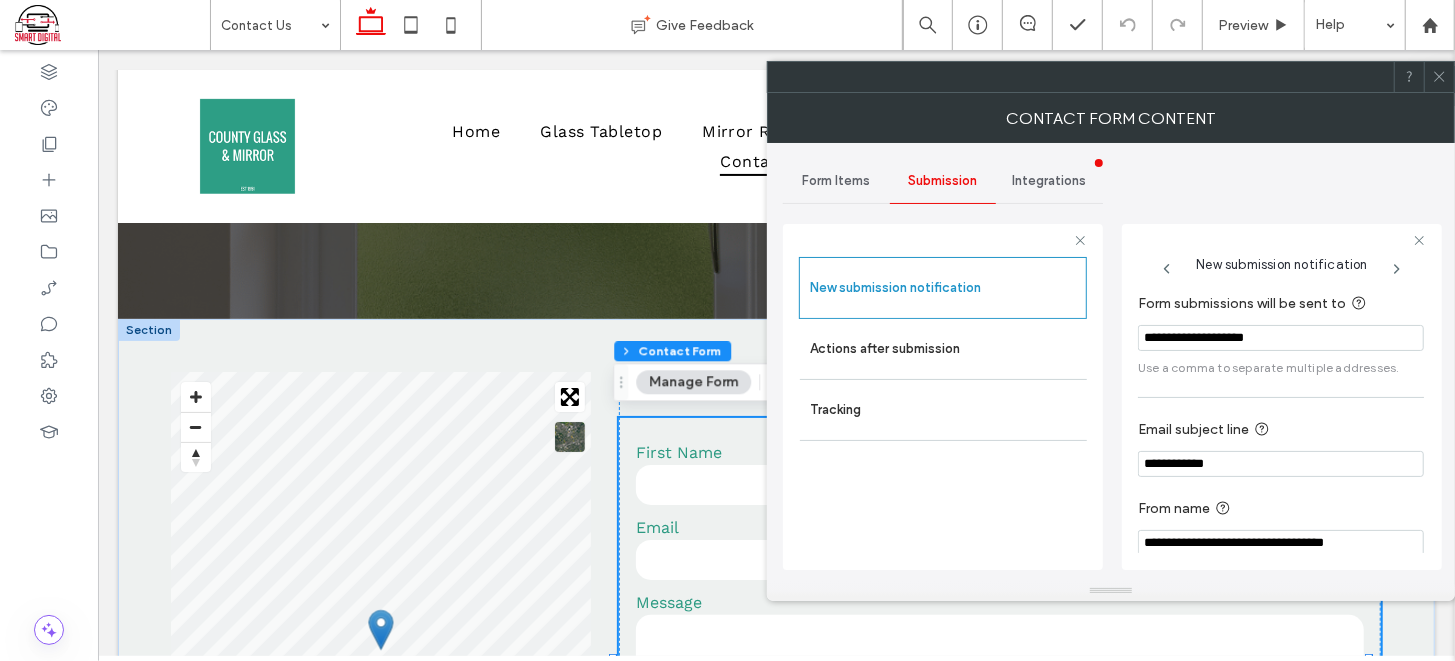 scroll, scrollTop: 15, scrollLeft: 0, axis: vertical 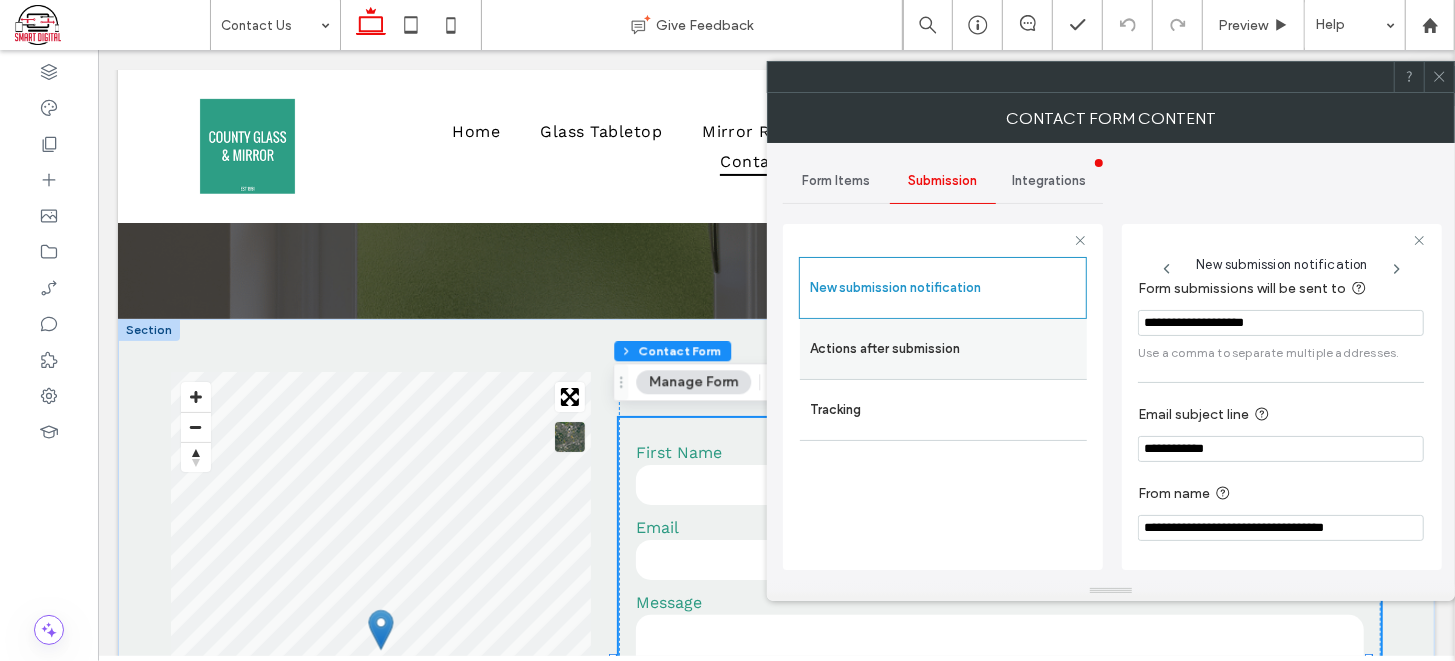click on "Actions after submission" at bounding box center [943, 349] 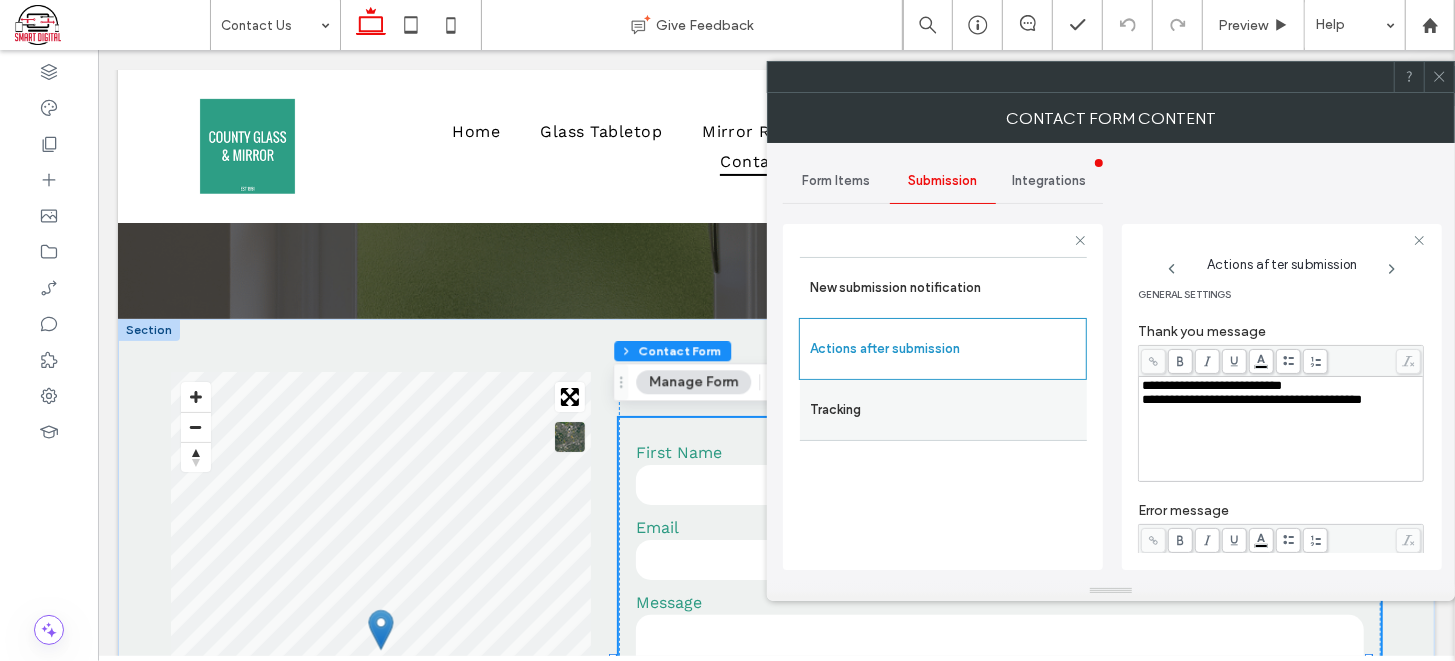 click on "Tracking" at bounding box center [943, 410] 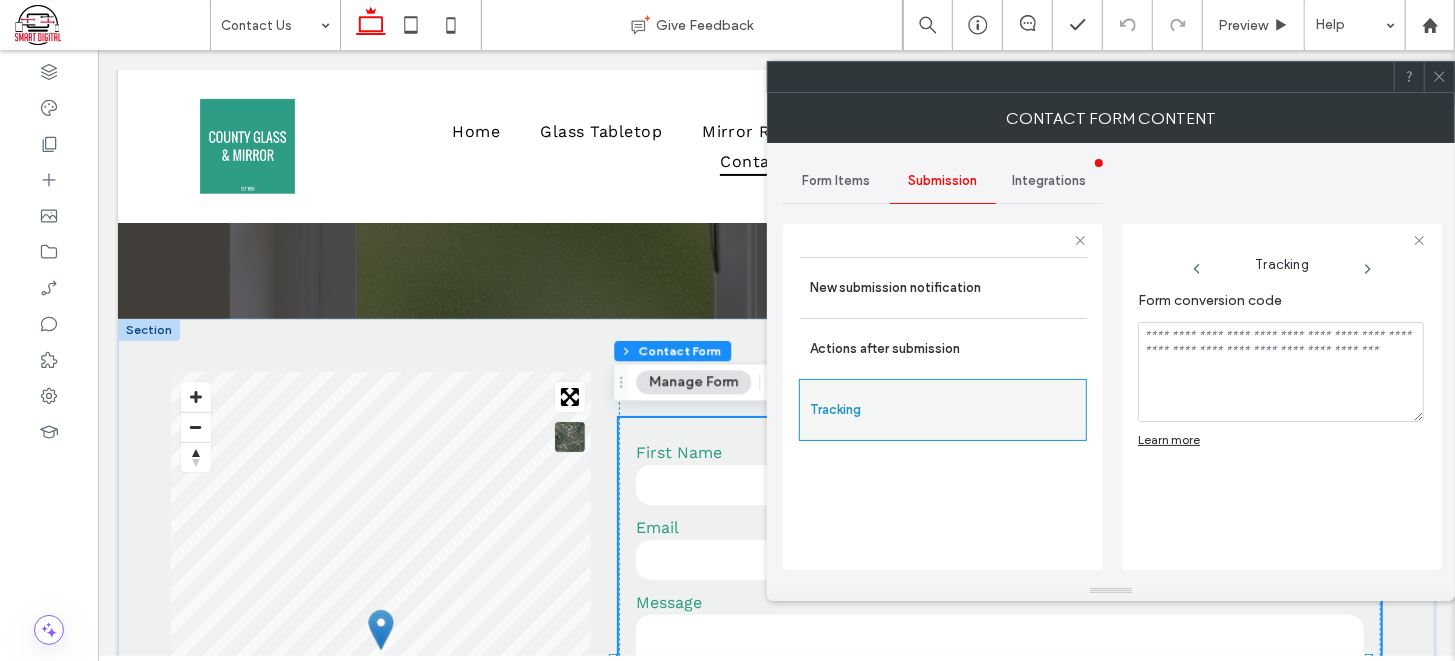 scroll, scrollTop: 0, scrollLeft: 0, axis: both 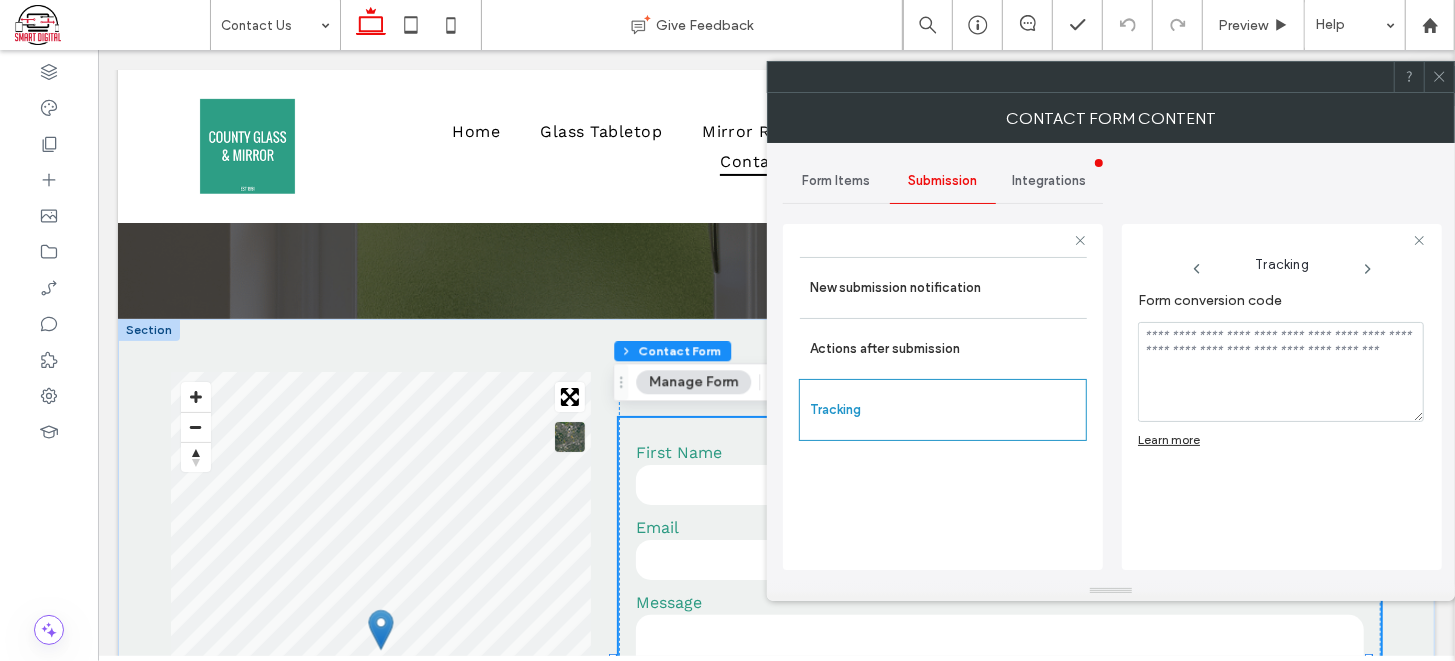 click 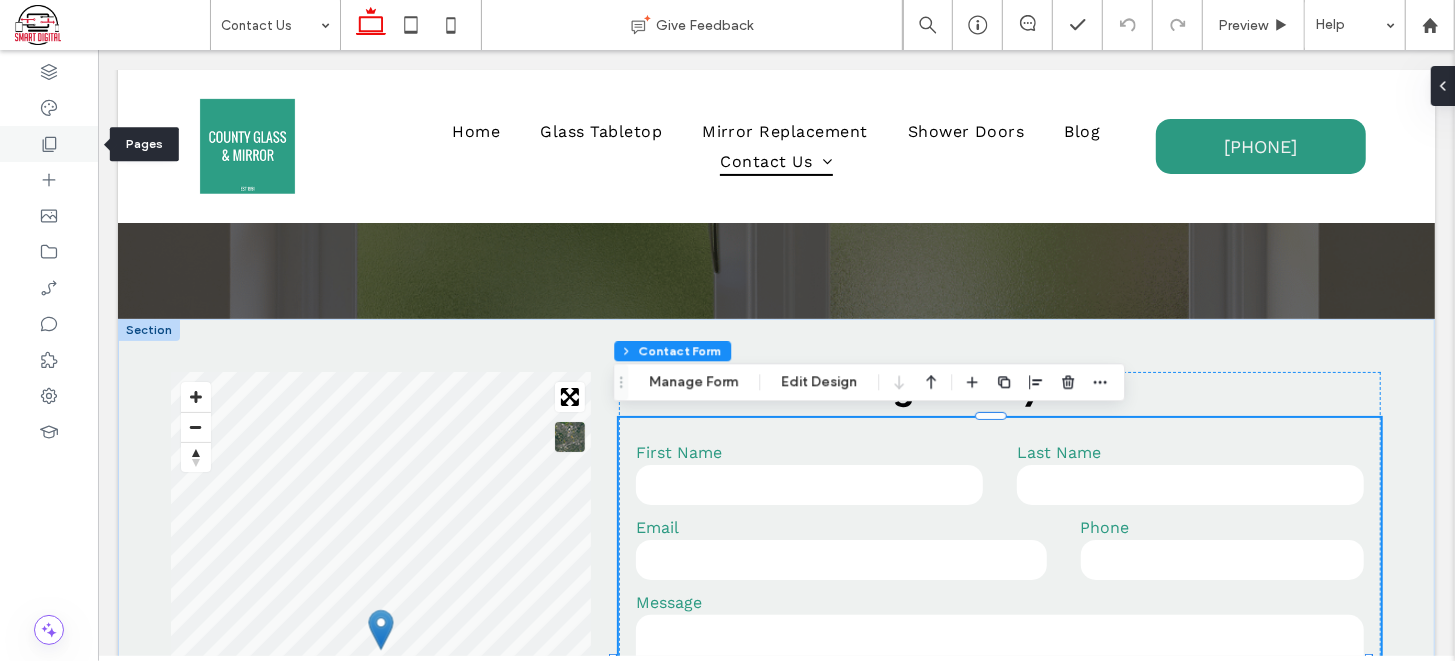 click 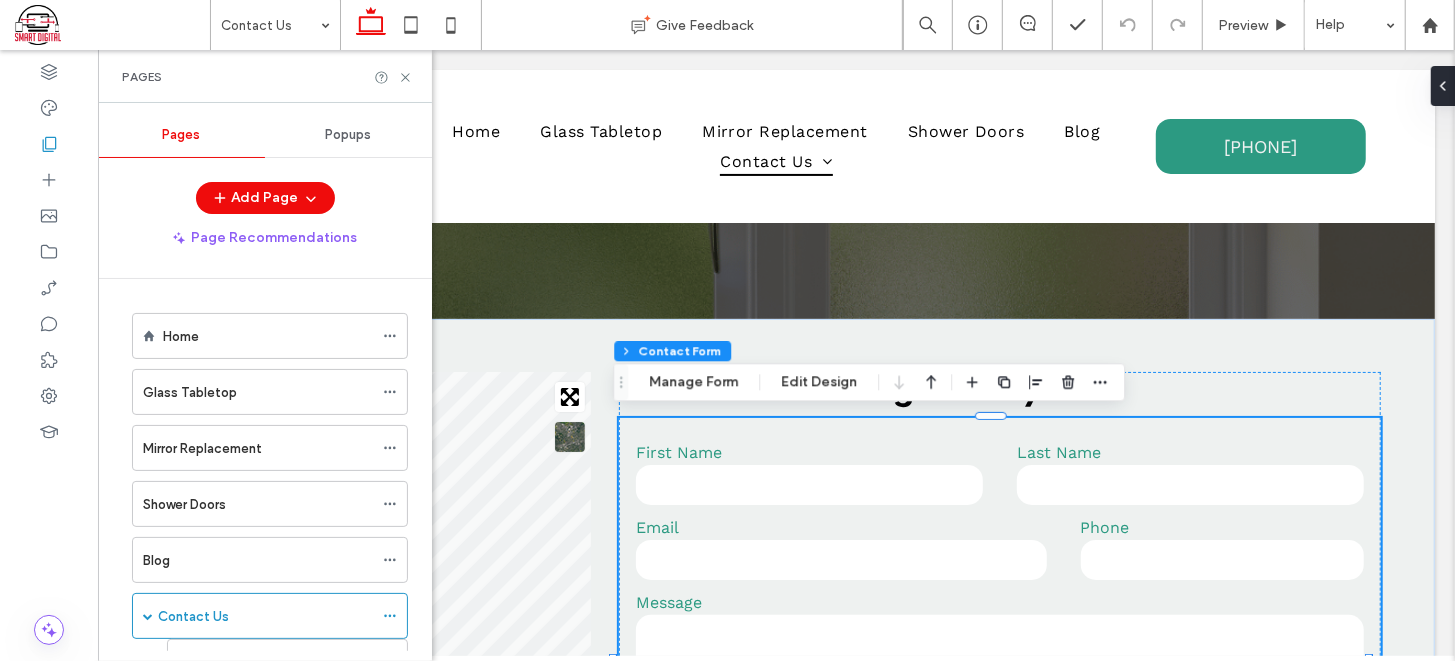 scroll, scrollTop: 78, scrollLeft: 0, axis: vertical 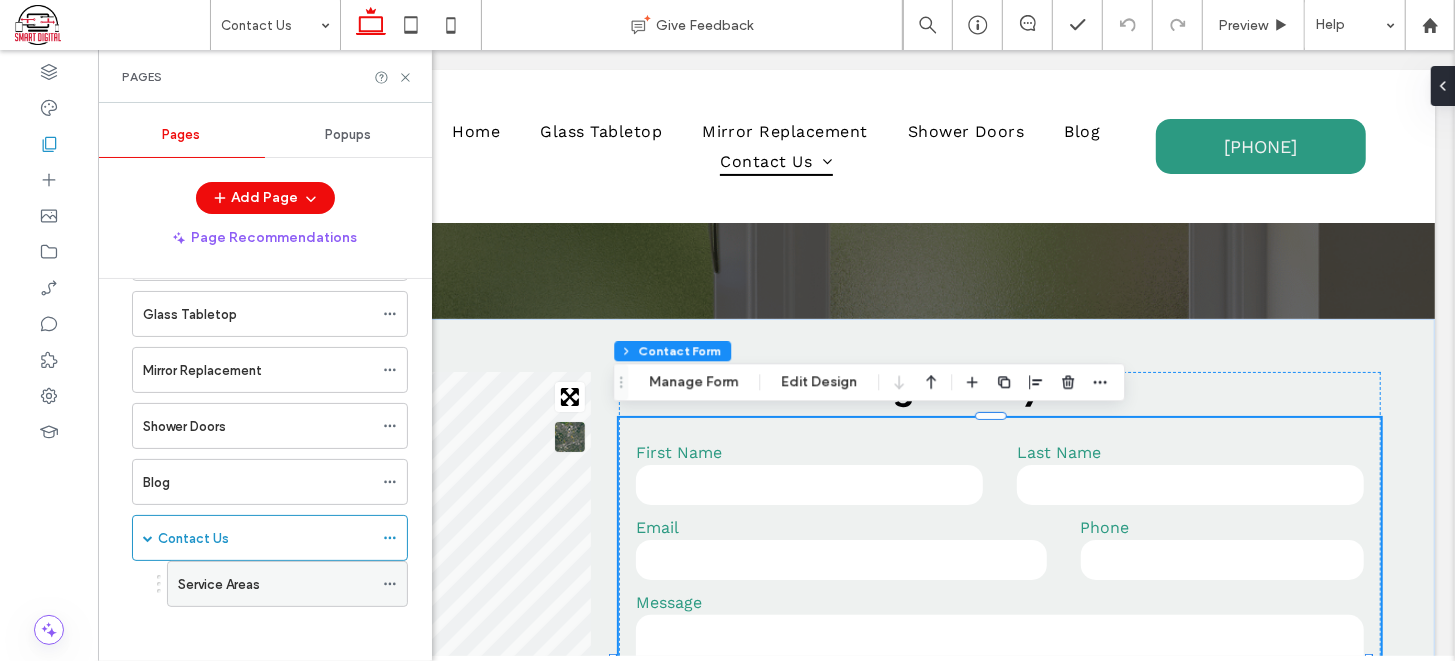 click on "Service Areas" at bounding box center (219, 584) 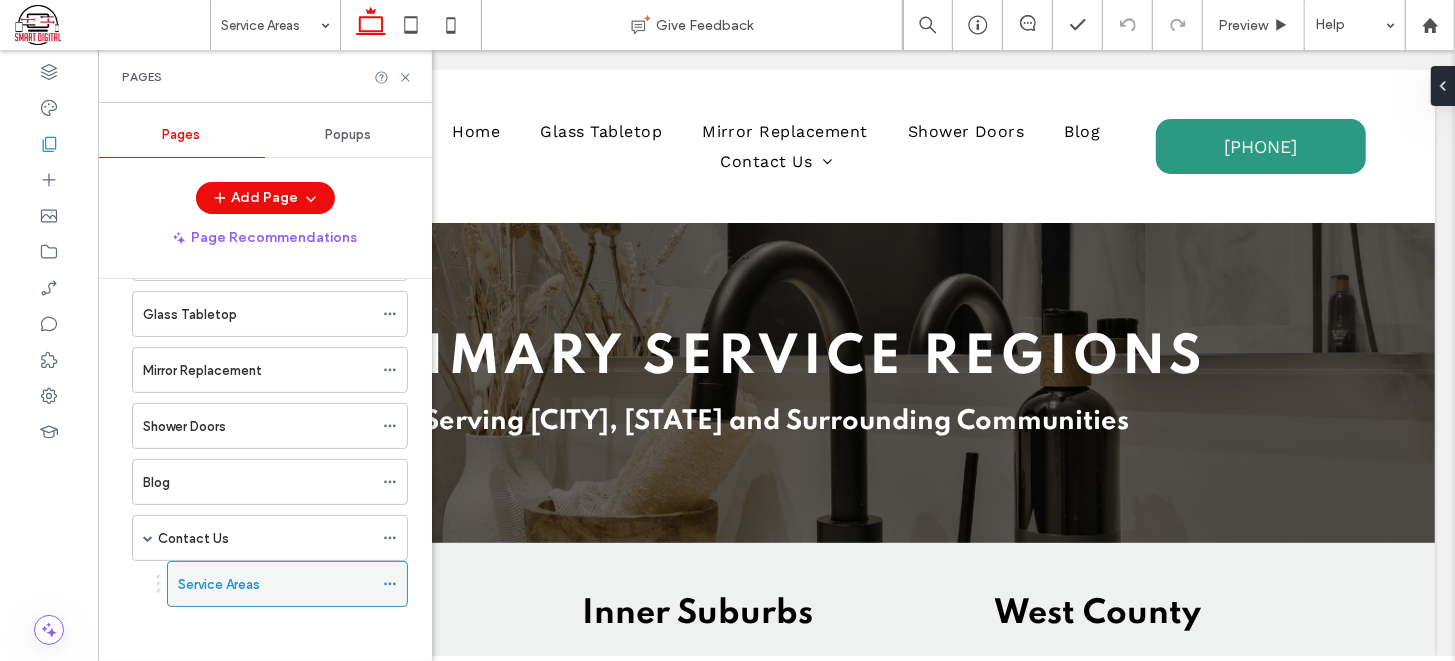 scroll, scrollTop: 0, scrollLeft: 0, axis: both 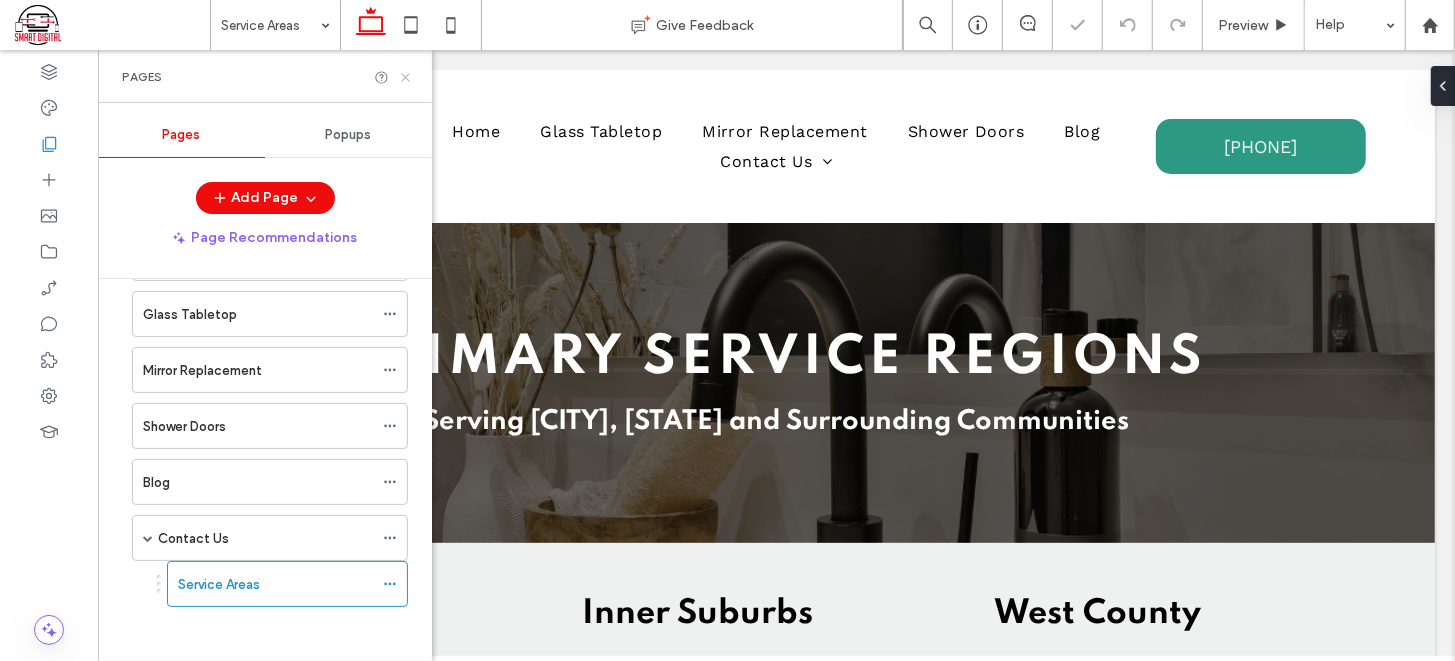 click 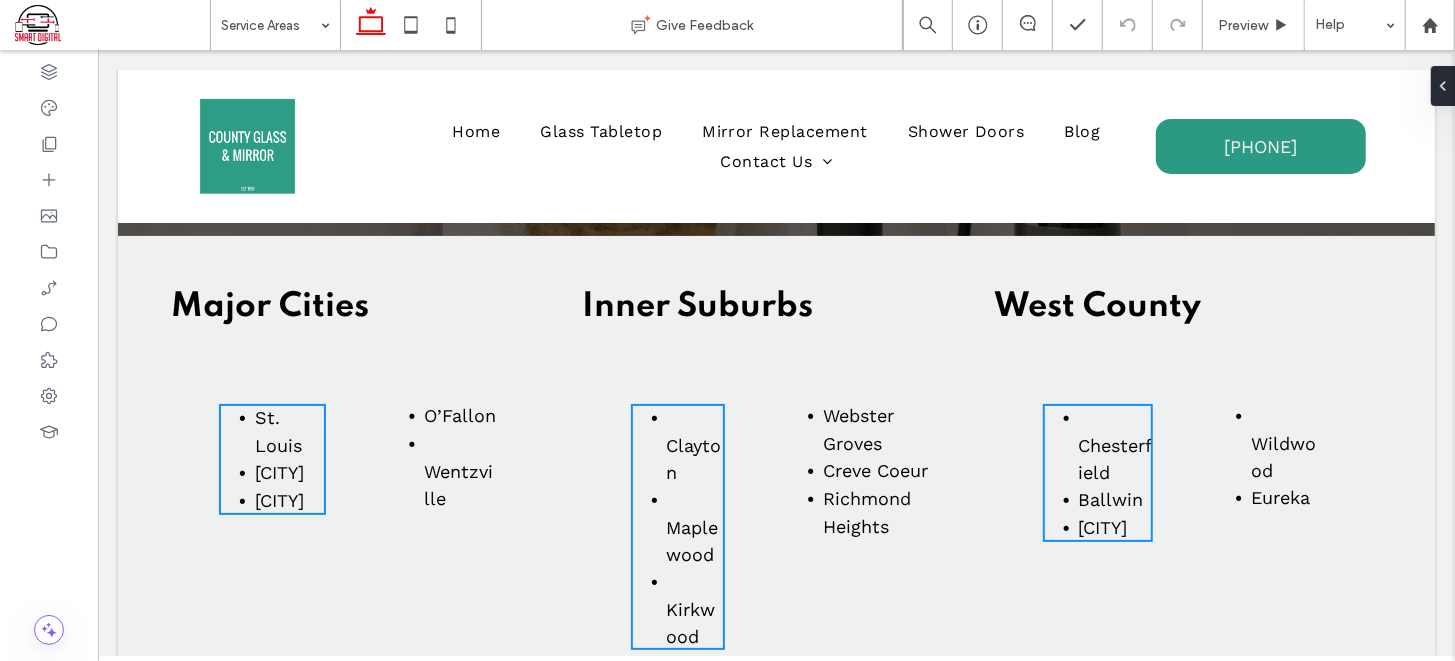 scroll, scrollTop: 321, scrollLeft: 0, axis: vertical 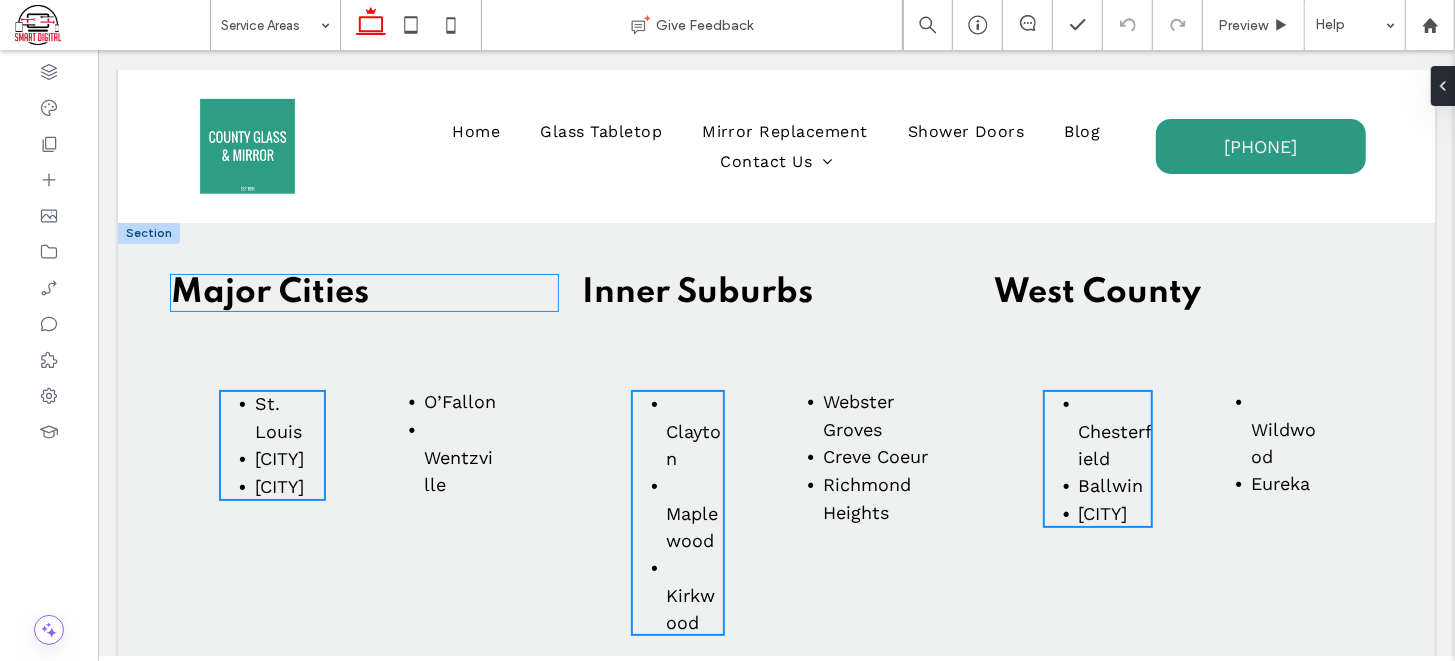 click on "Major Cities" at bounding box center [364, 292] 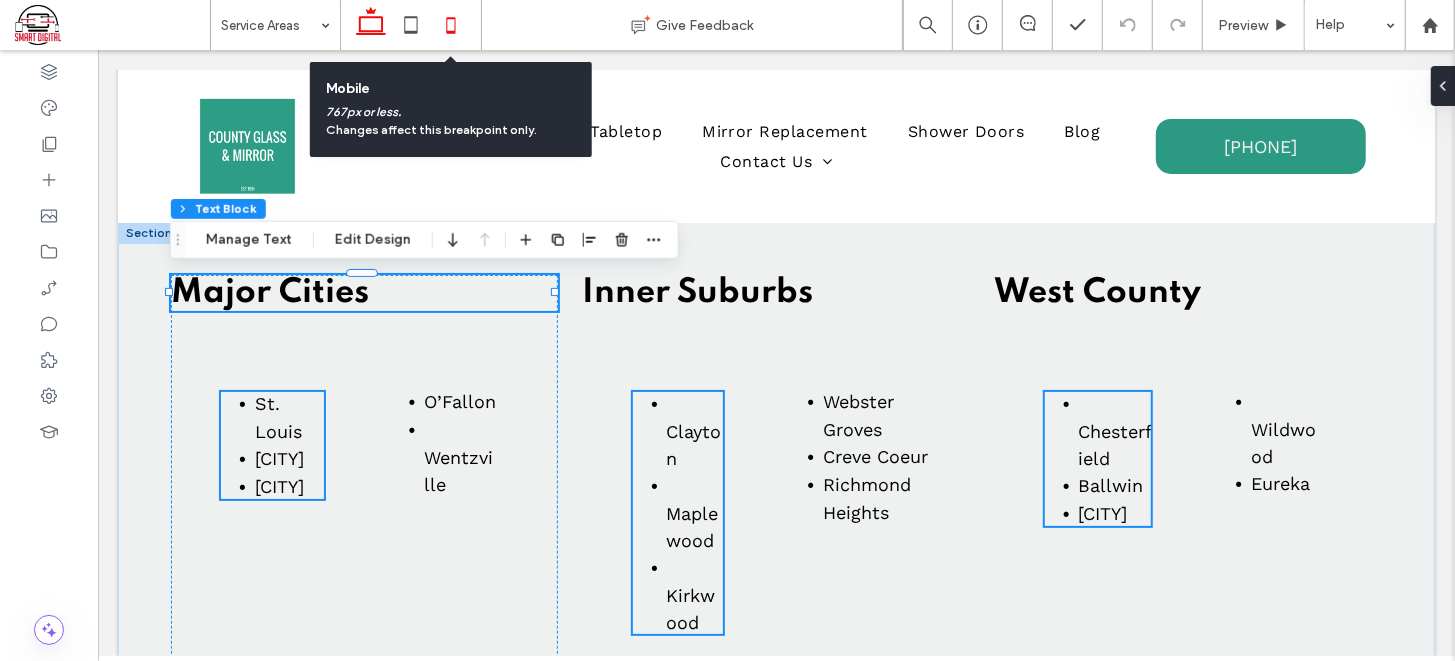 click 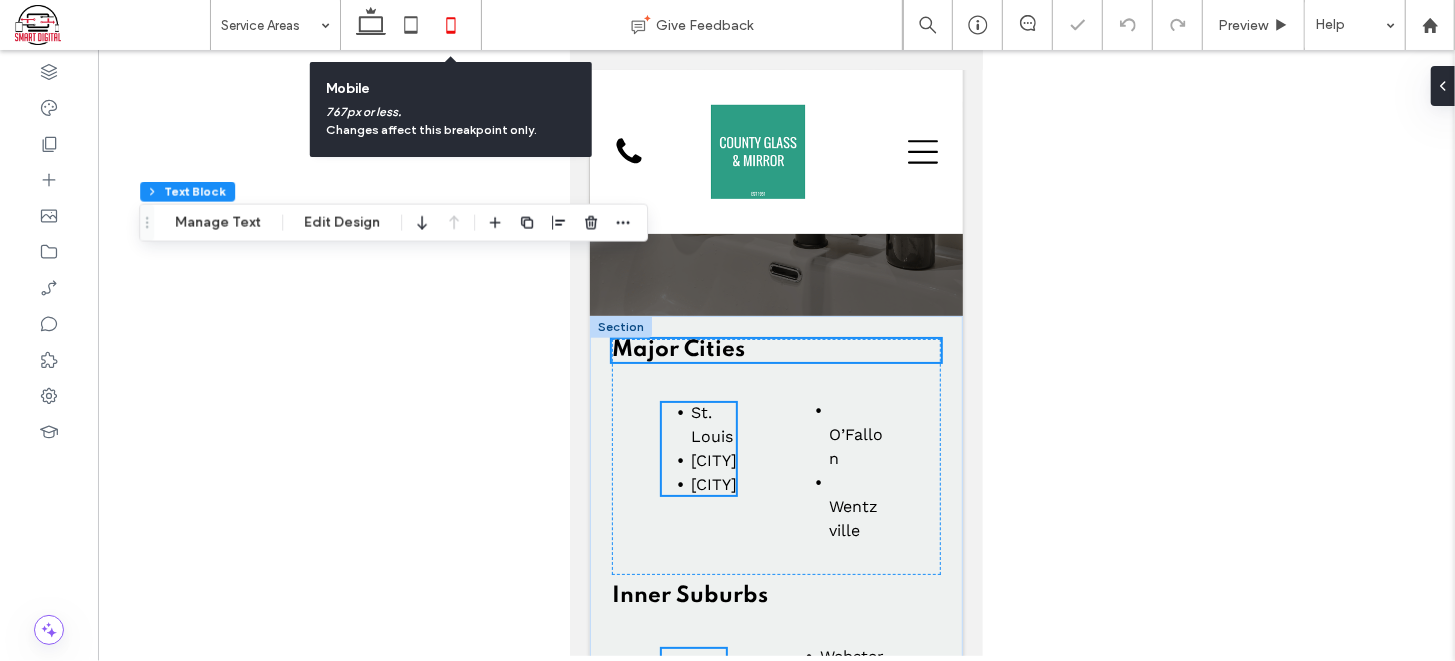 scroll, scrollTop: 399, scrollLeft: 0, axis: vertical 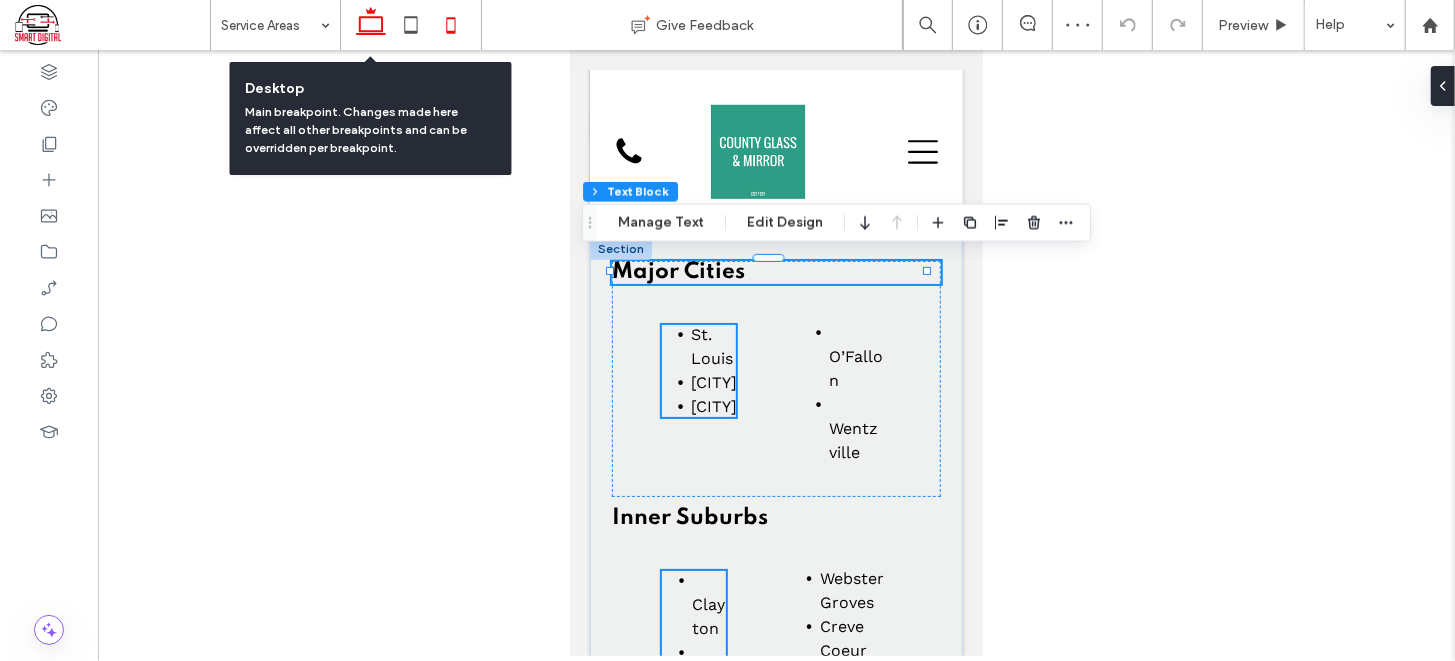 click 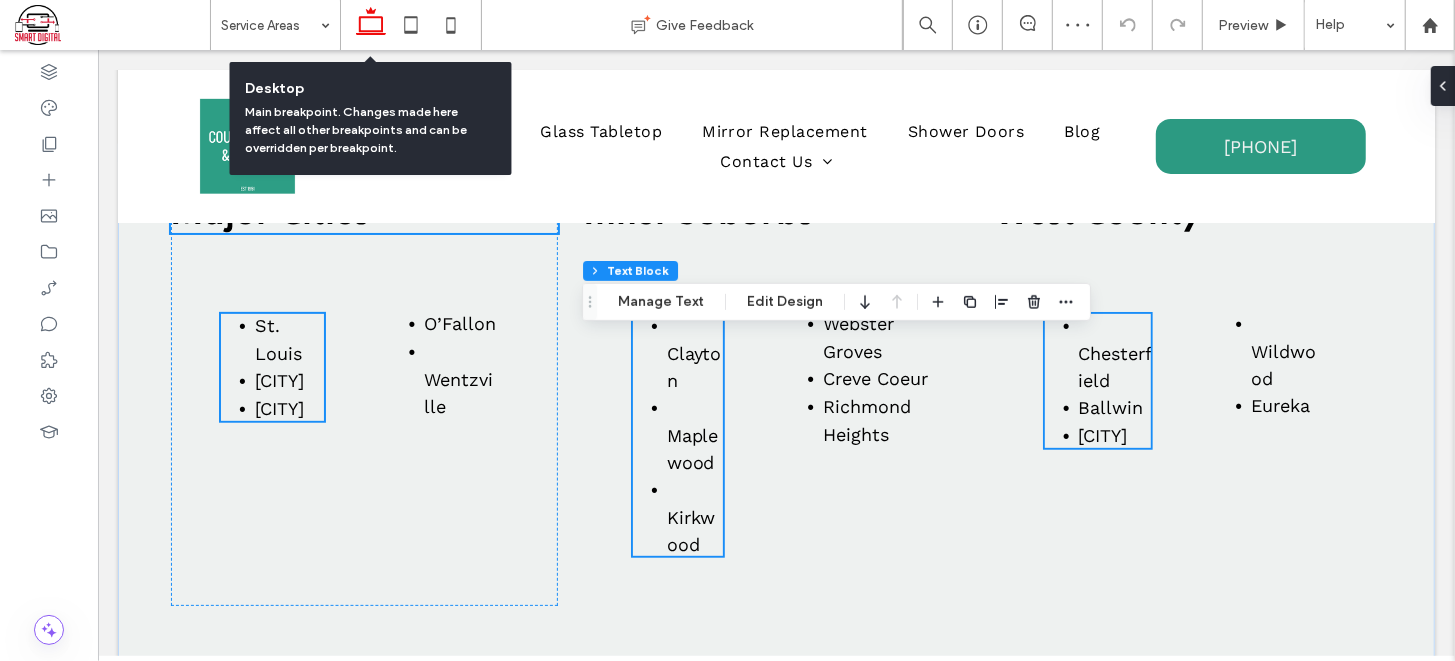 scroll, scrollTop: 259, scrollLeft: 0, axis: vertical 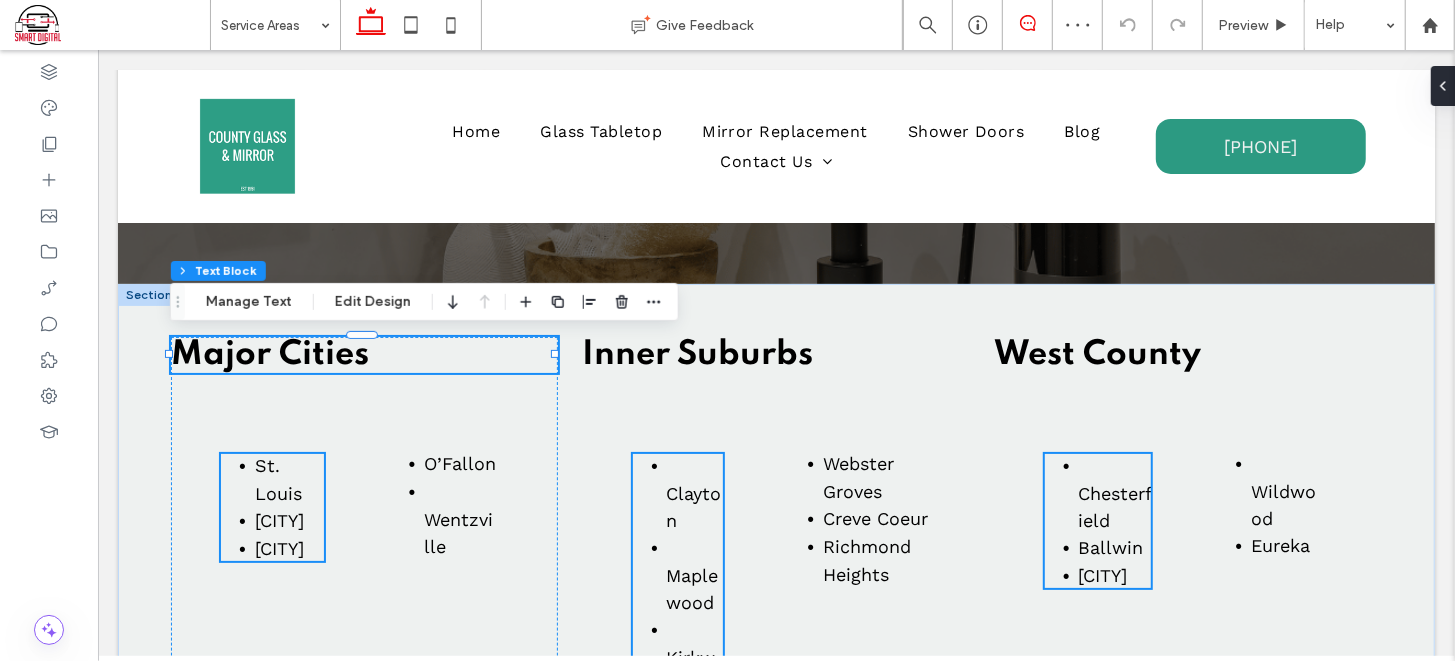 click 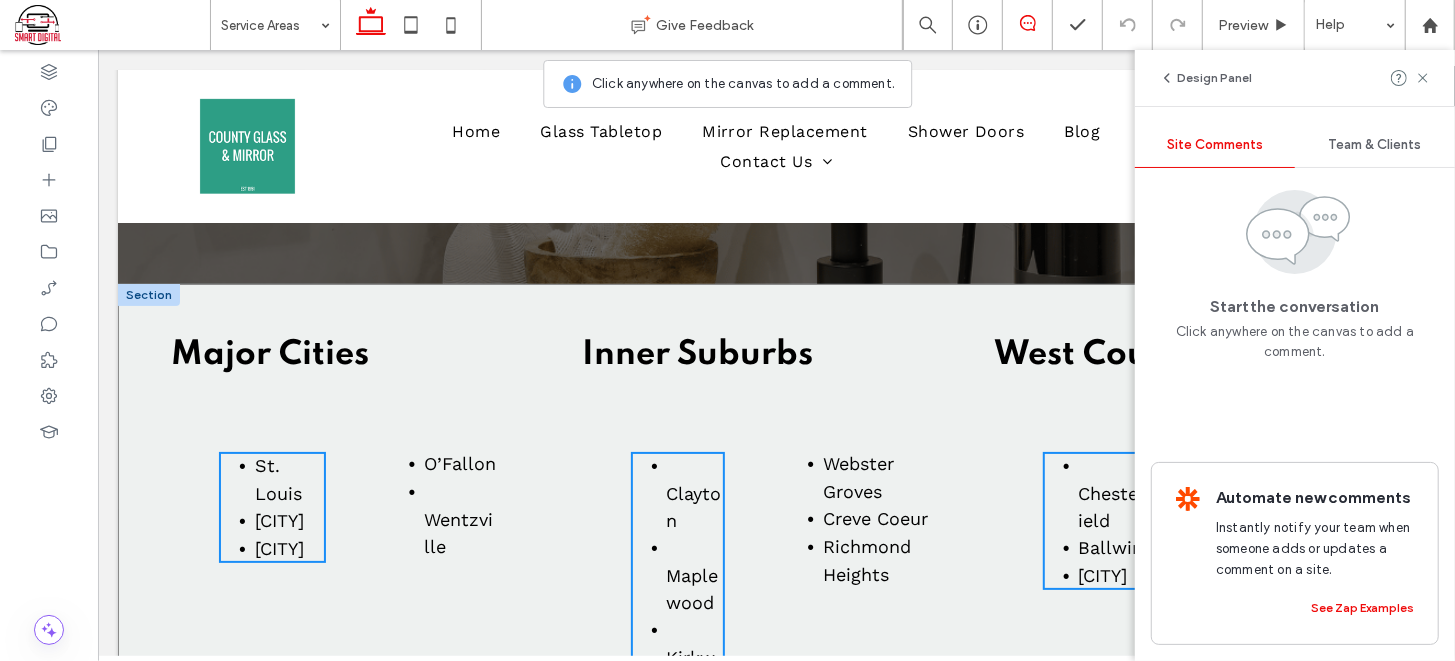 click on "Major Cities
St. Louis St. Charles St. Peters
O’Fallon Wentzville
Inner Suburbs
Clayton Maplewood Kirkwood
Webster Groves Creve Coeur Richmond Heights
West County
Chesterfield Ballwin Ellisville
Wildwood Eureka" at bounding box center [775, 540] 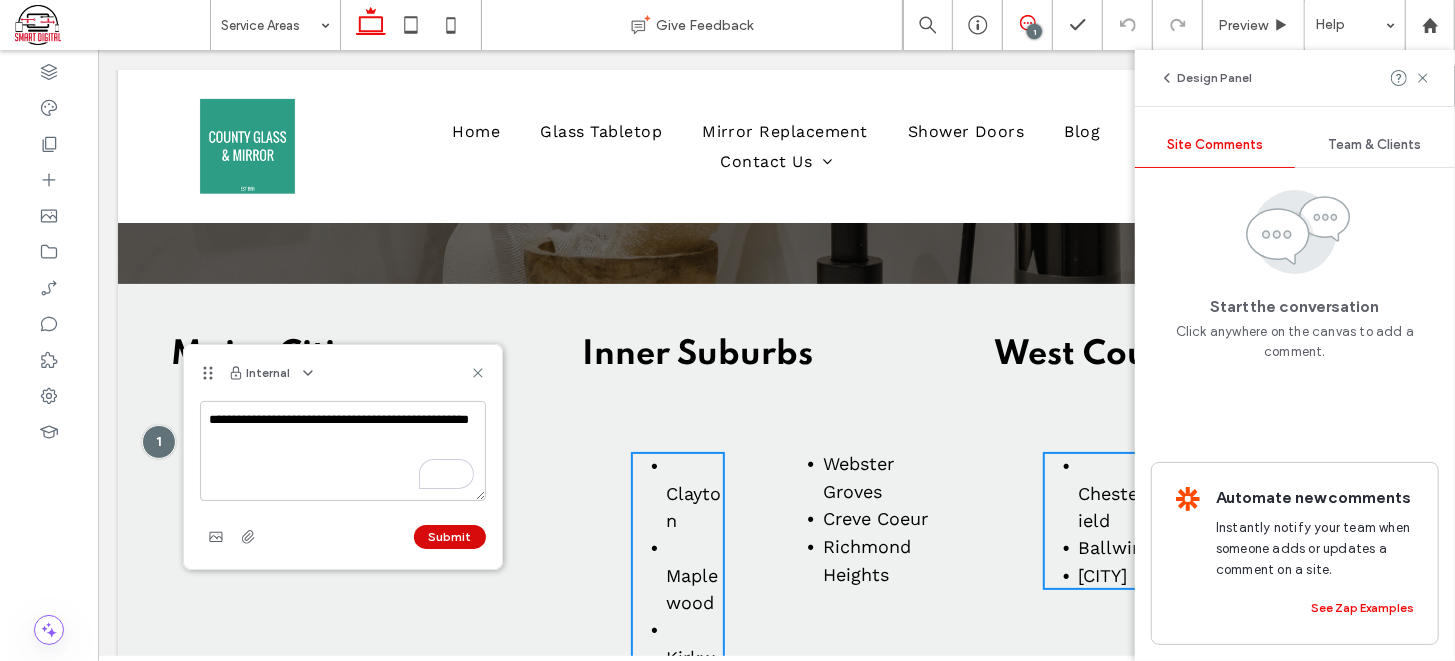 type on "**********" 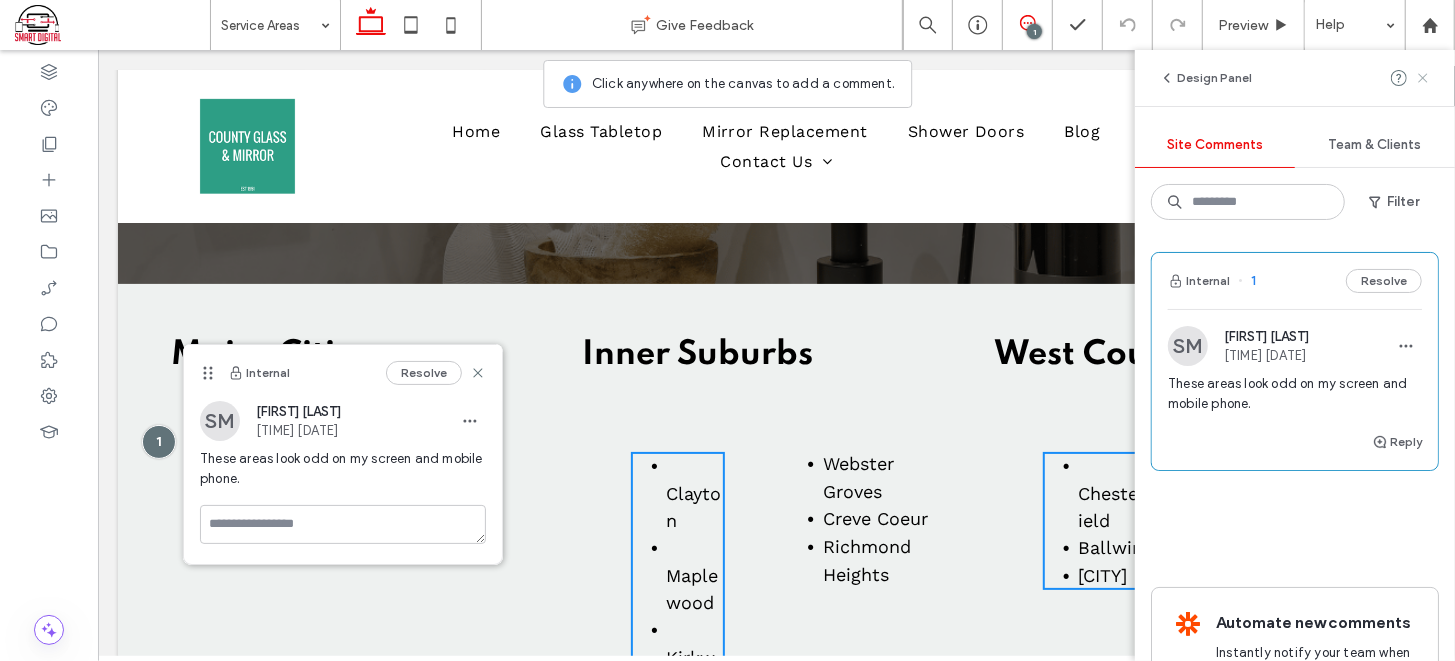 click 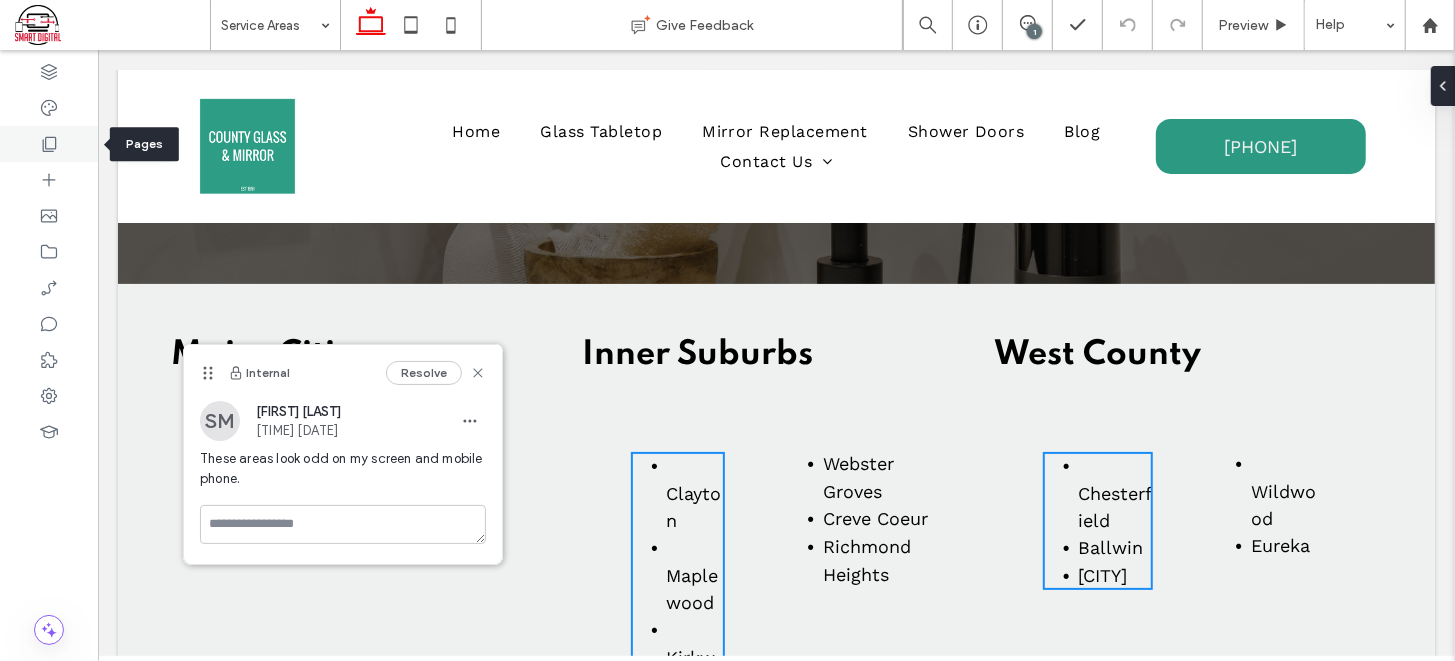click 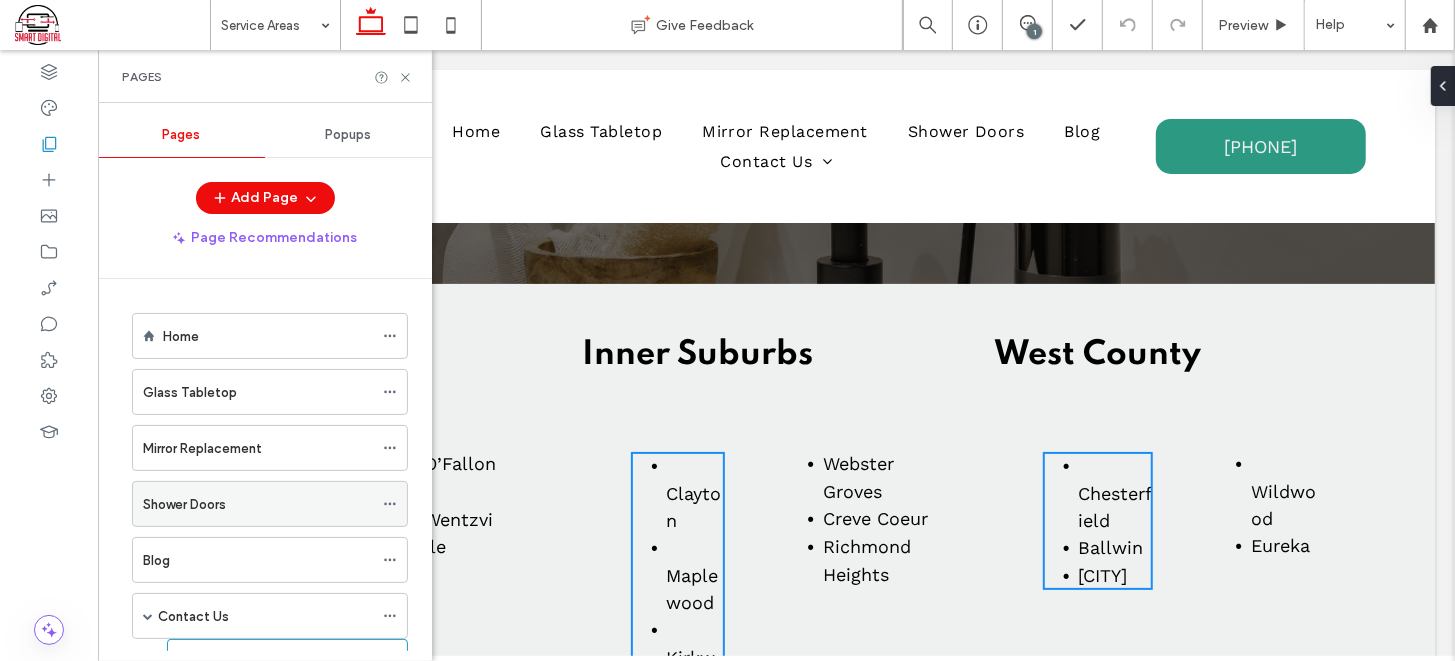 click on "Shower Doors" at bounding box center (258, 504) 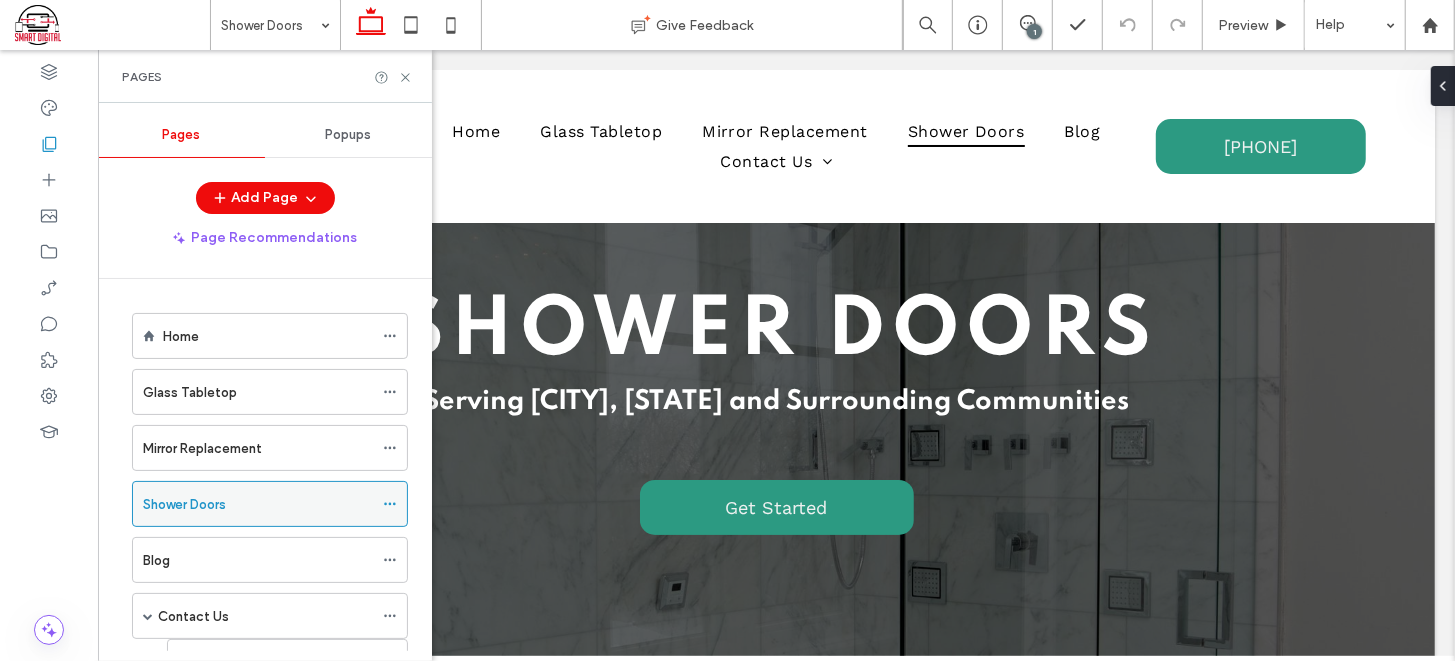 scroll, scrollTop: 0, scrollLeft: 0, axis: both 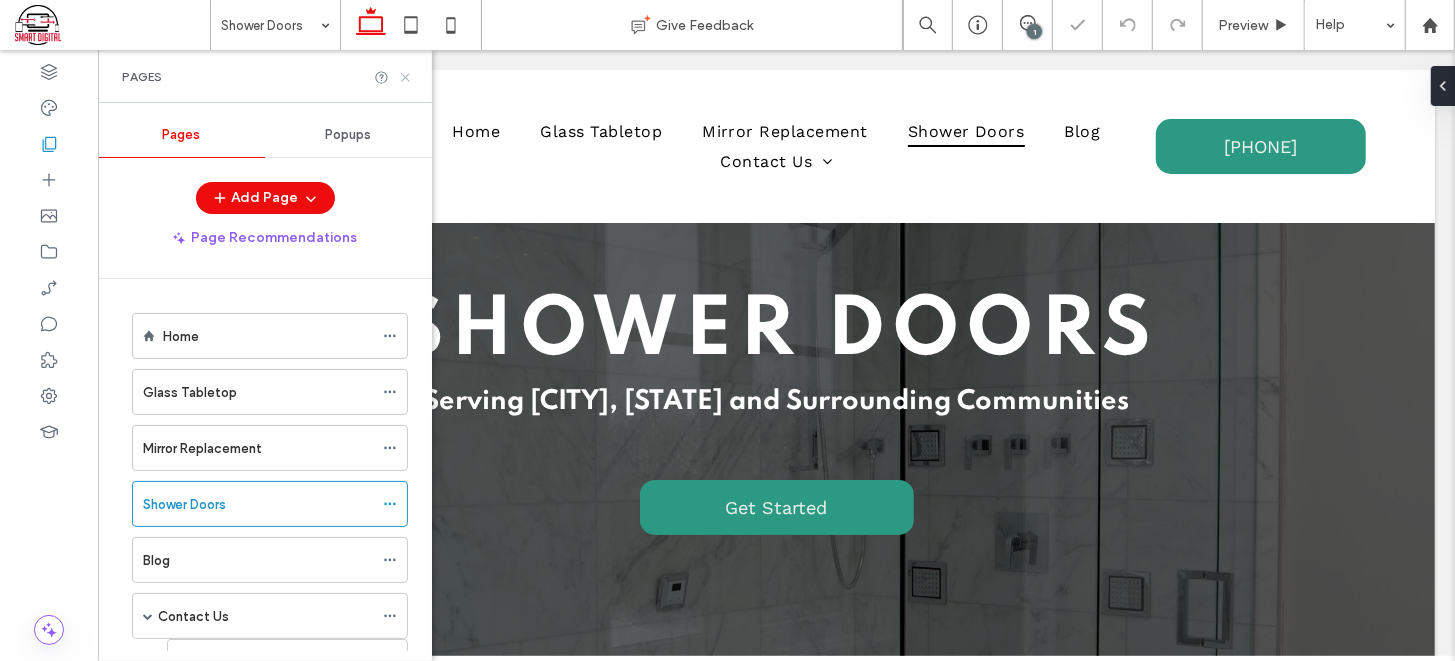 click 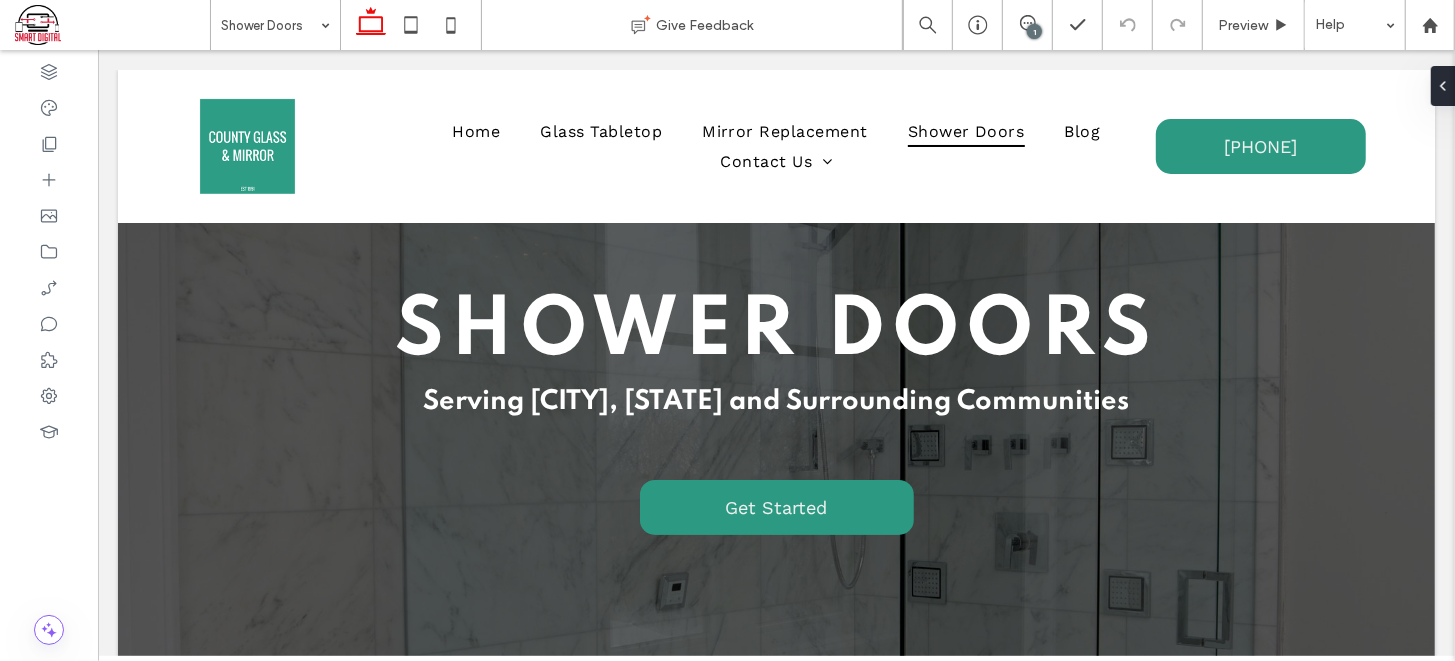 scroll, scrollTop: 0, scrollLeft: 0, axis: both 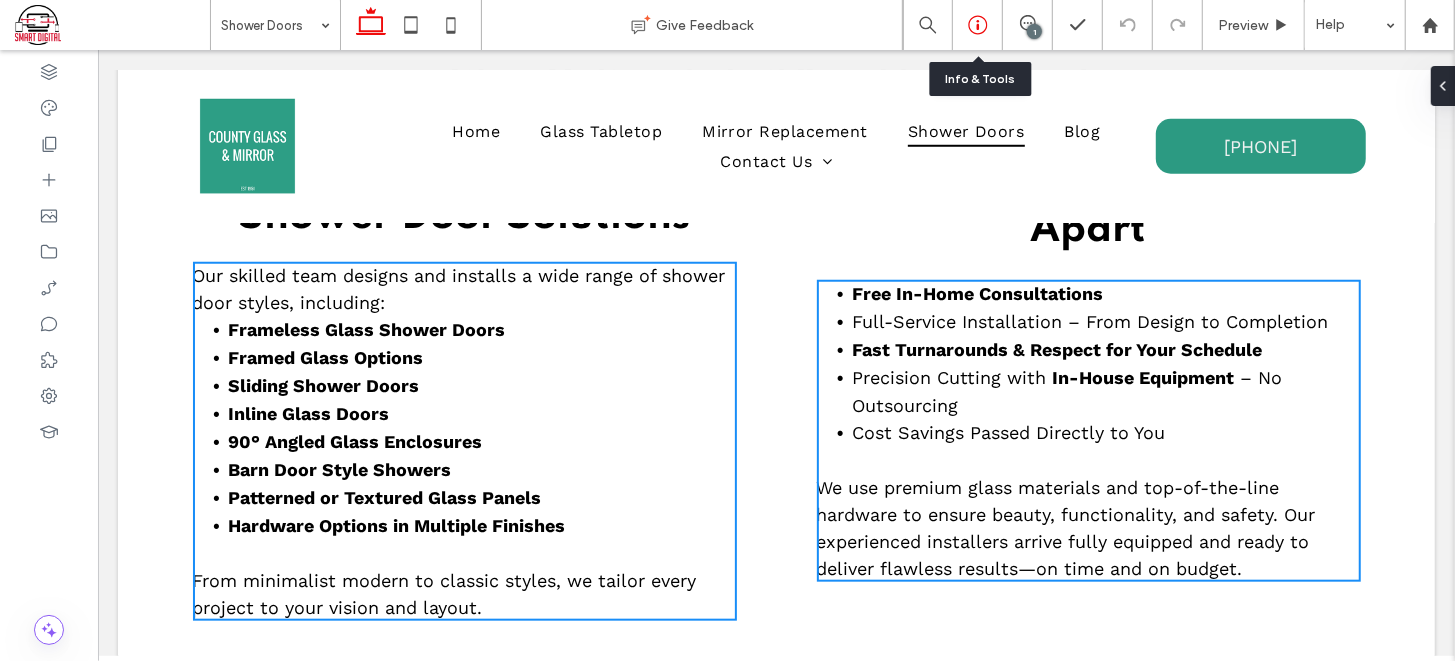 click 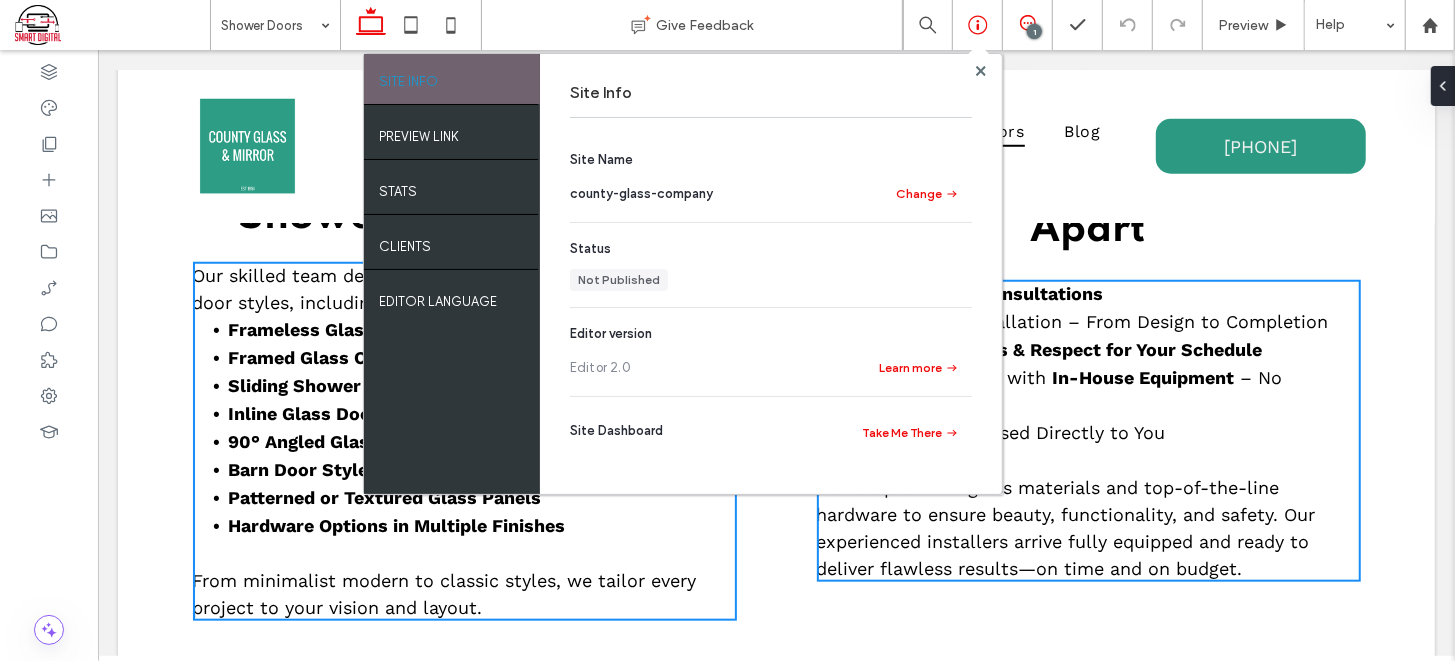 click 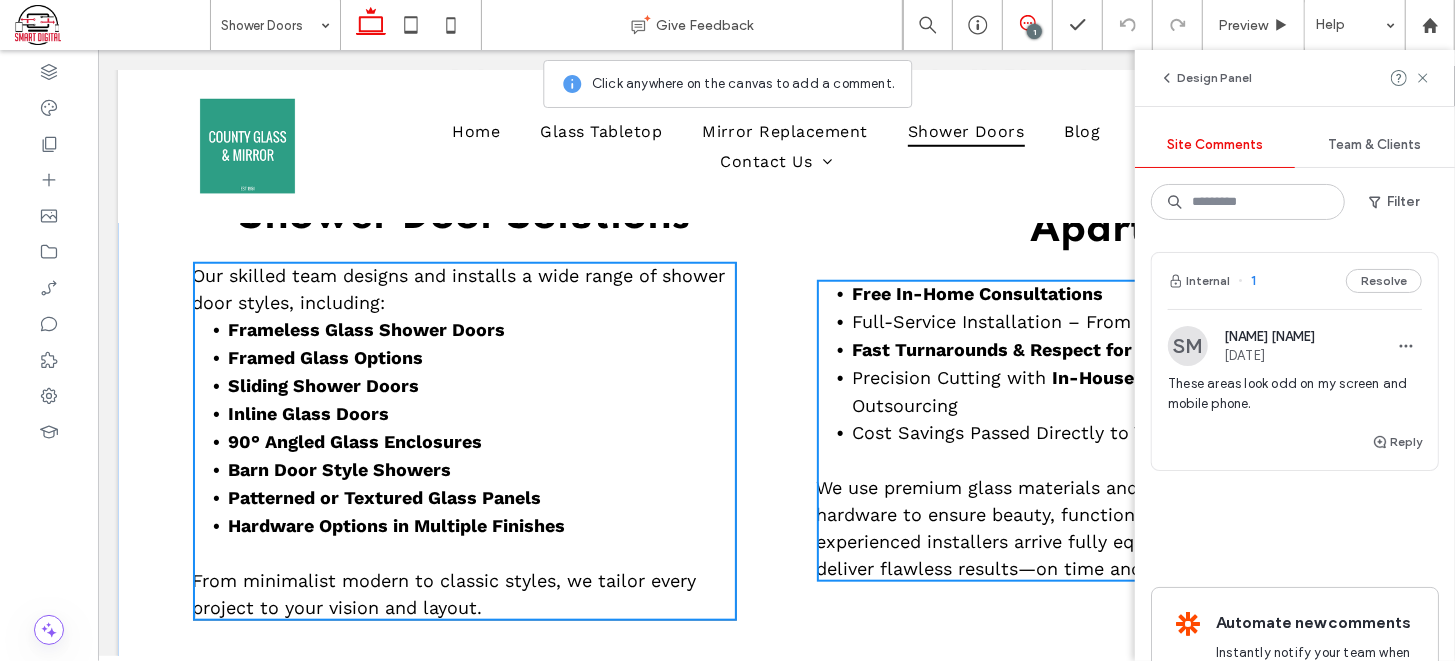 click on "Frameless Glass Shower Doors" at bounding box center (482, 329) 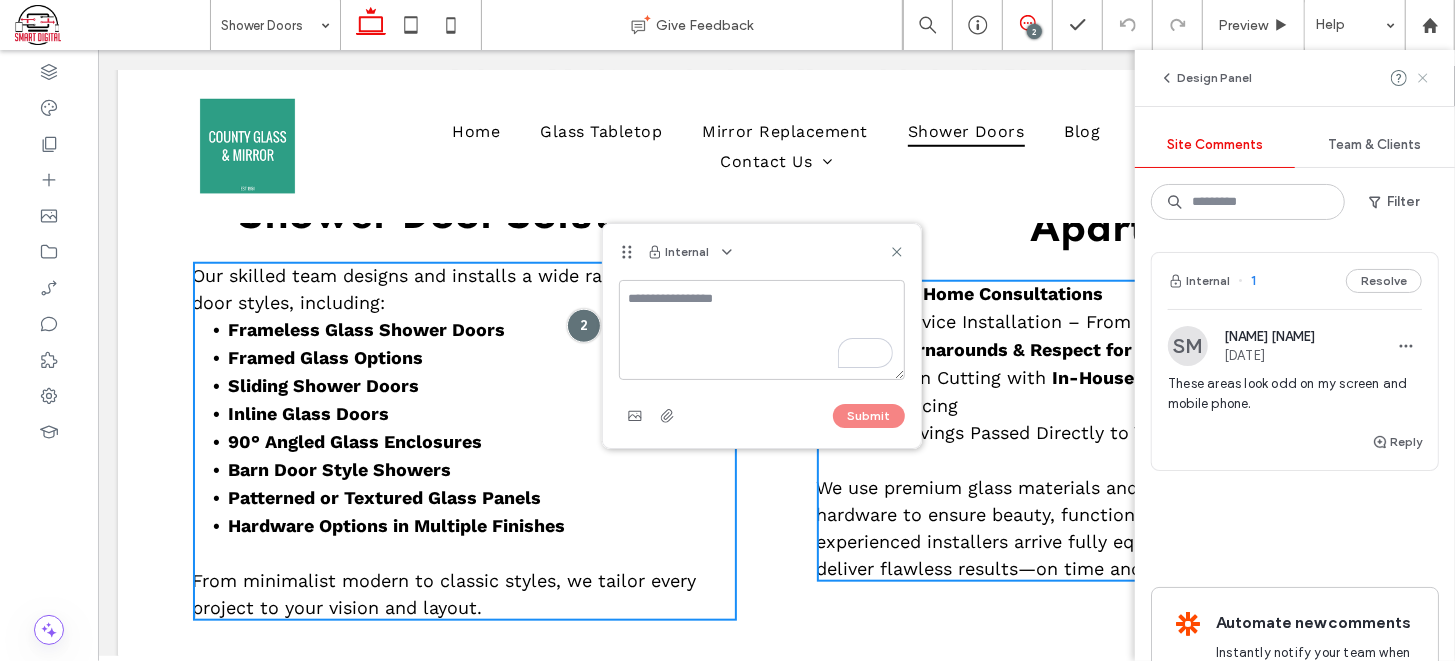click 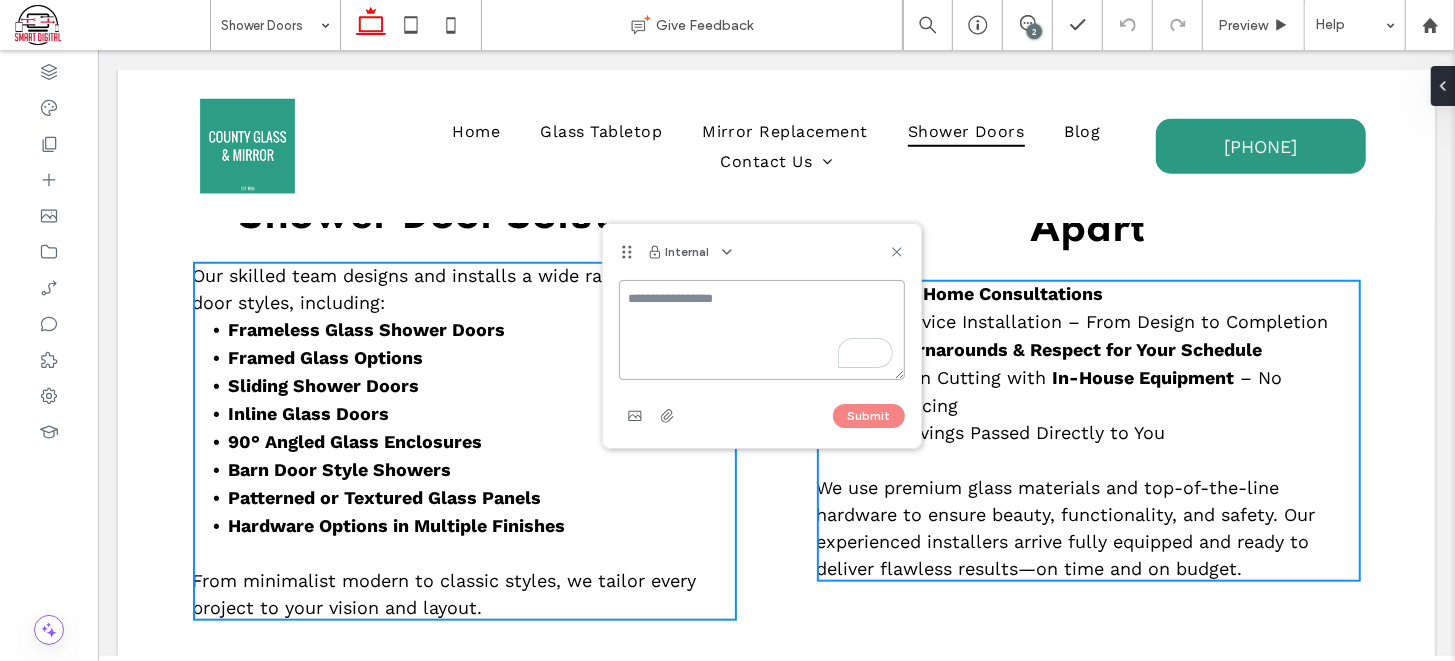 click at bounding box center (762, 330) 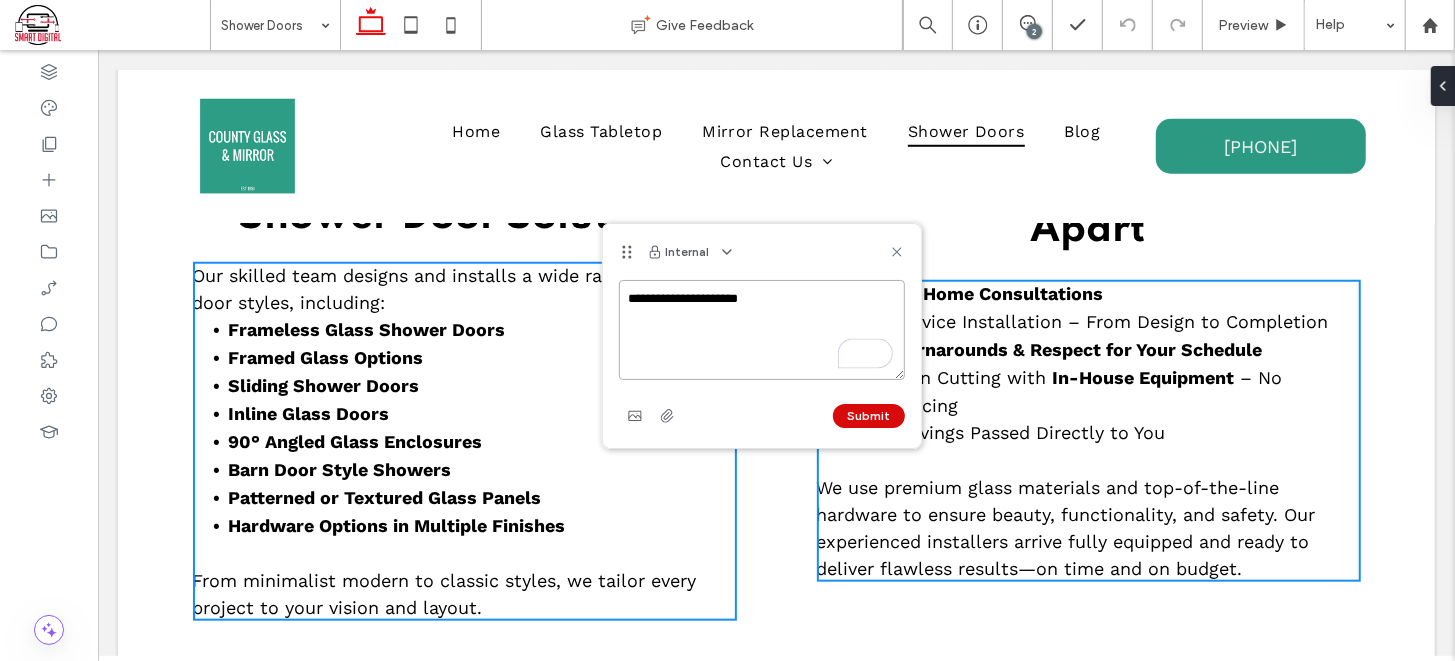 type on "**********" 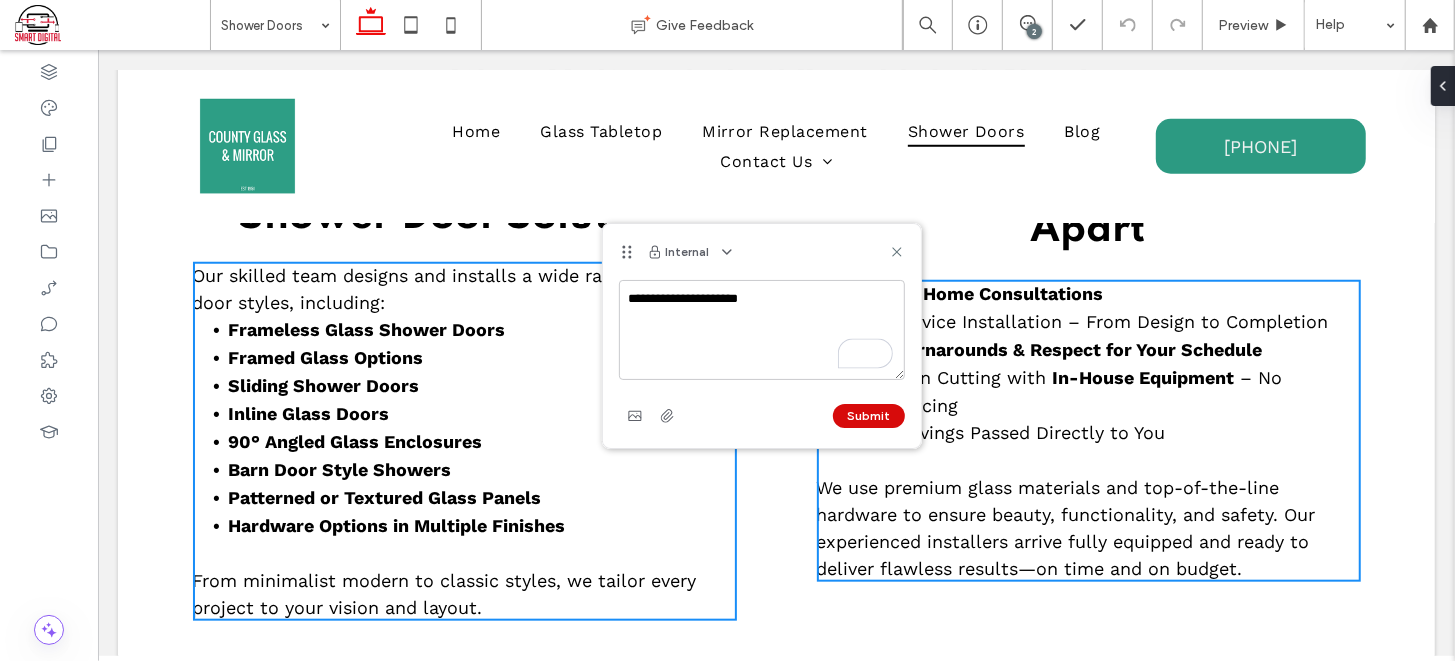 click on "Submit" at bounding box center [869, 416] 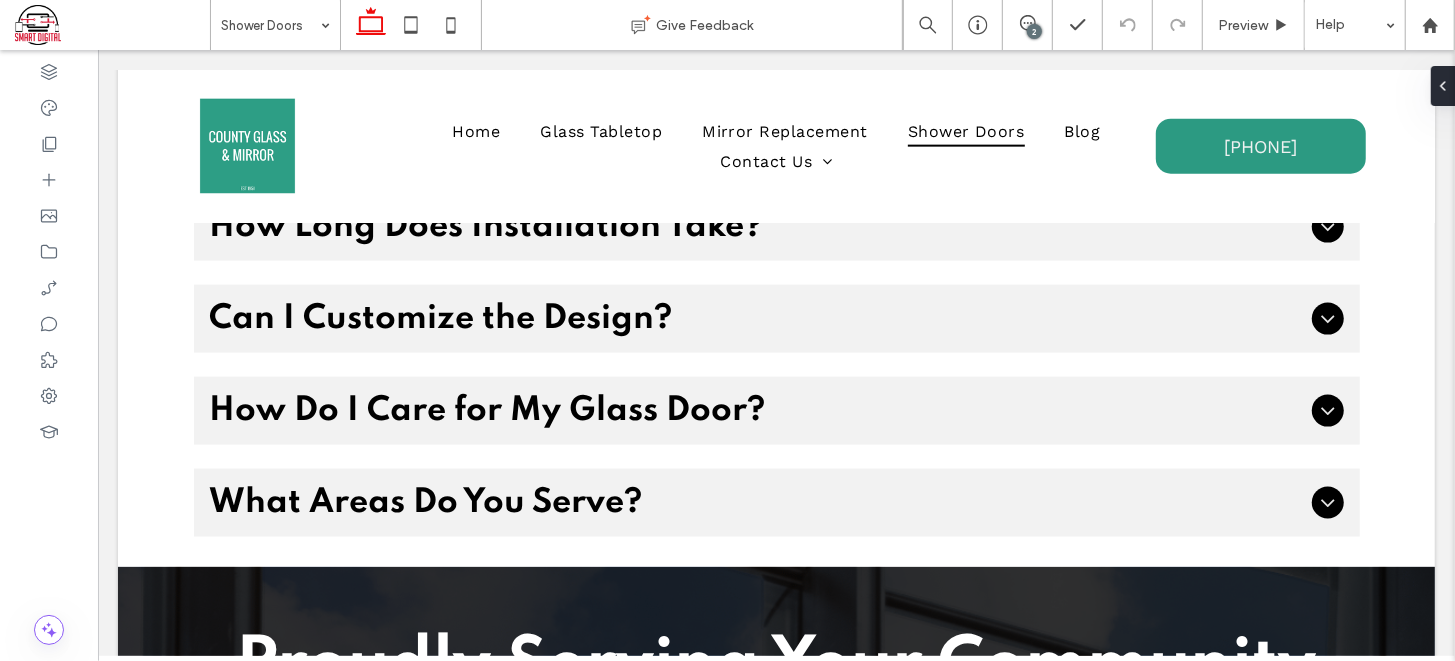 scroll, scrollTop: 1500, scrollLeft: 0, axis: vertical 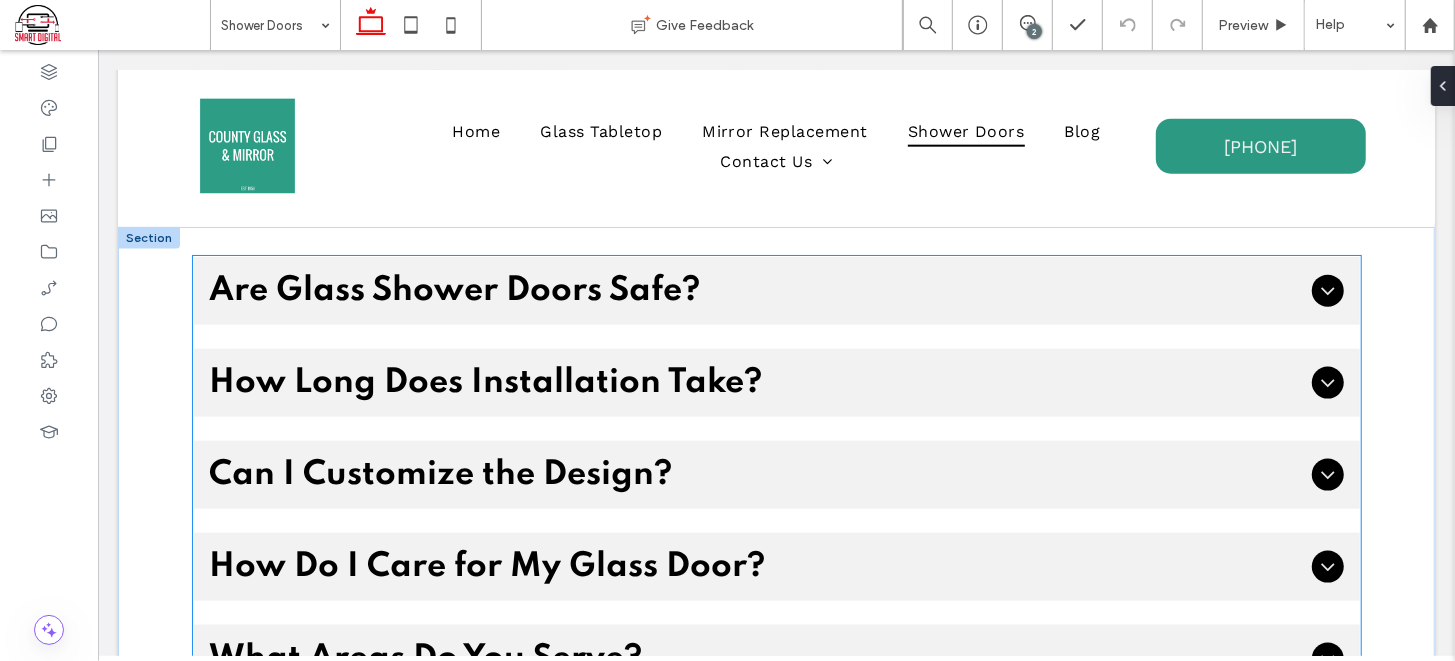 click 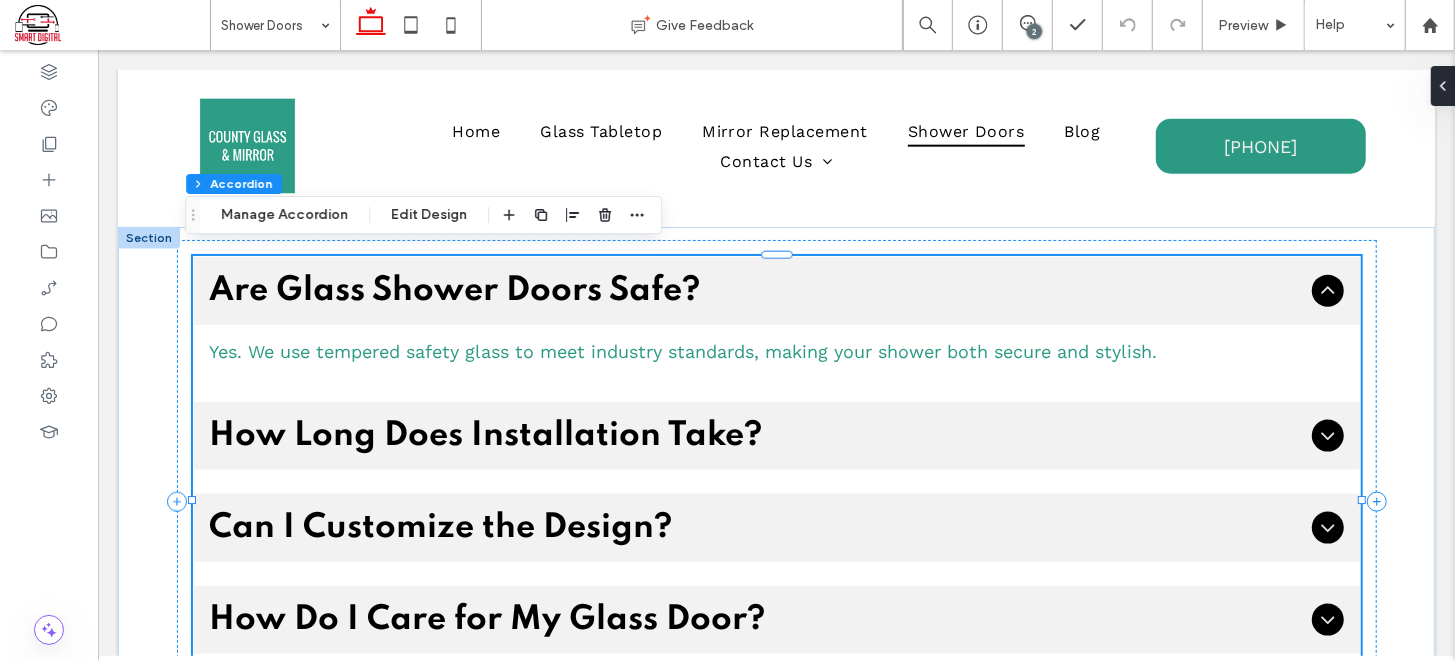 click 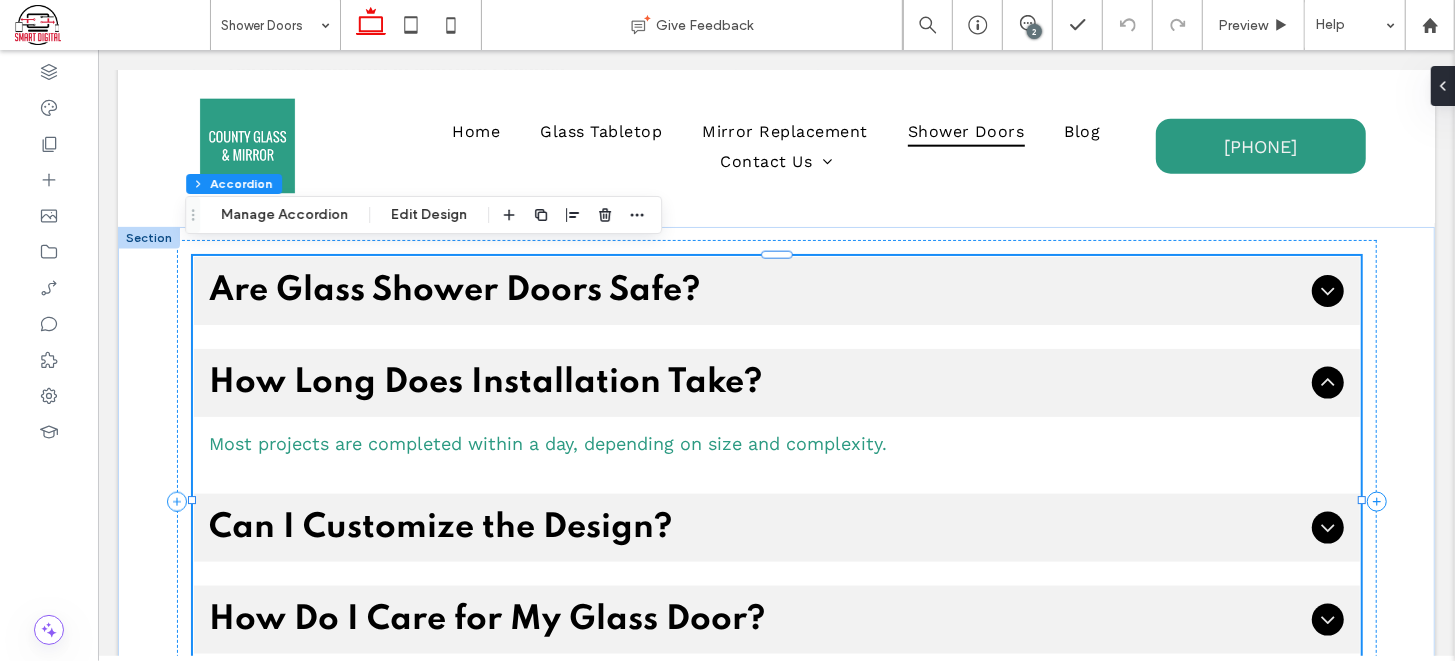 click 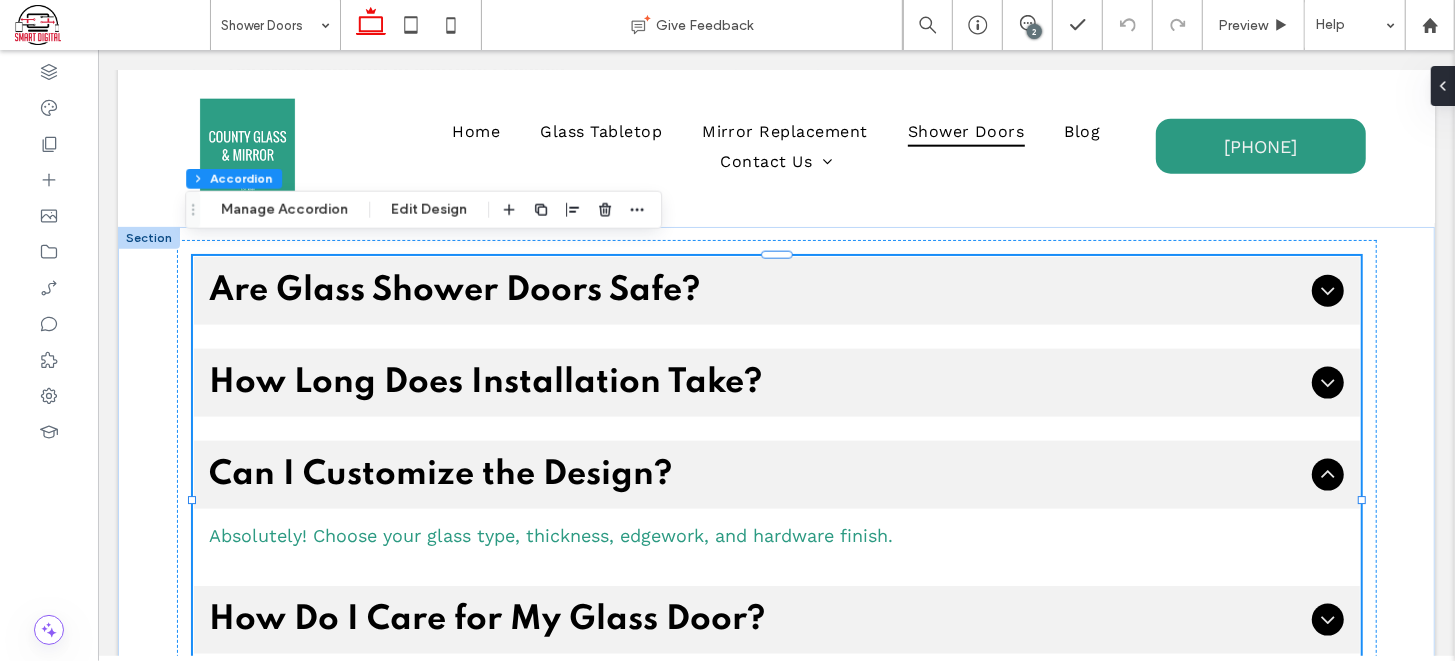 scroll, scrollTop: 1540, scrollLeft: 0, axis: vertical 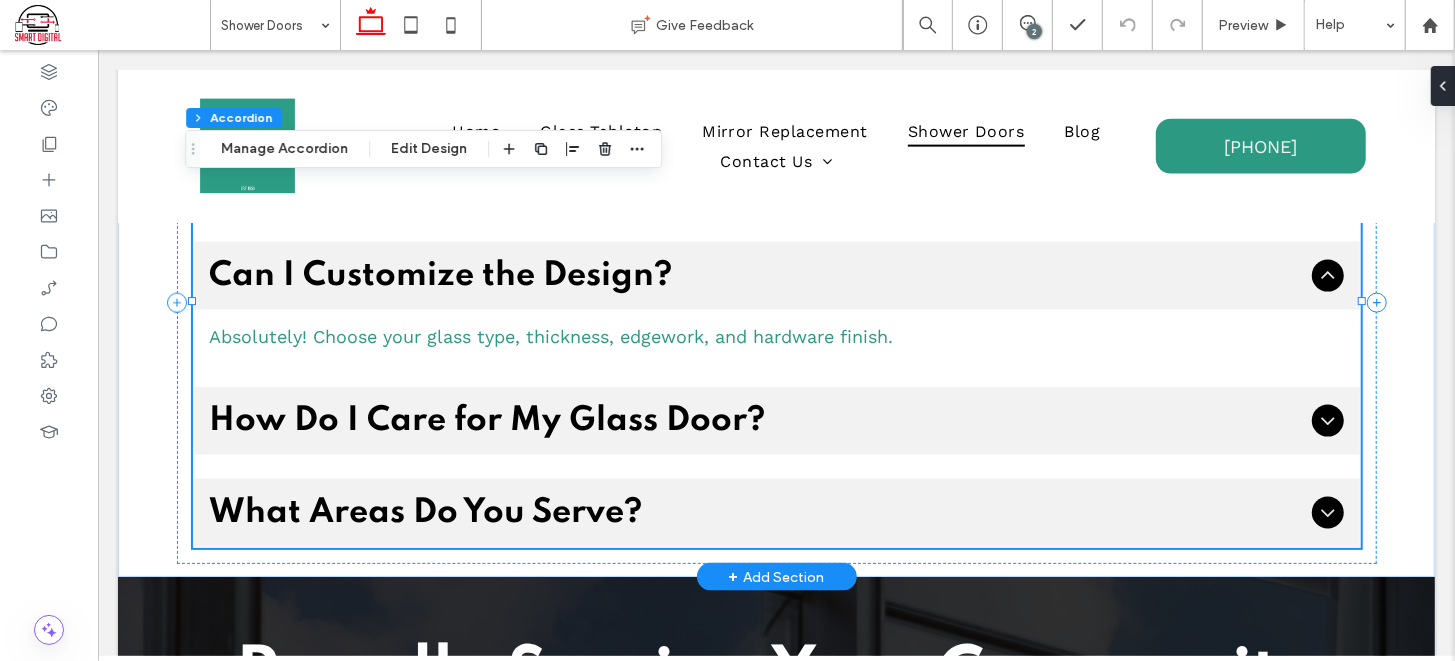 click 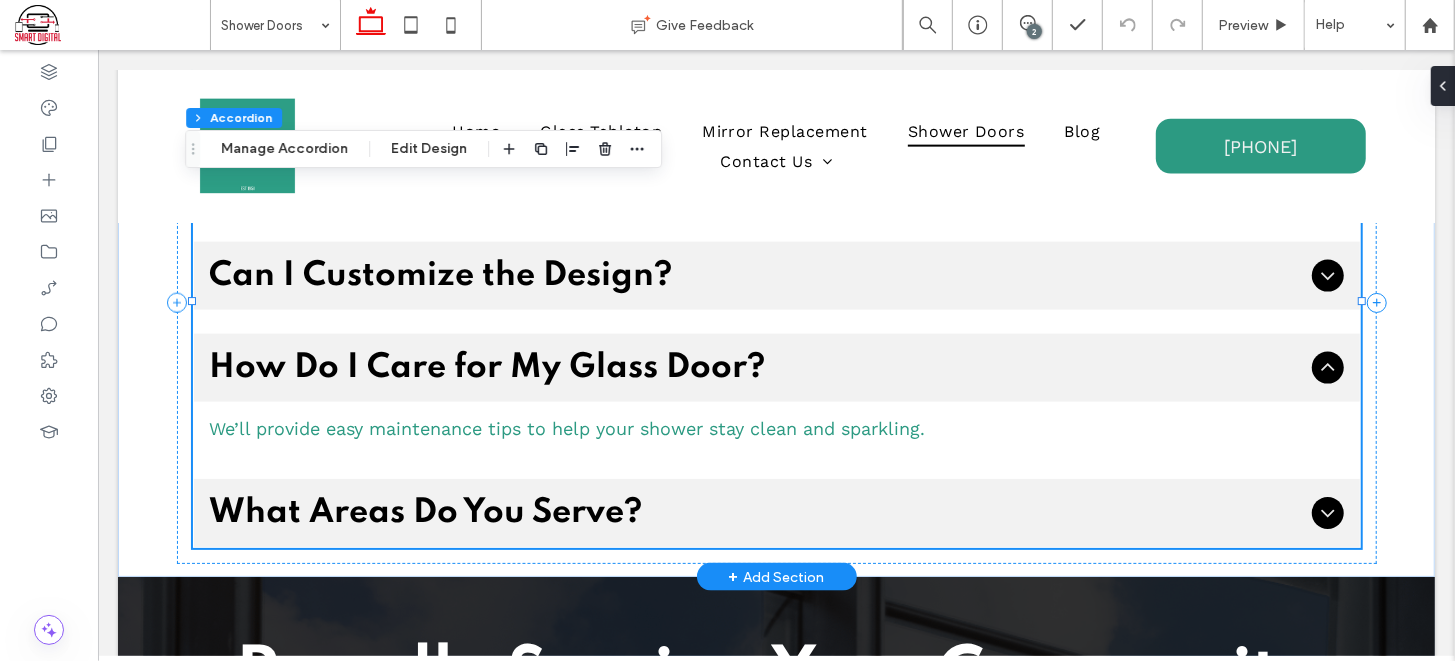 click 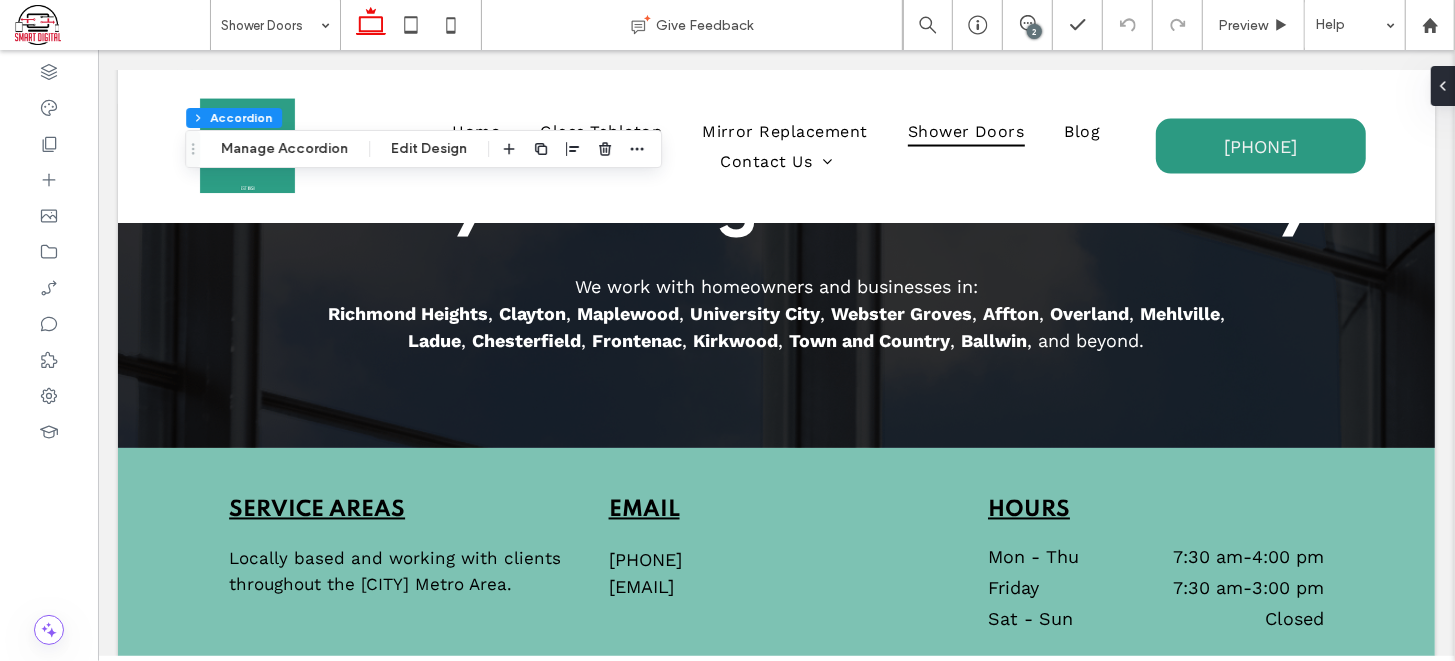 scroll, scrollTop: 2286, scrollLeft: 0, axis: vertical 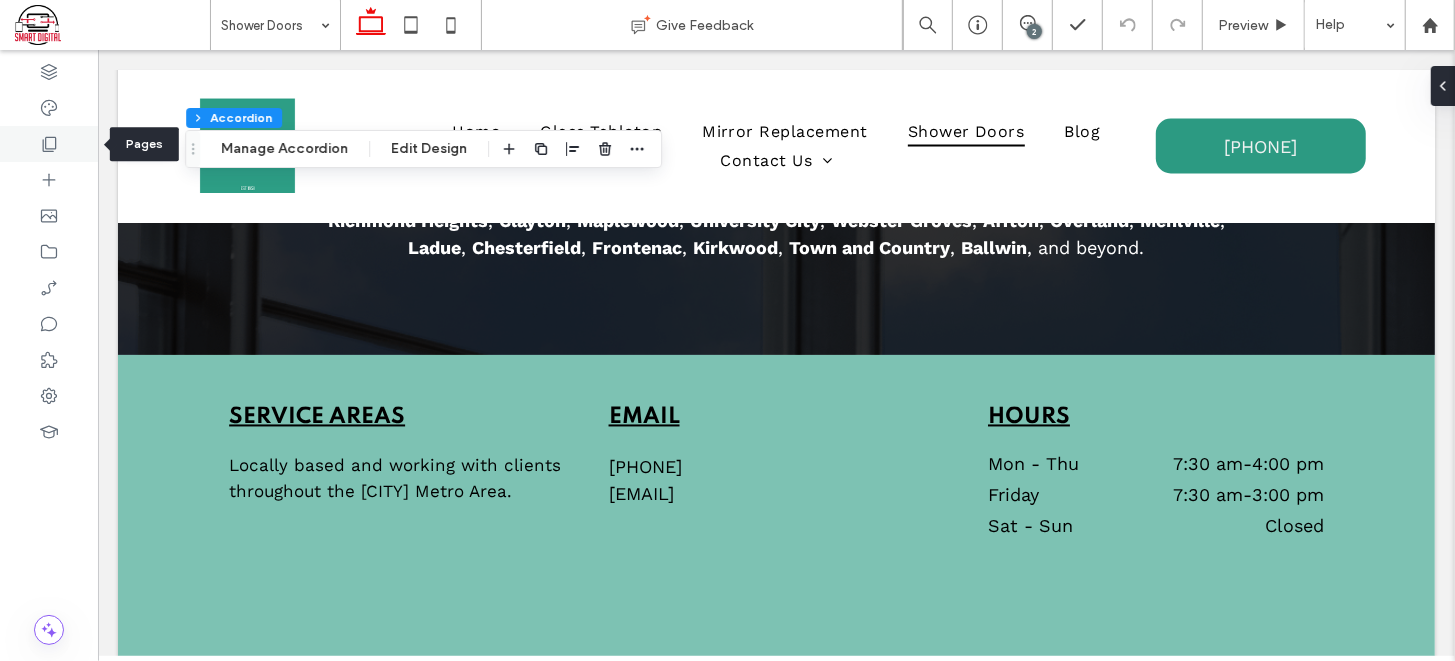 click 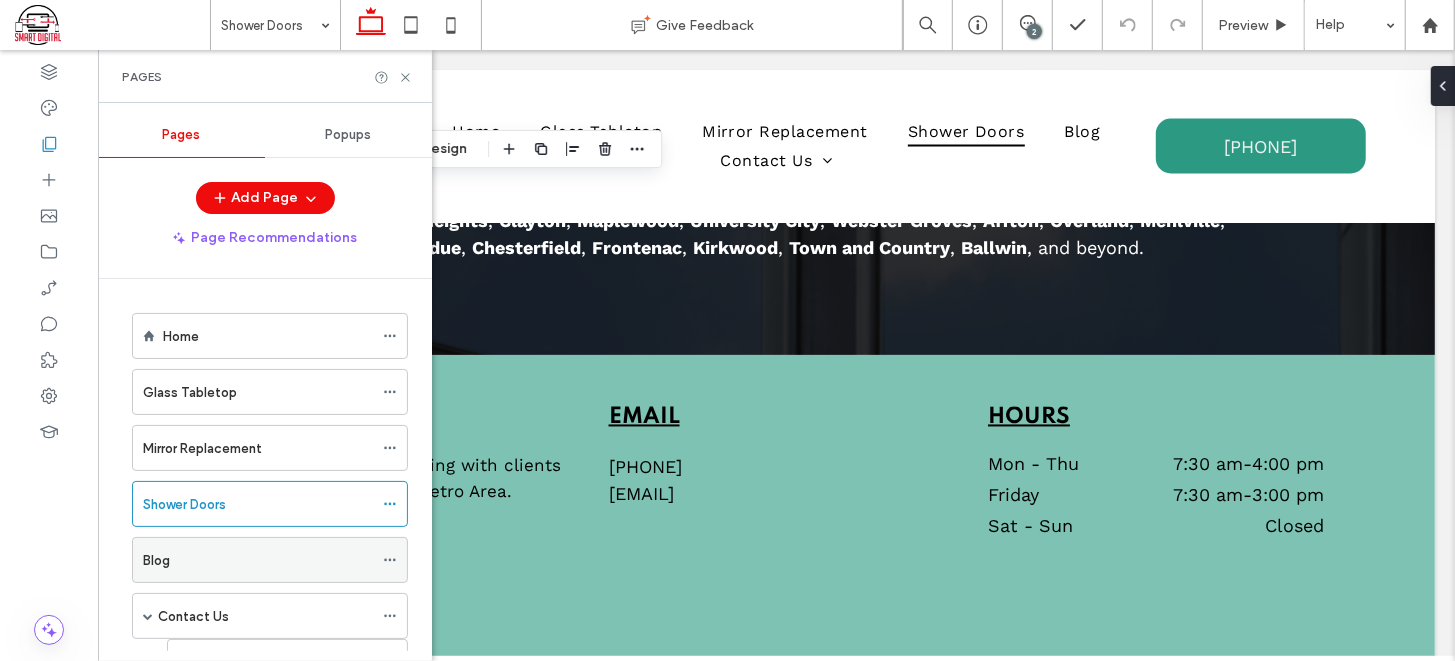 click on "Blog" at bounding box center [258, 560] 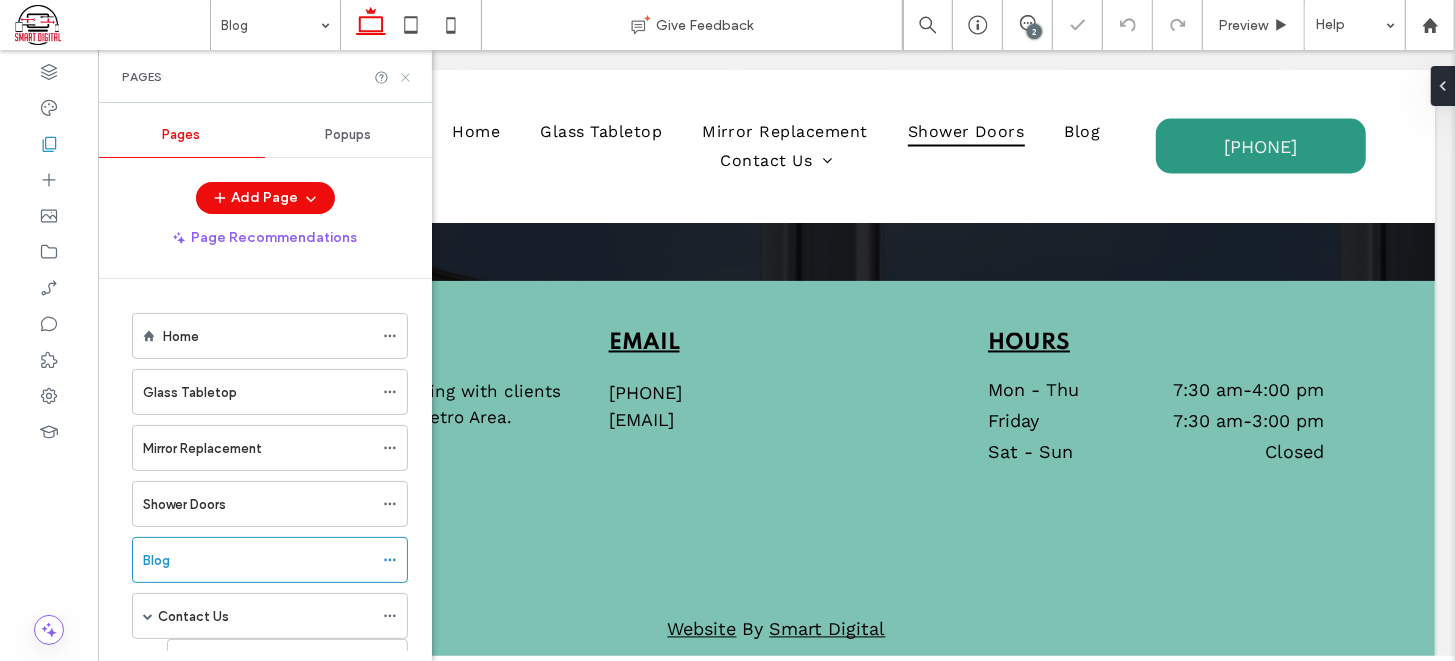 click 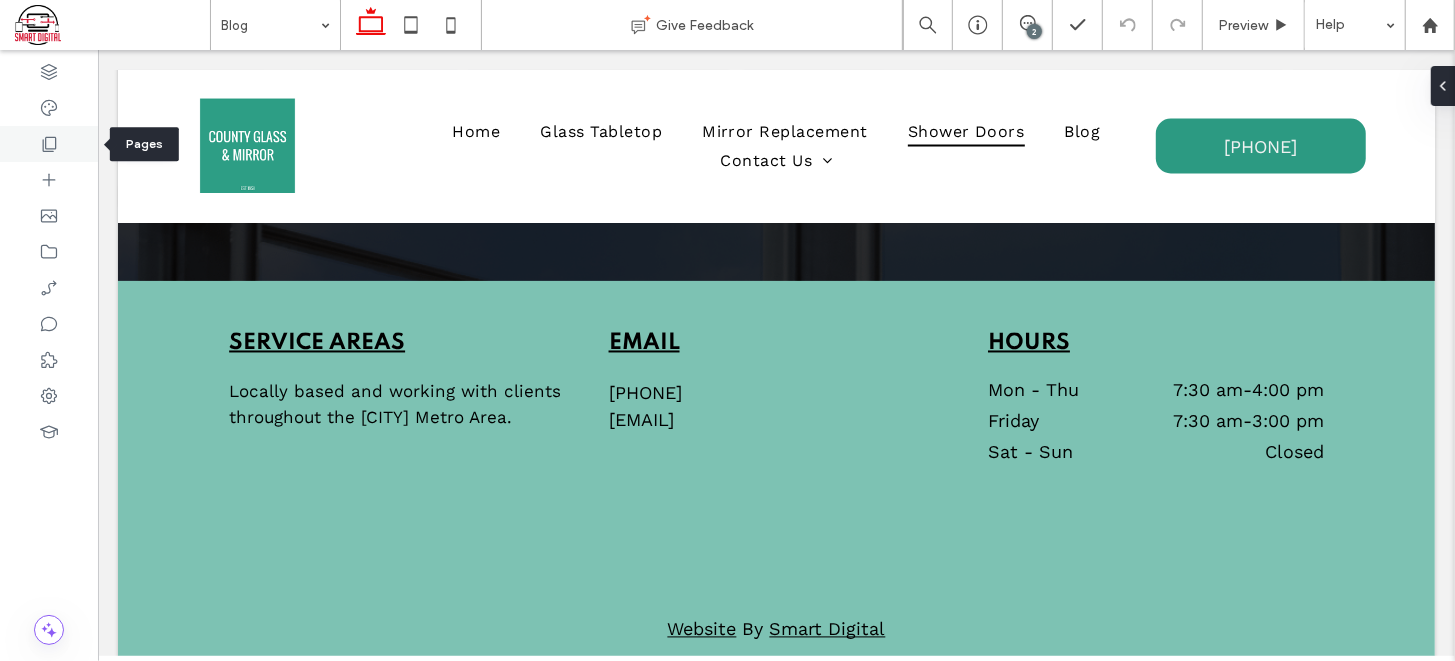 click 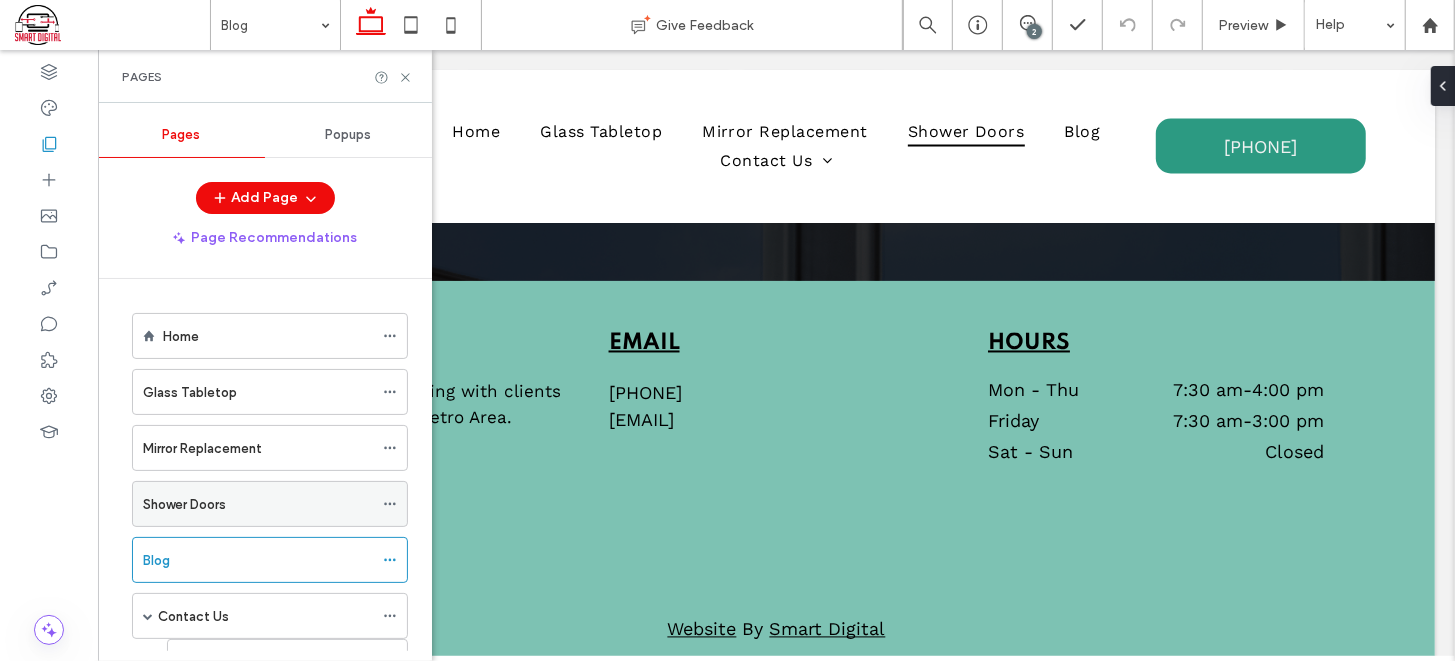 click on "Shower Doors" at bounding box center (184, 504) 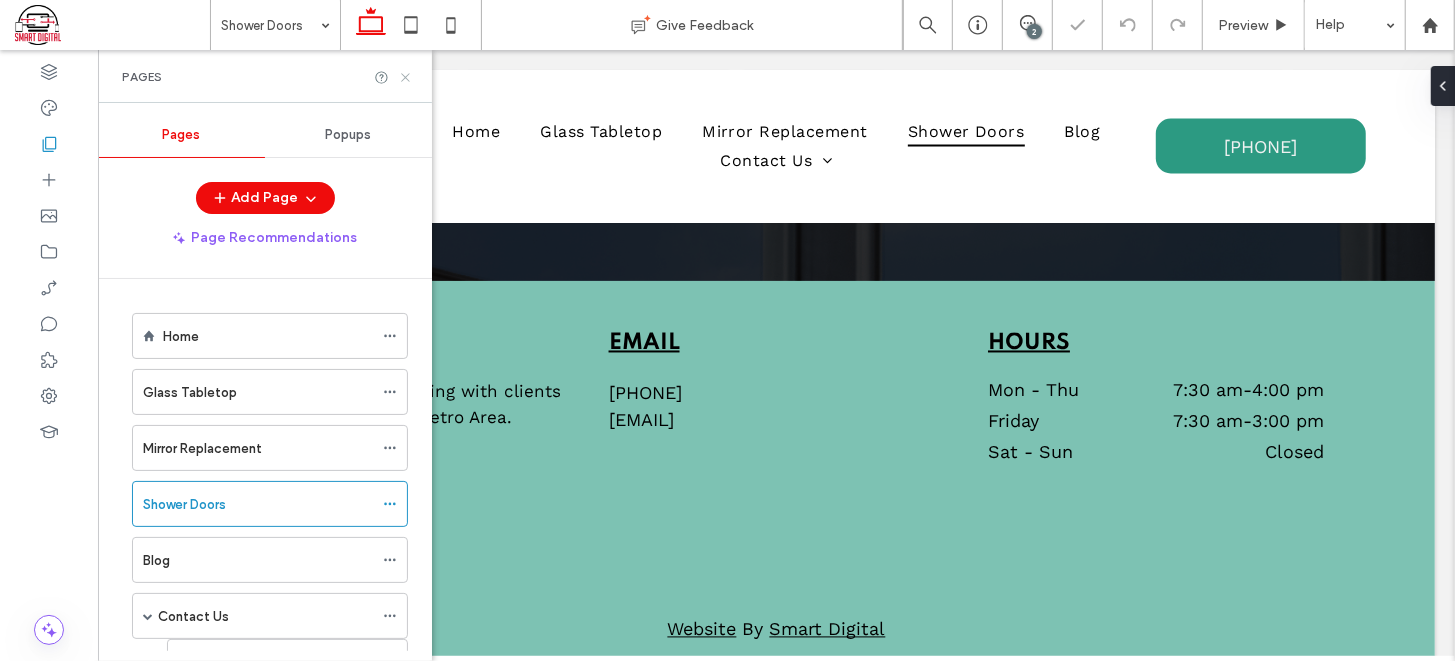 click 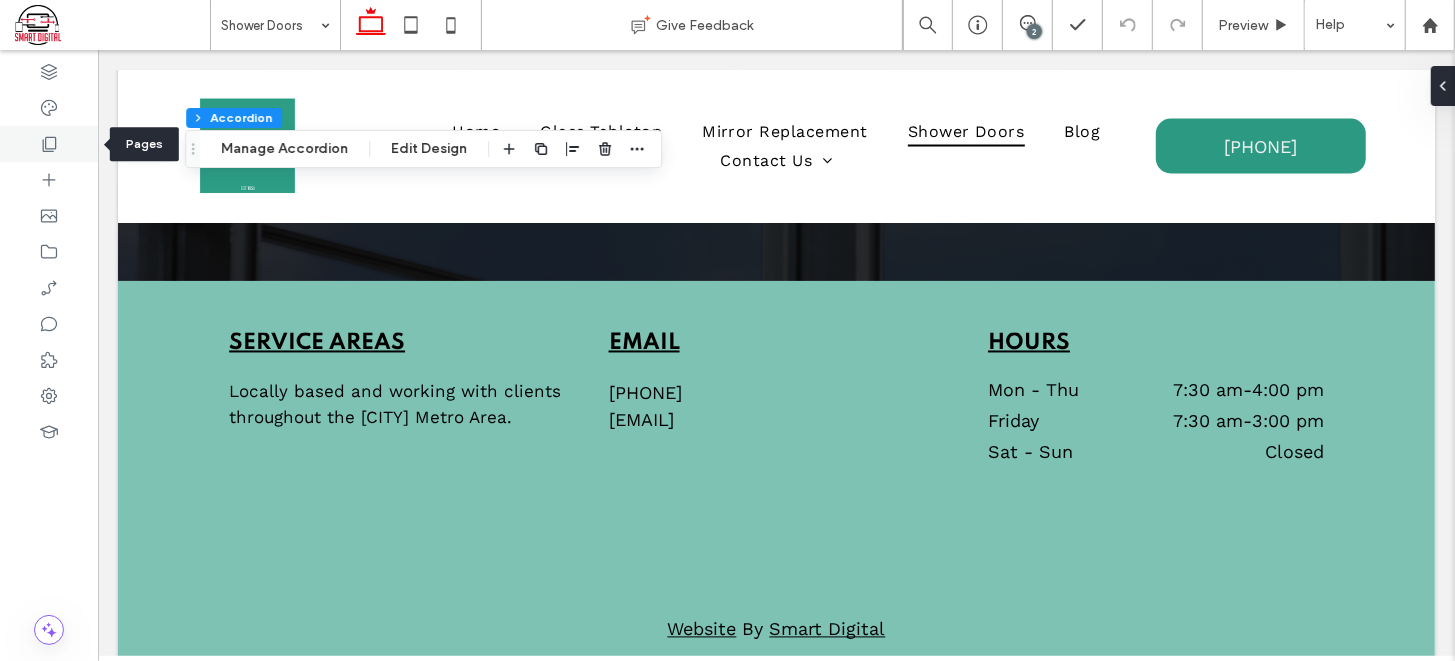 click 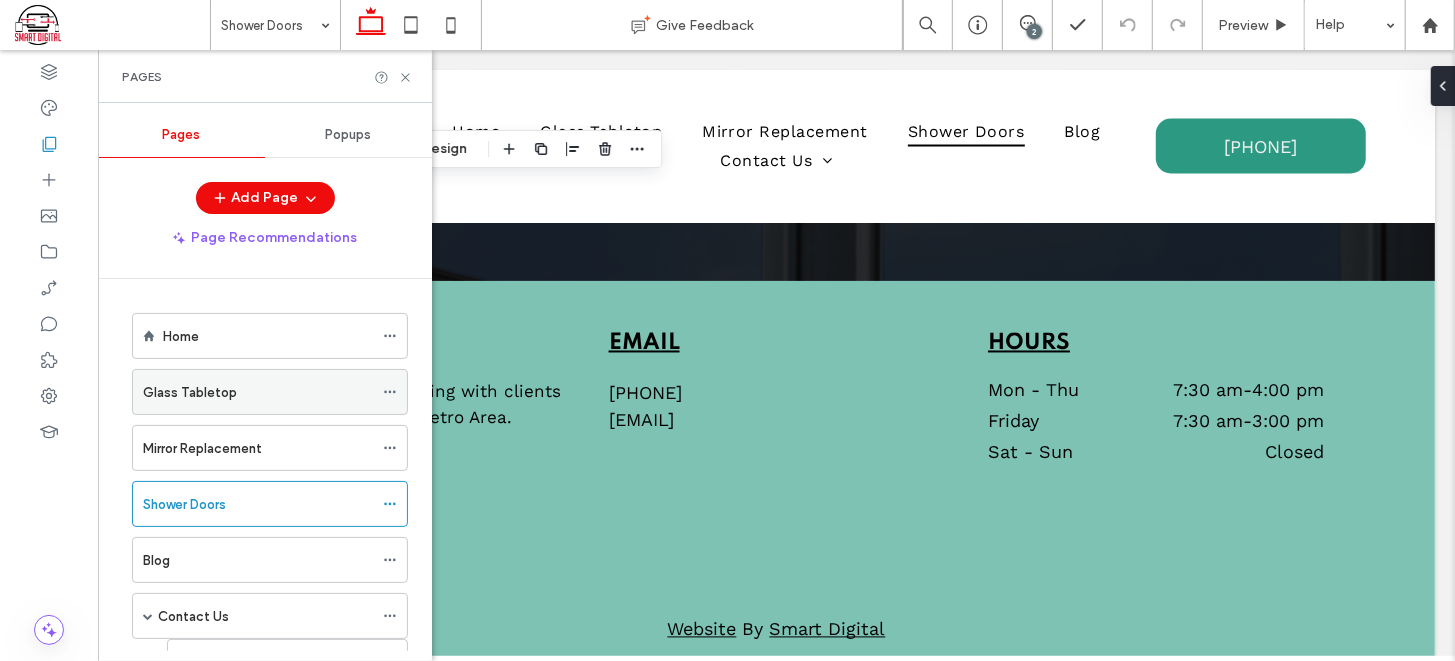 click on "Glass Tabletop" at bounding box center (258, 392) 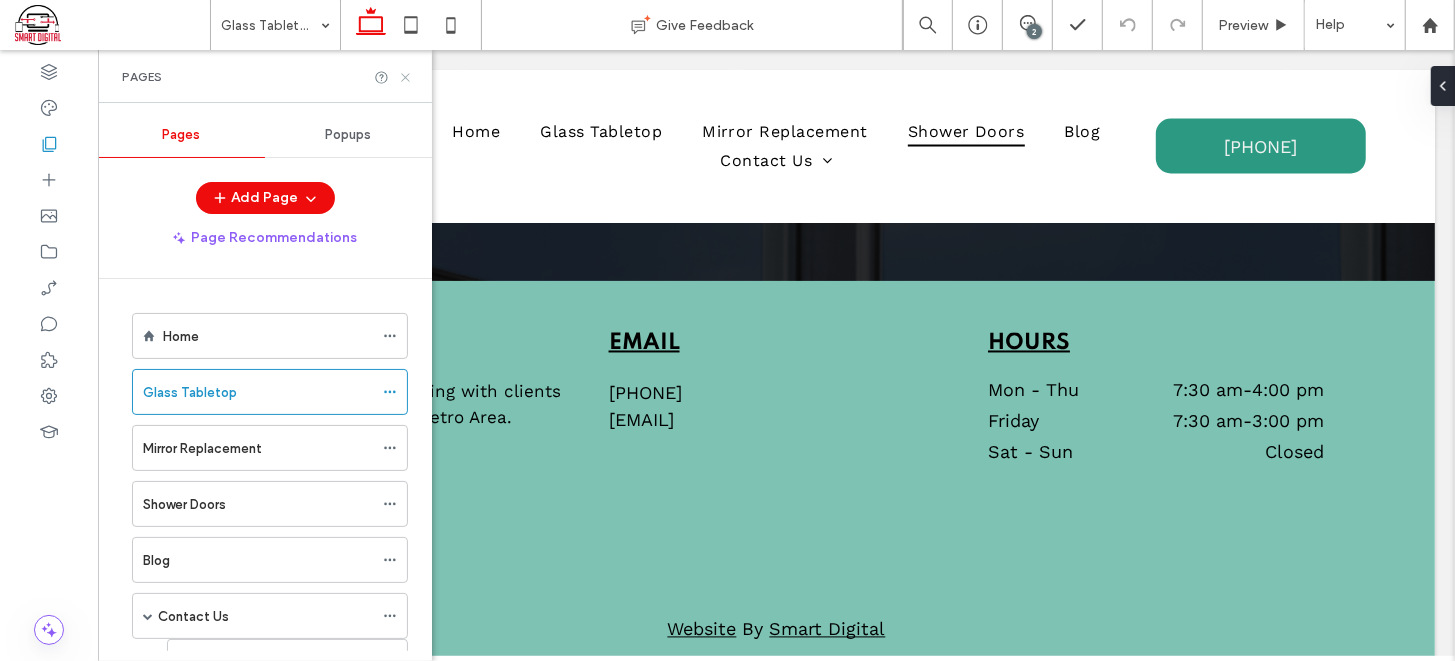 click 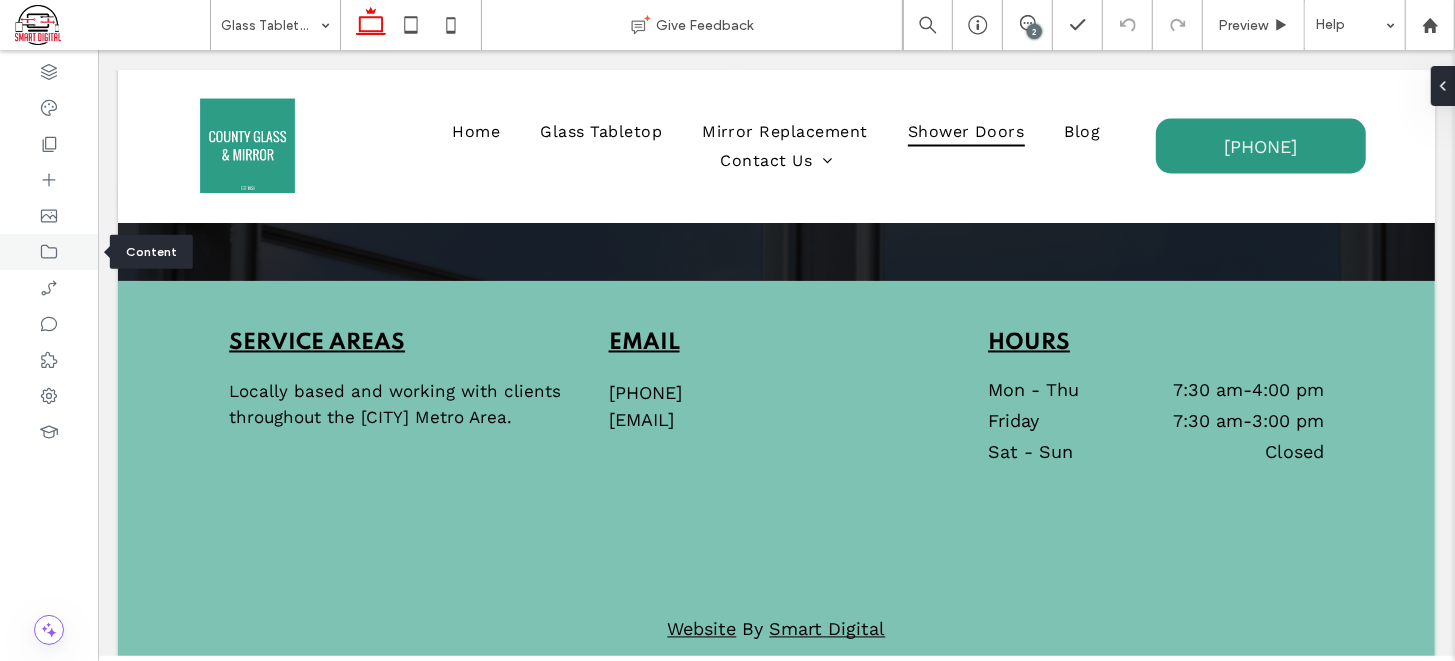 click 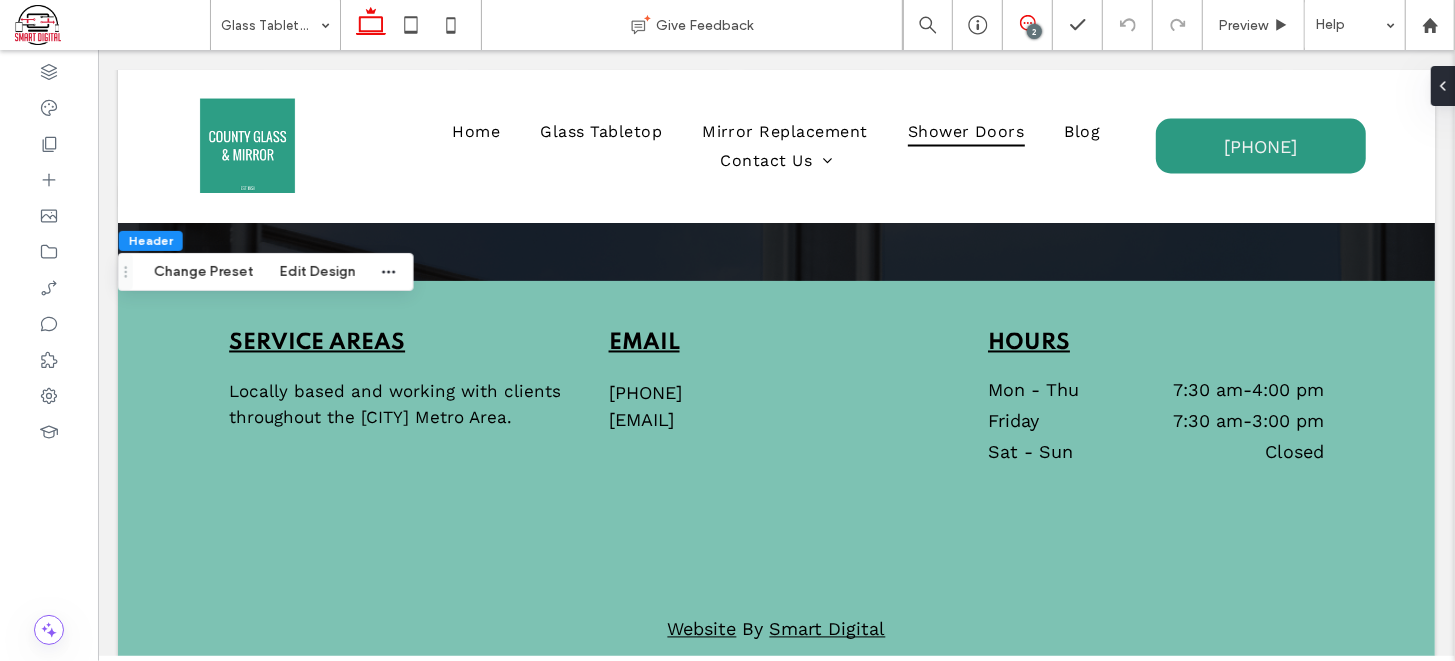 click 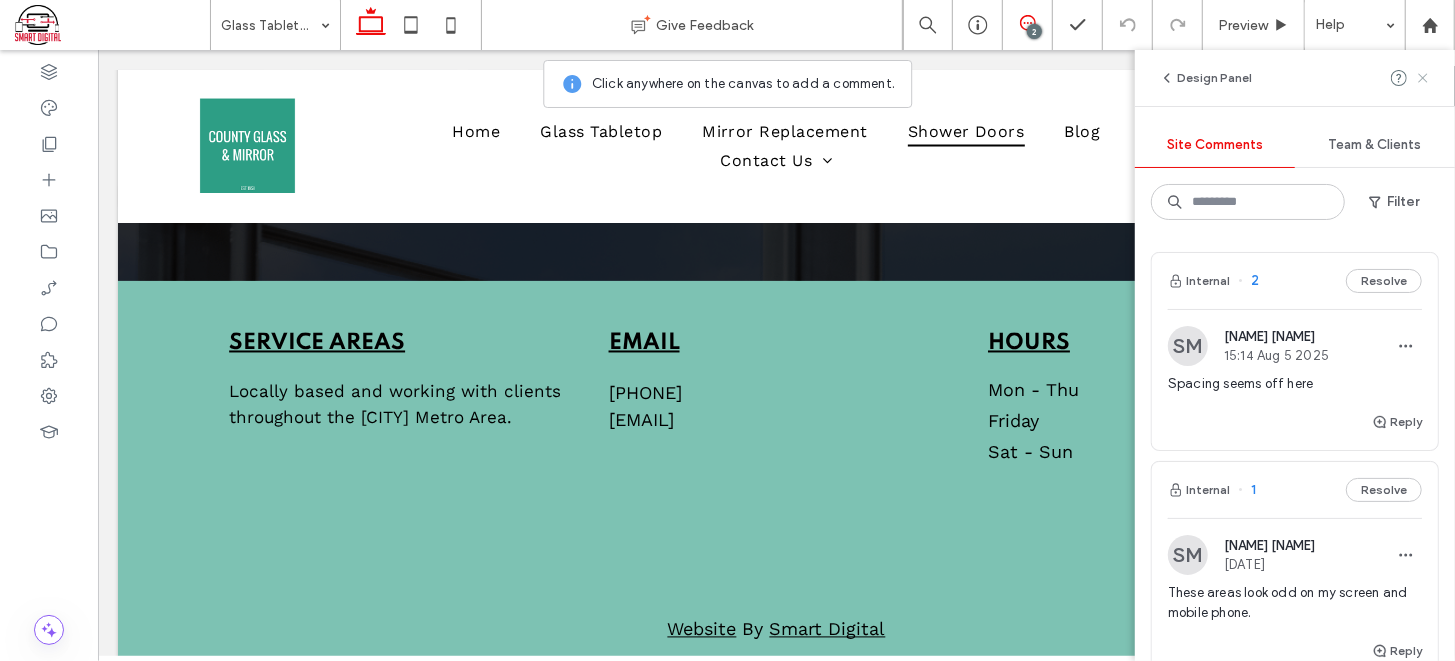 click 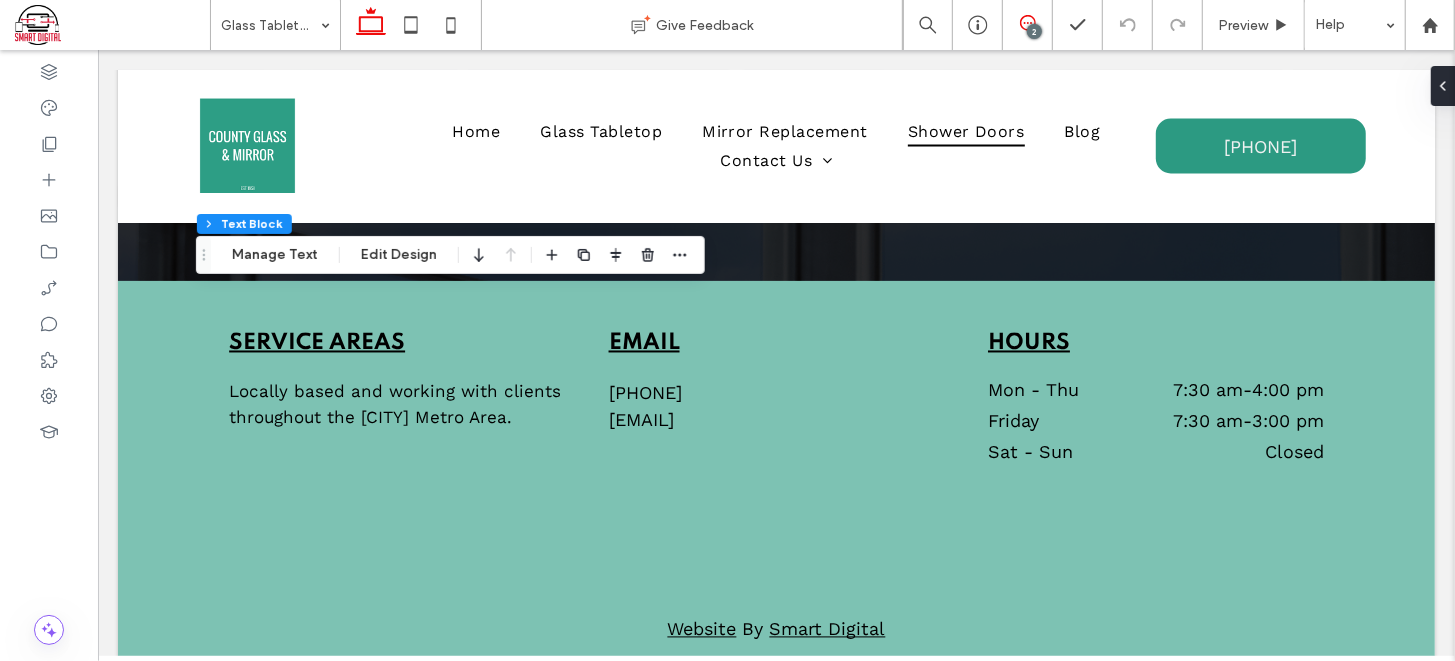 click at bounding box center [1027, 23] 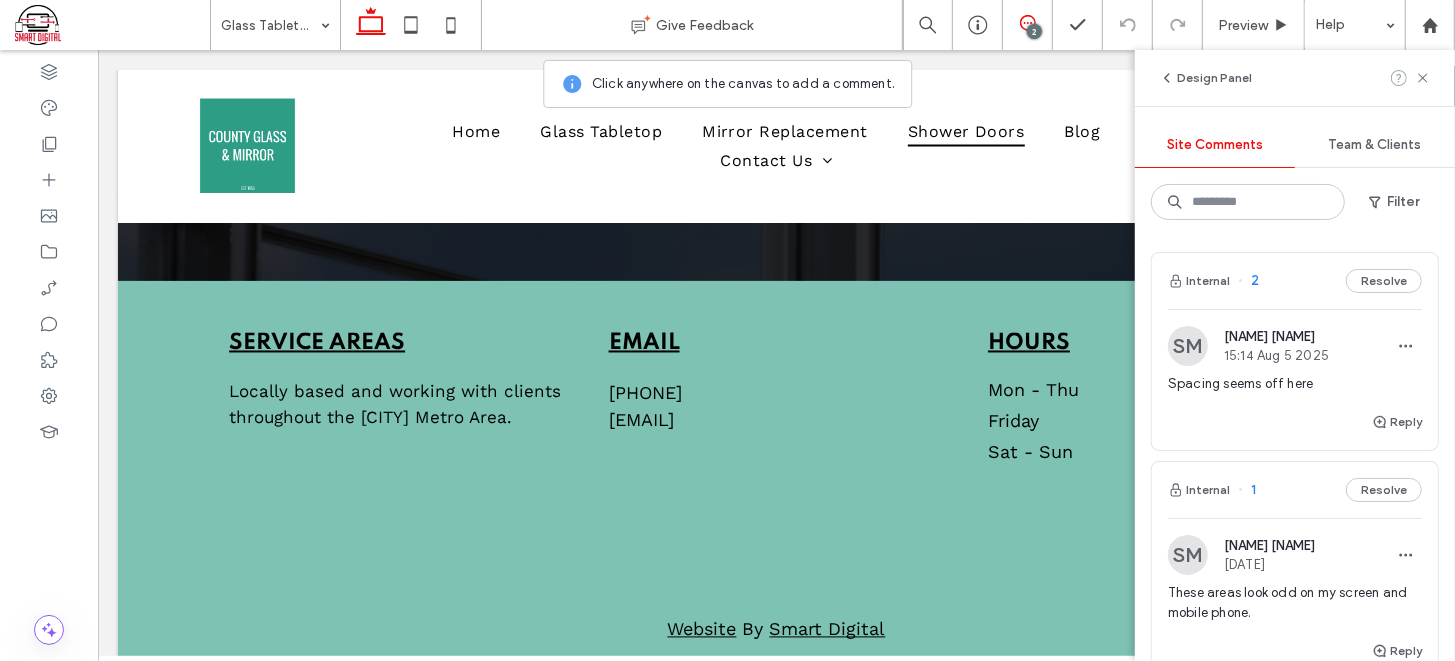 click 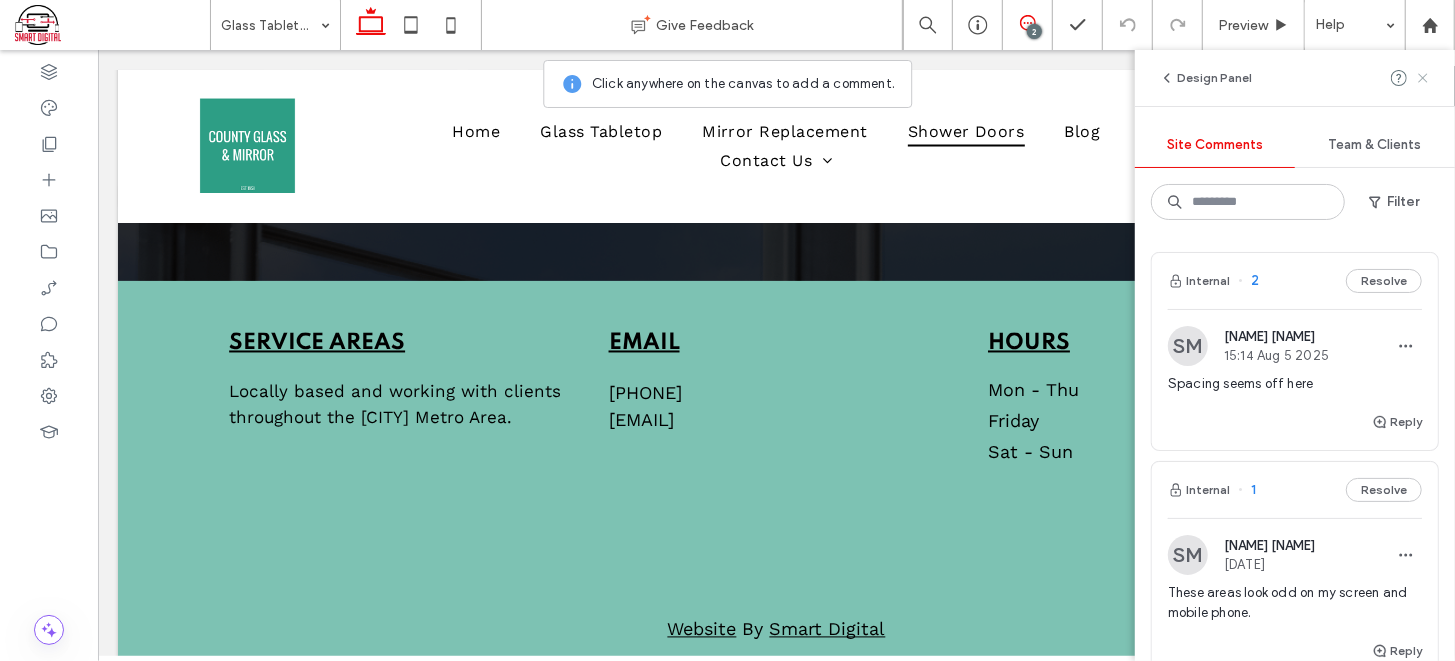 click 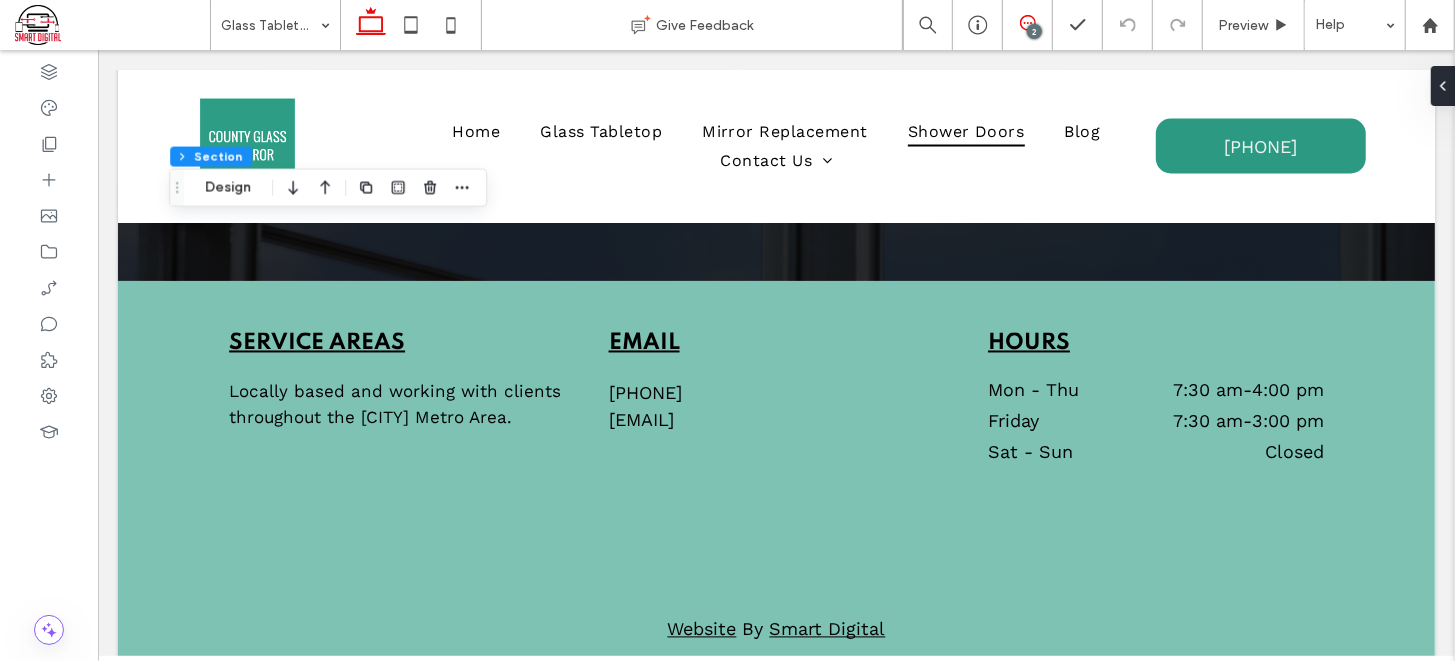 click 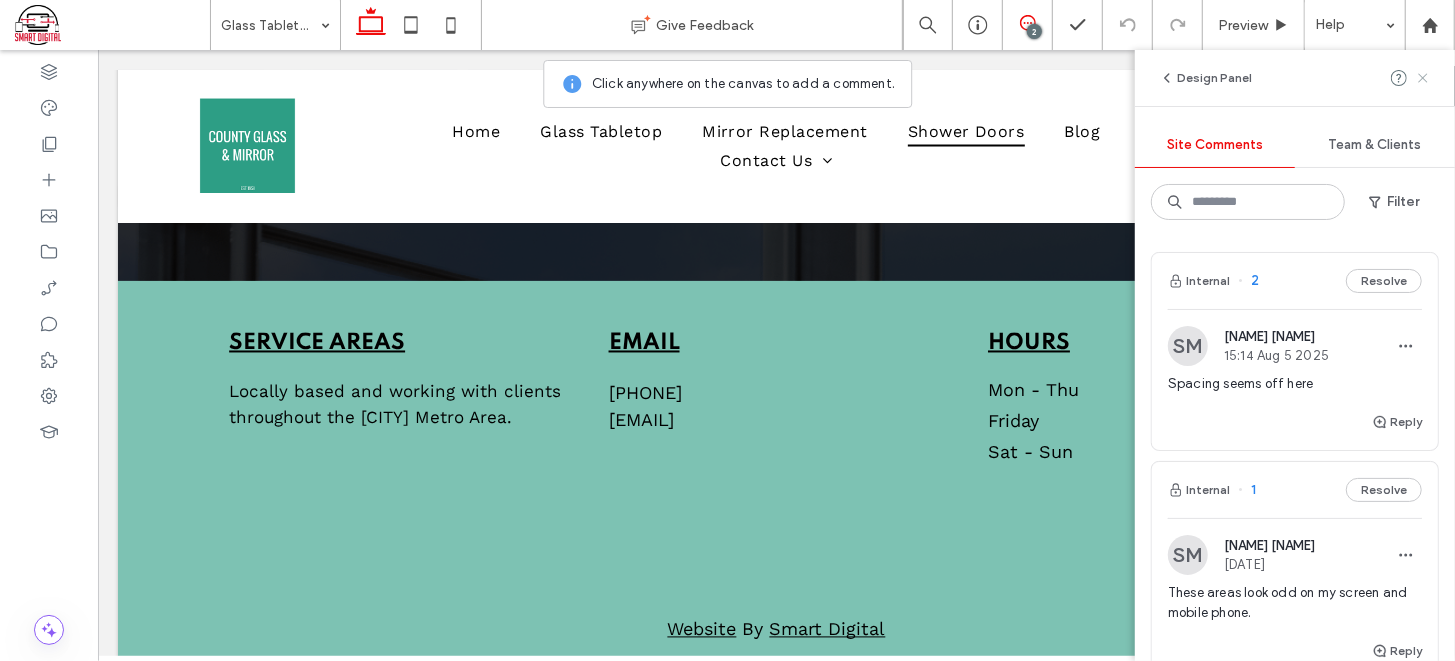 click 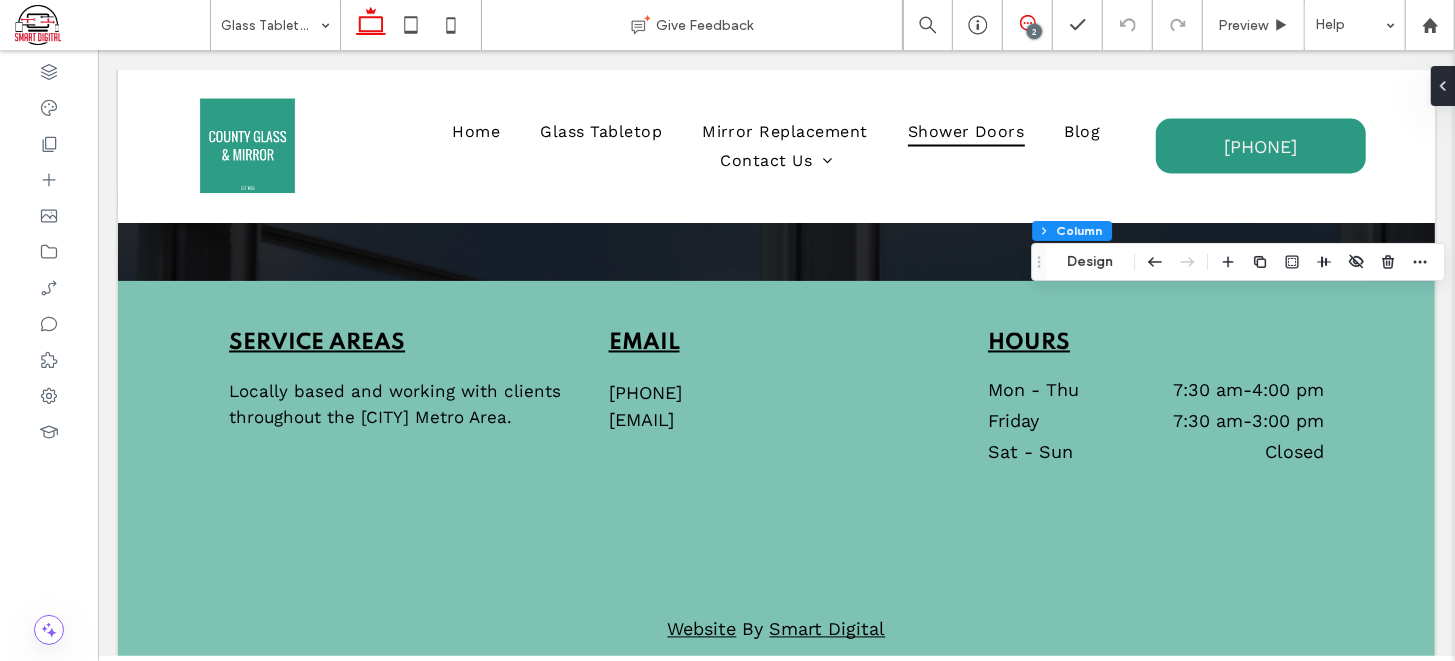 click 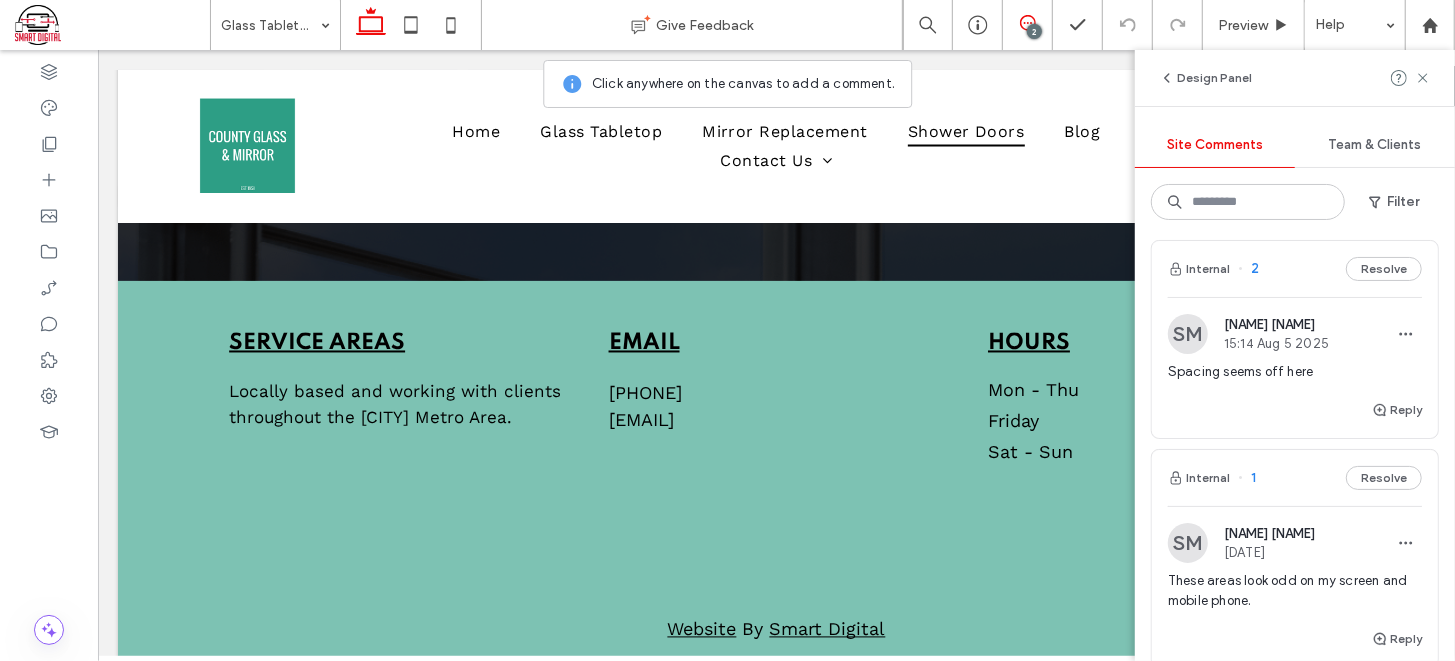 scroll, scrollTop: 0, scrollLeft: 0, axis: both 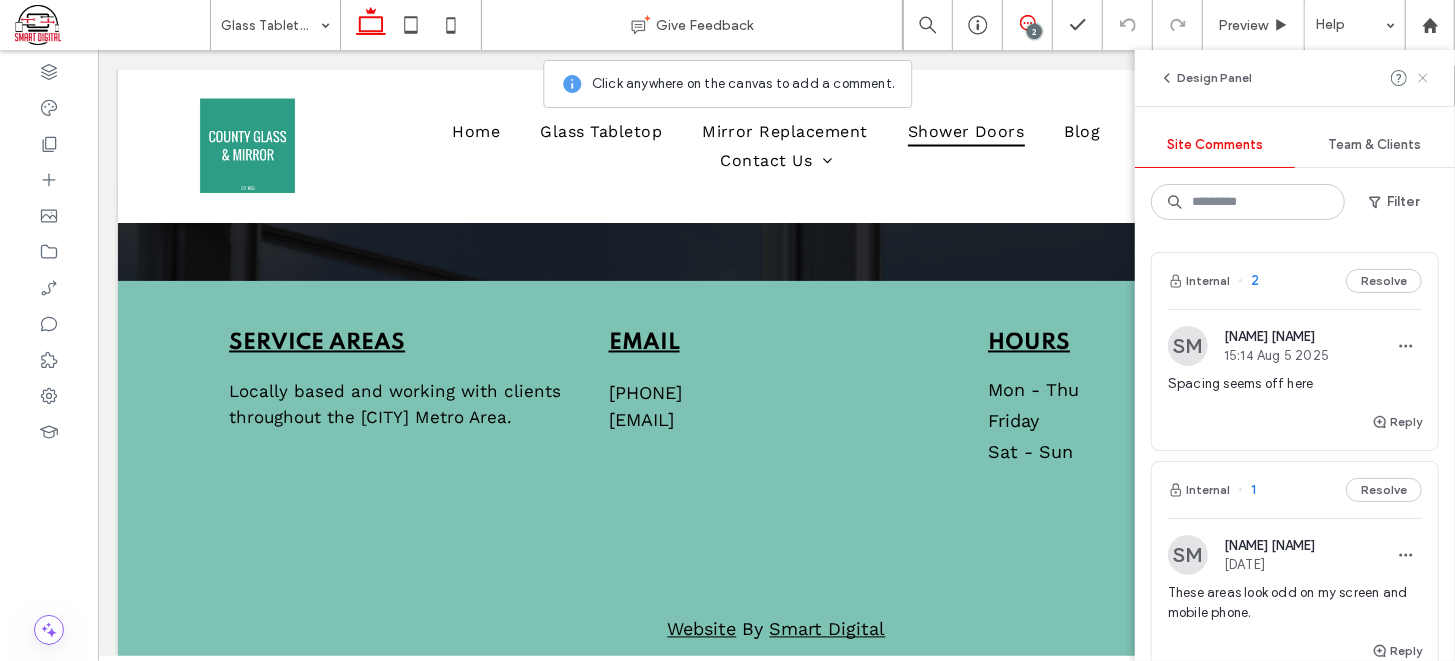 click 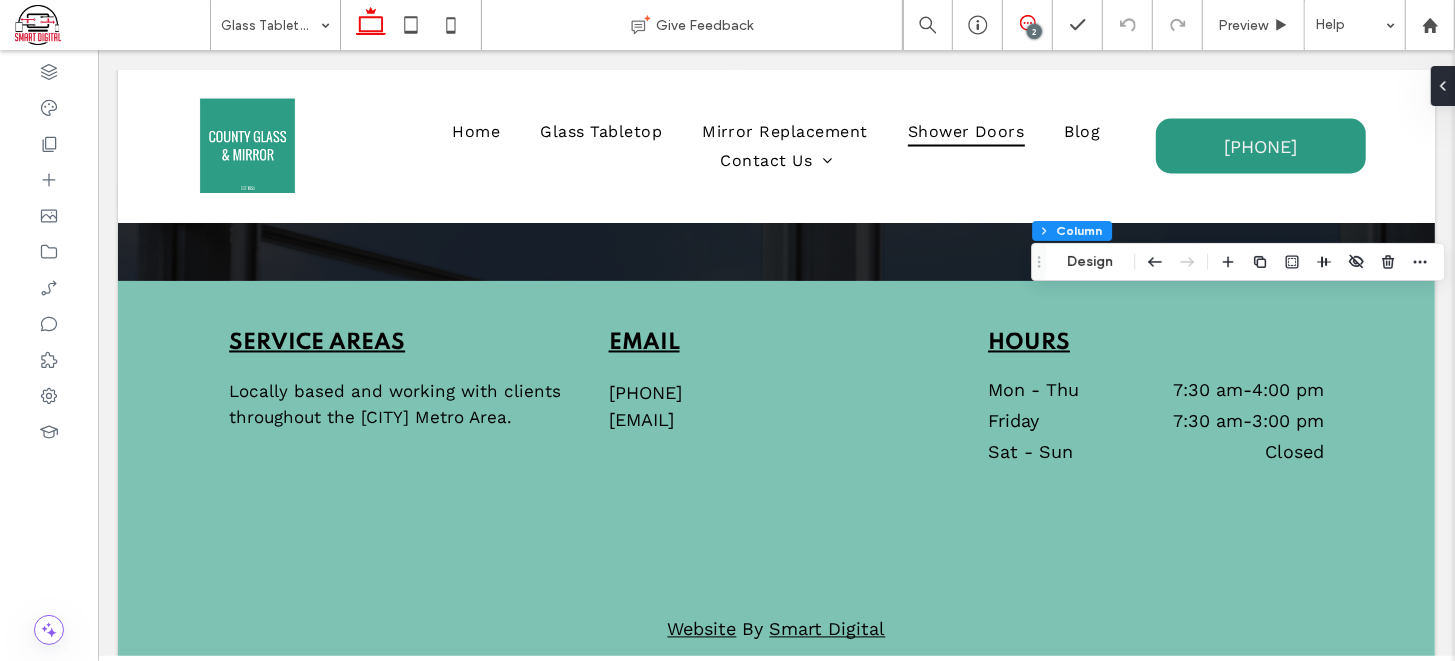click 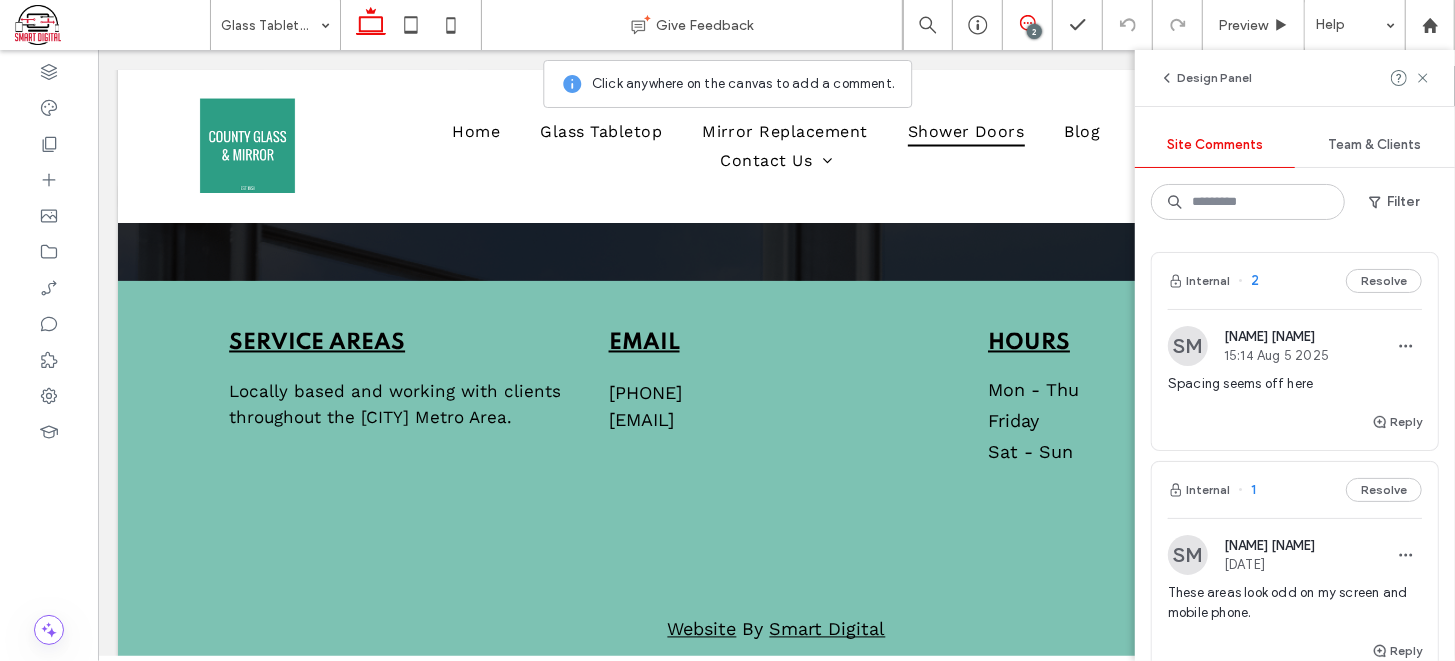 click on "Site Comments" at bounding box center (1215, 145) 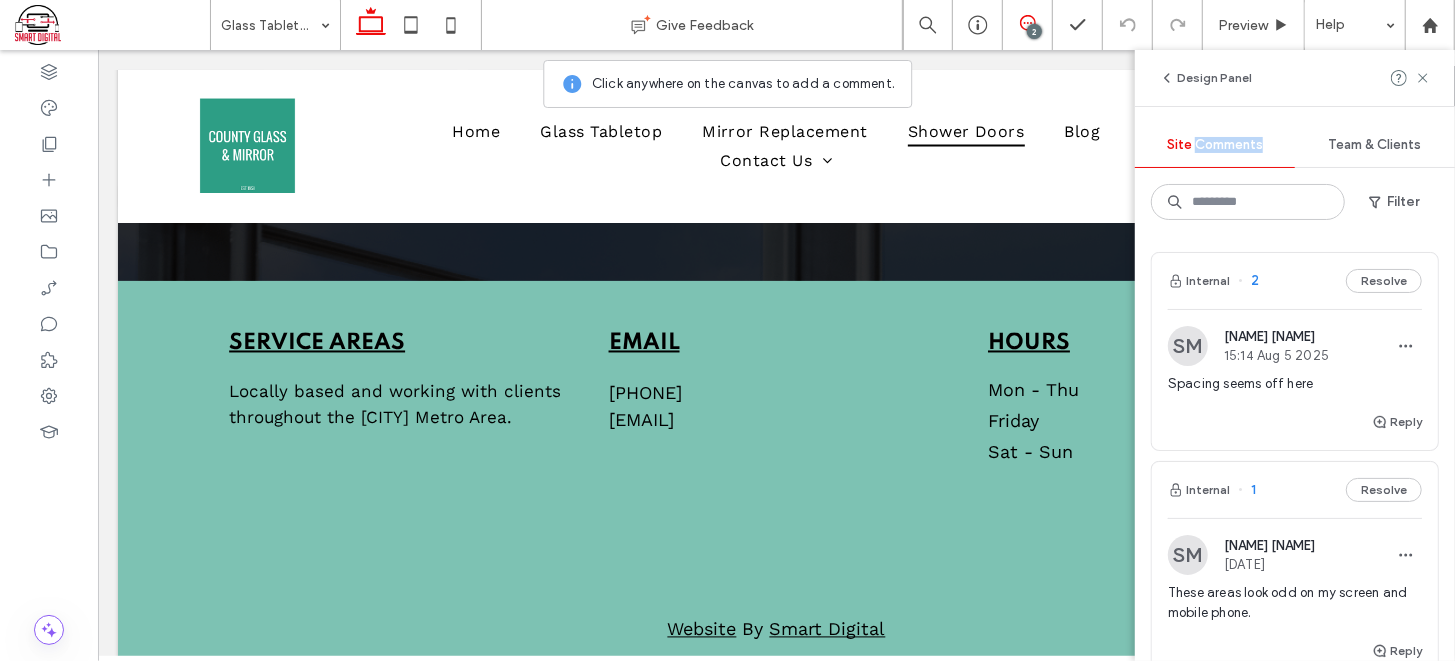 click on "Site Comments" at bounding box center (1215, 145) 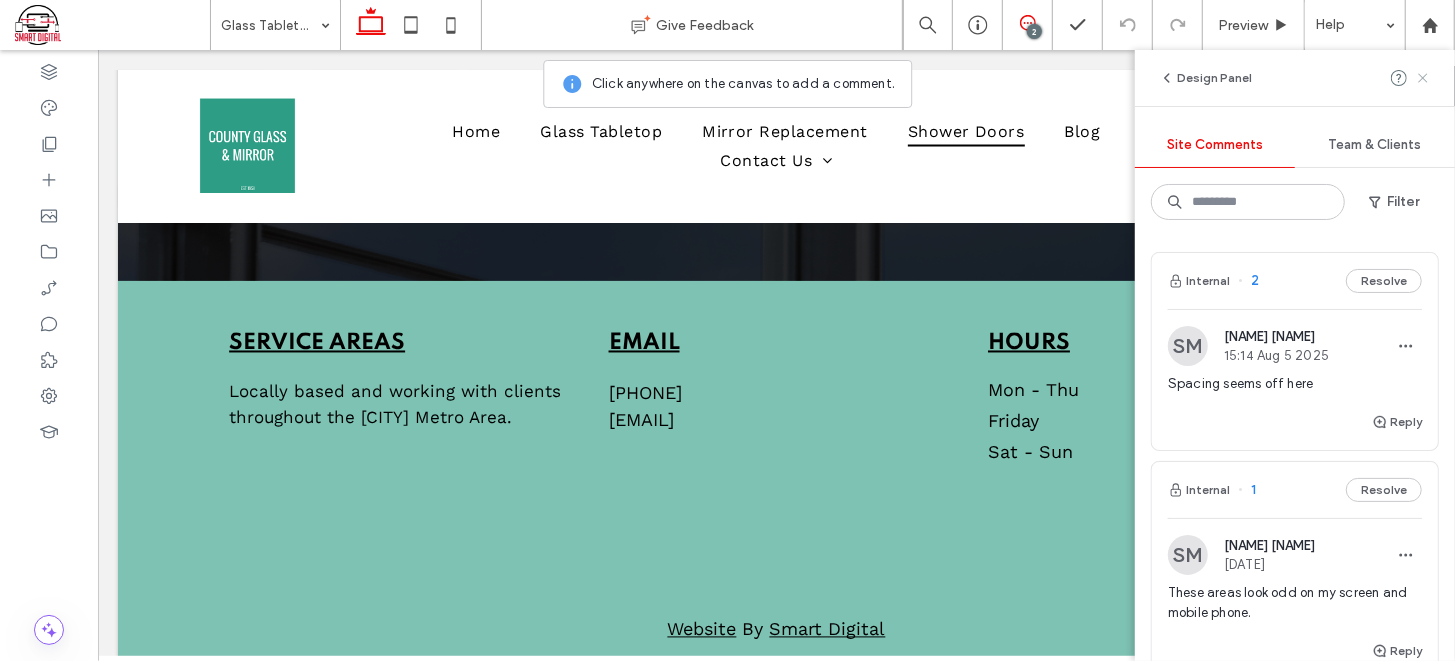 click 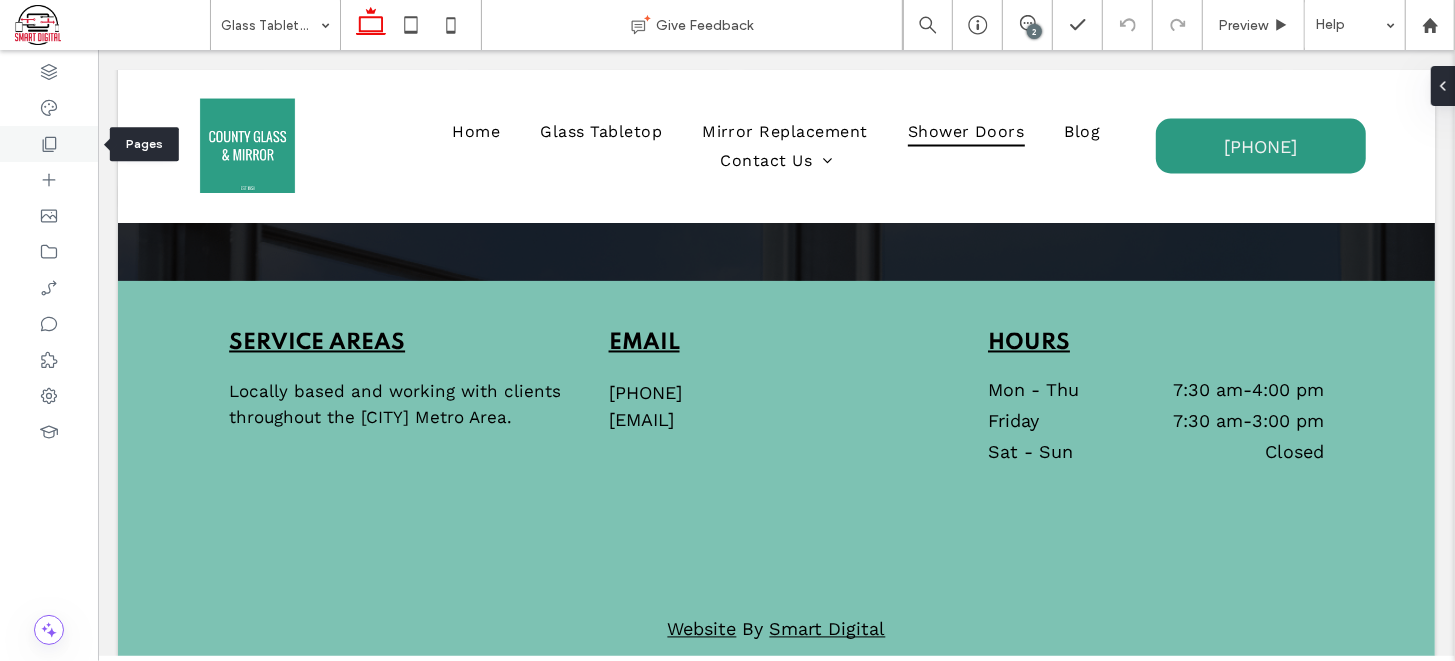 click 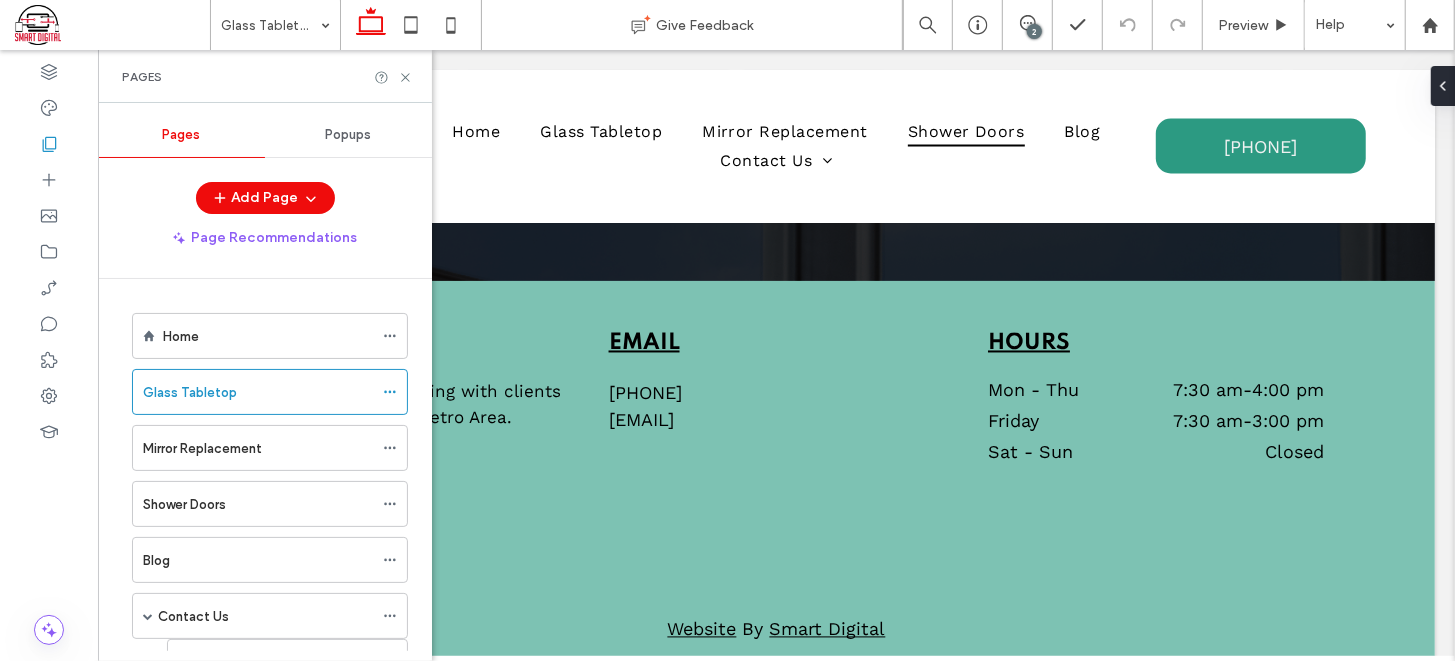 click on "Pages" at bounding box center [265, 77] 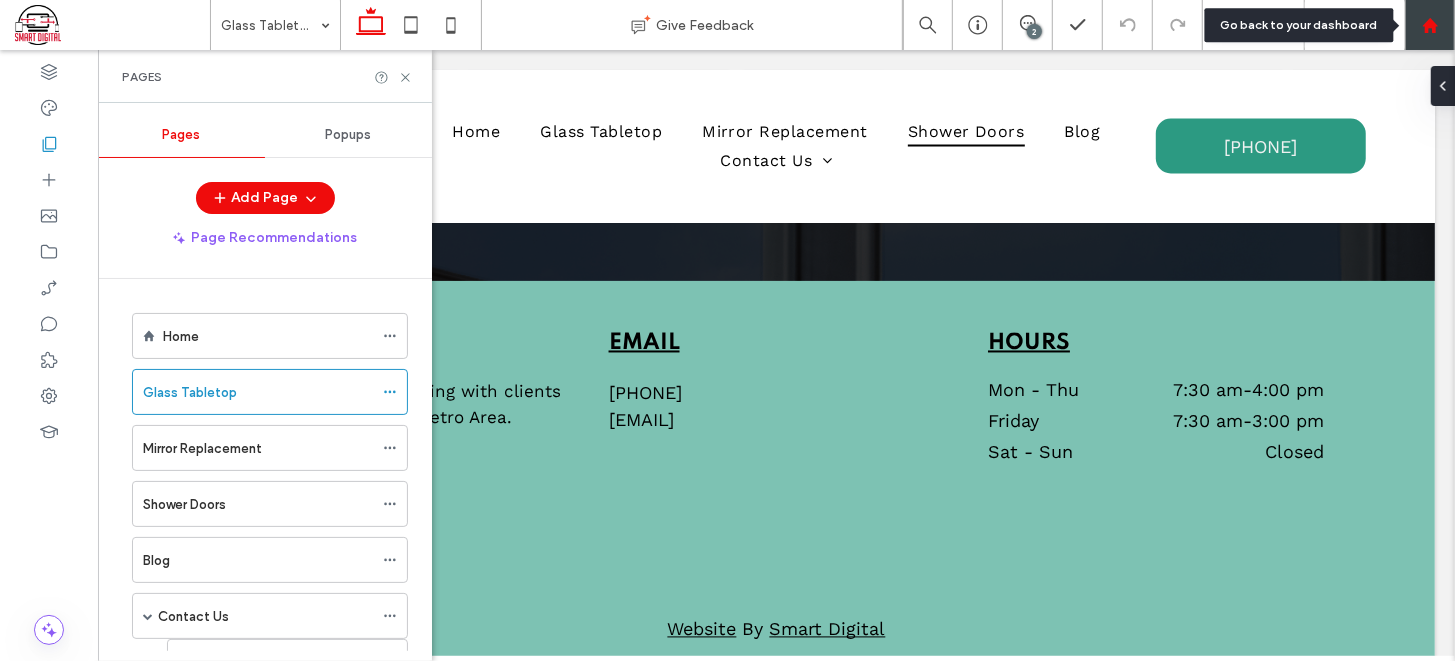 click at bounding box center (1430, 25) 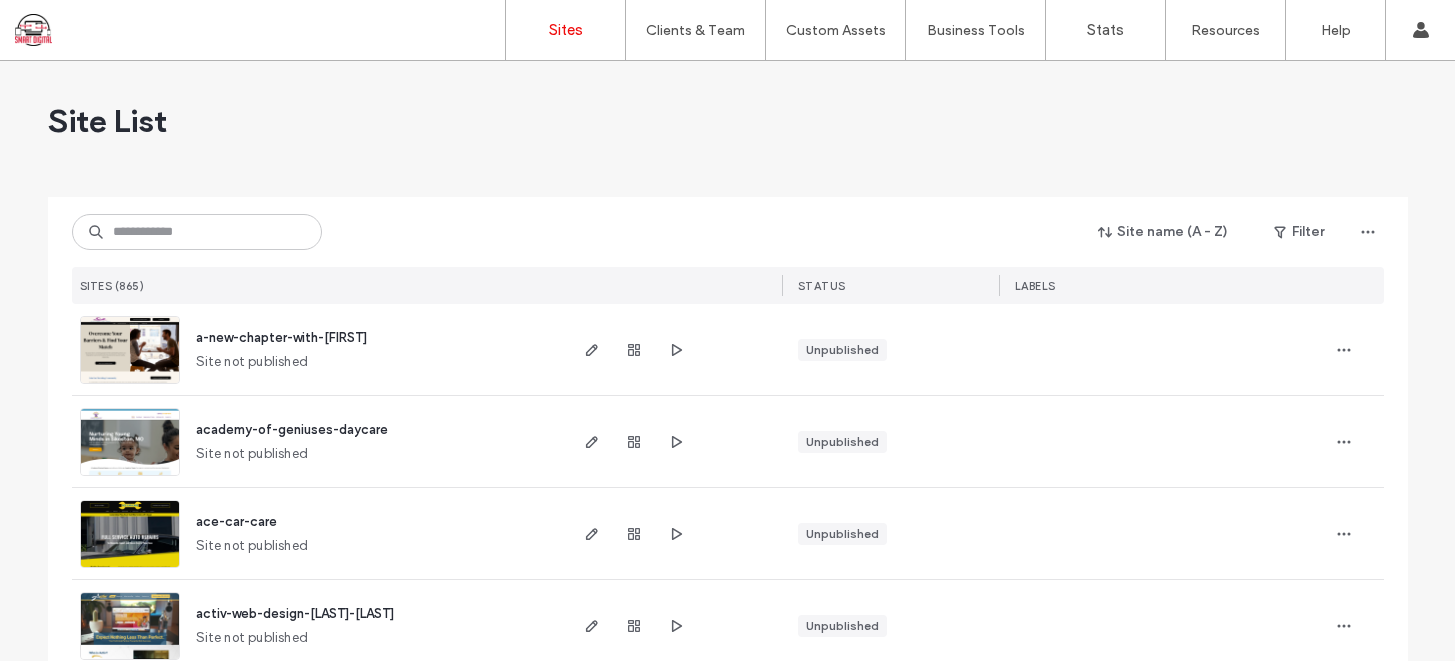 scroll, scrollTop: 0, scrollLeft: 0, axis: both 